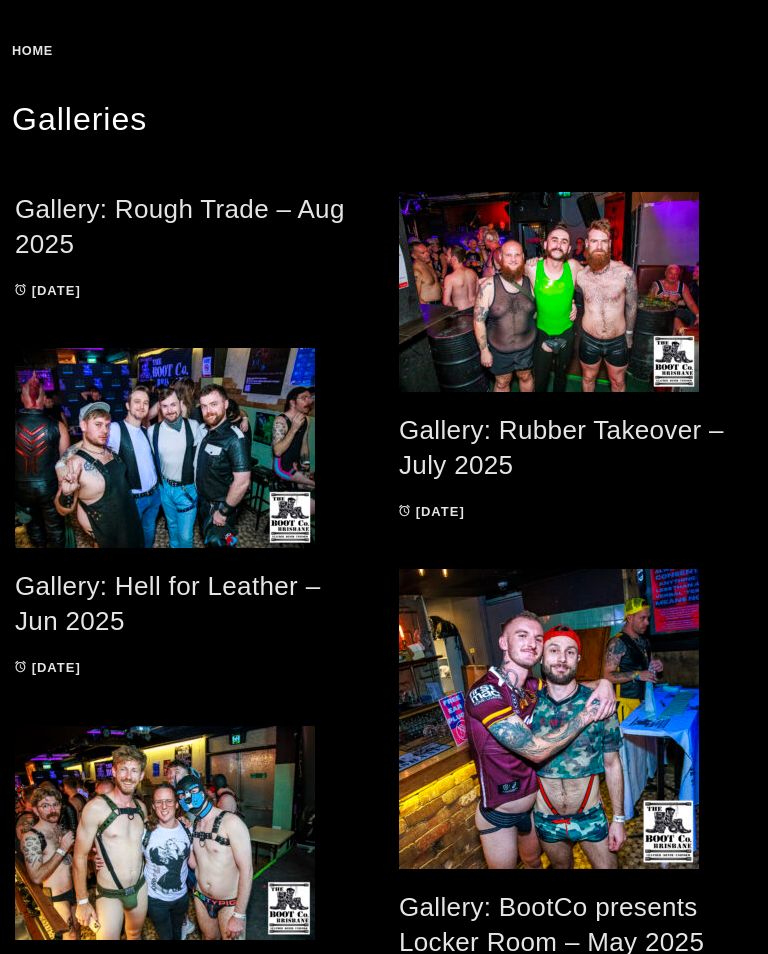 scroll, scrollTop: 258, scrollLeft: 0, axis: vertical 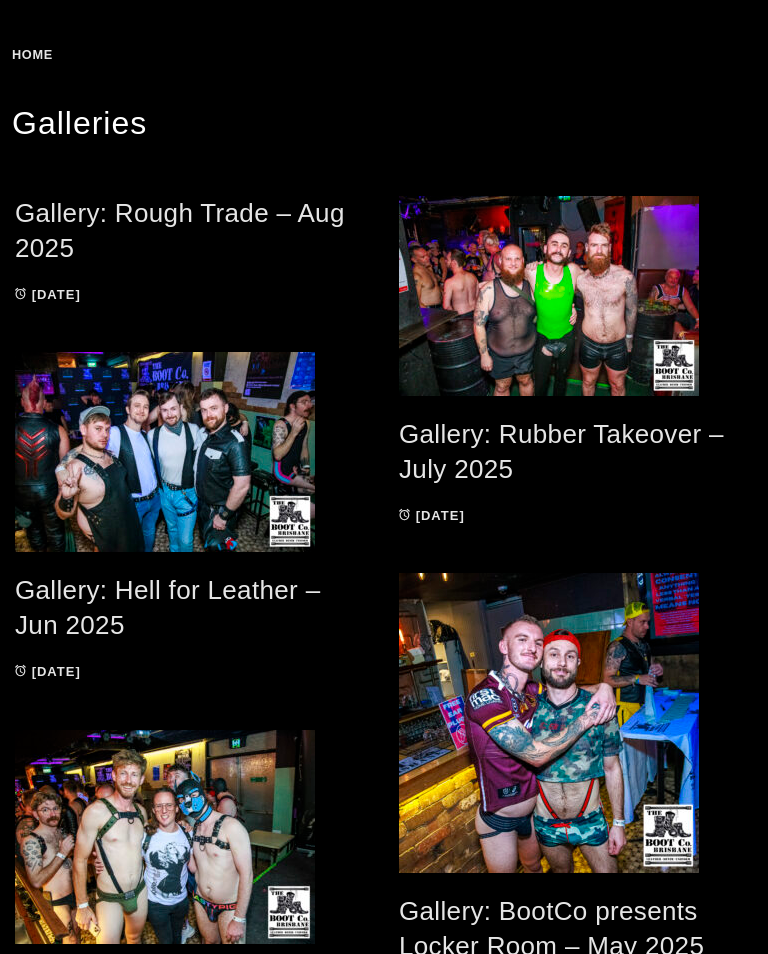 click on "Gallery: Rough Trade – Aug 2025" at bounding box center [180, 230] 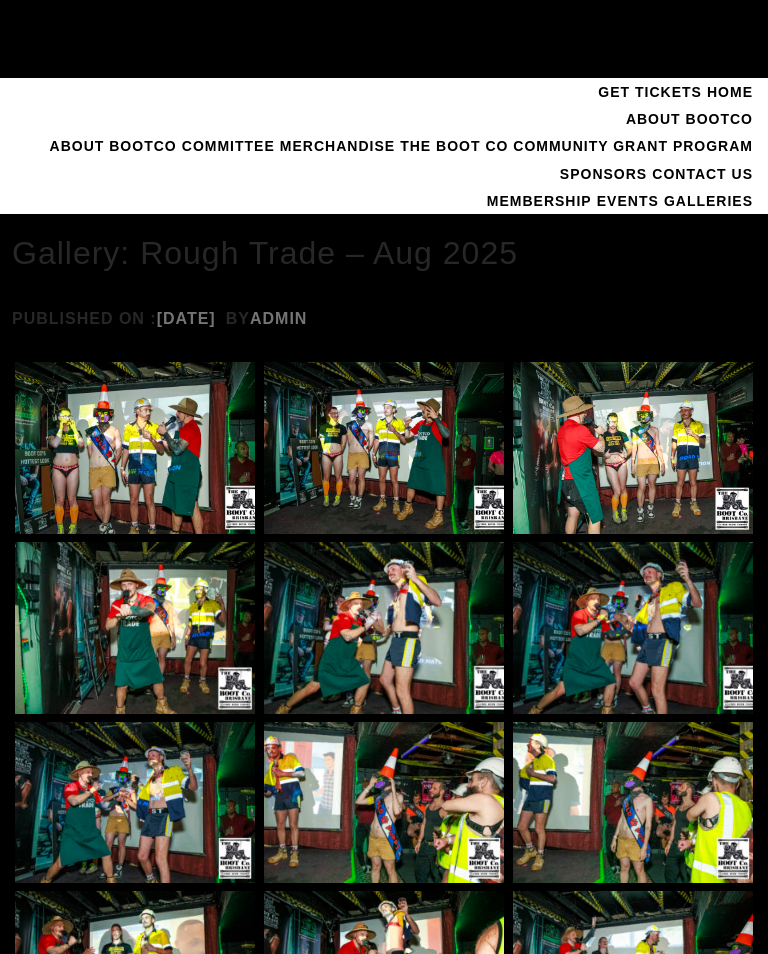 scroll, scrollTop: 429, scrollLeft: 0, axis: vertical 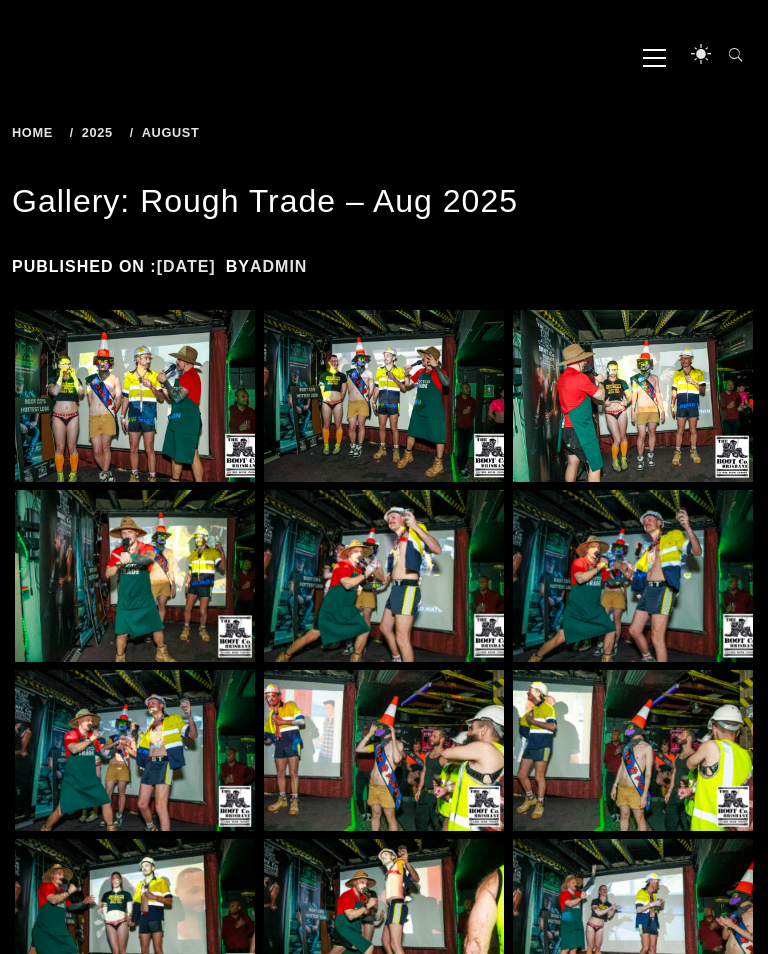 click at bounding box center (135, 576) 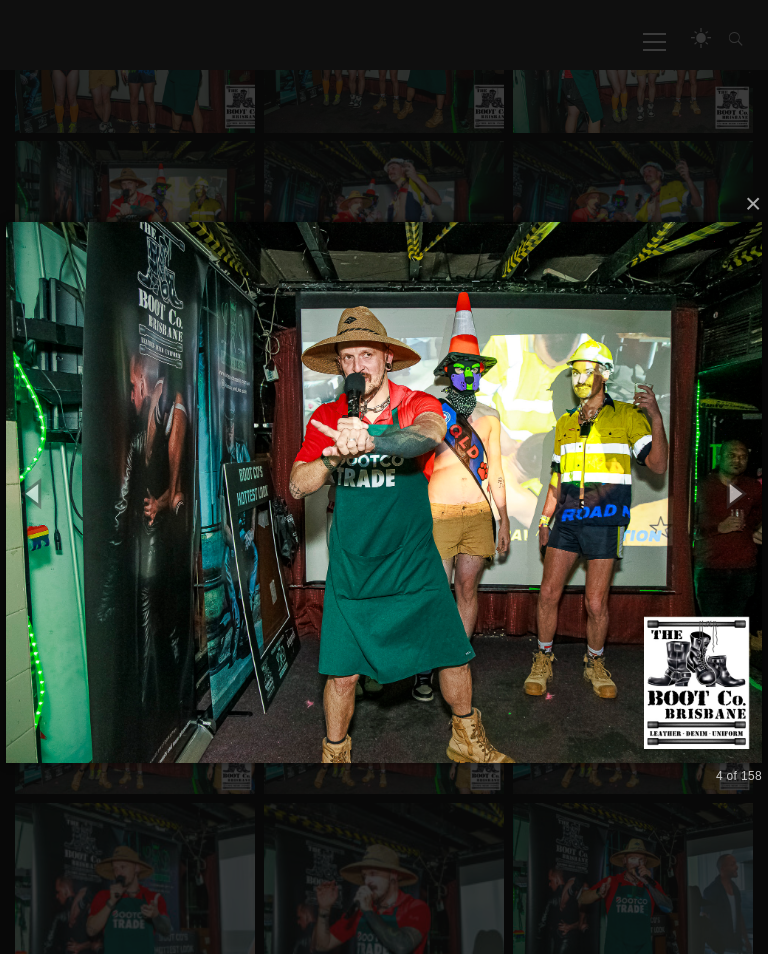click at bounding box center [735, 492] 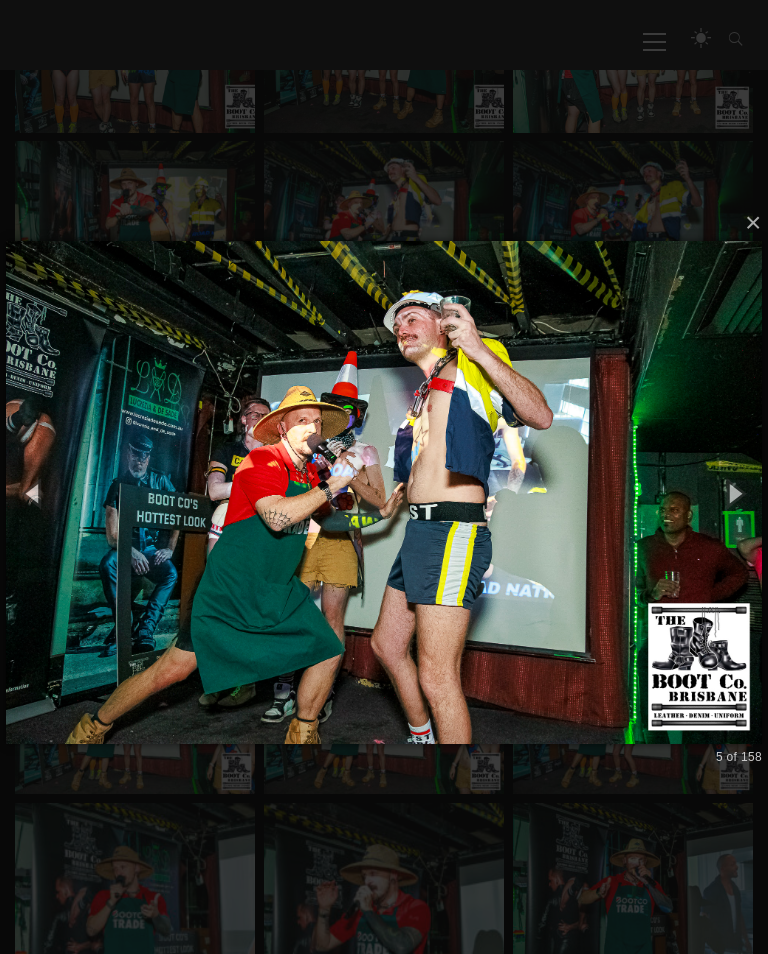 click at bounding box center (735, 492) 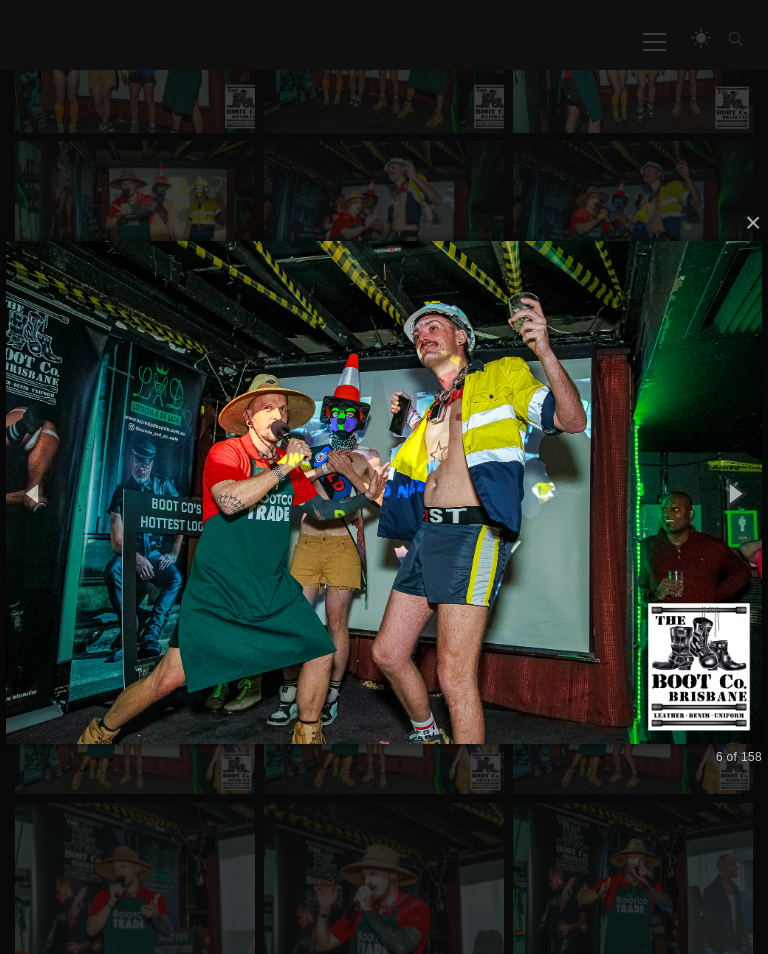 click at bounding box center [735, 492] 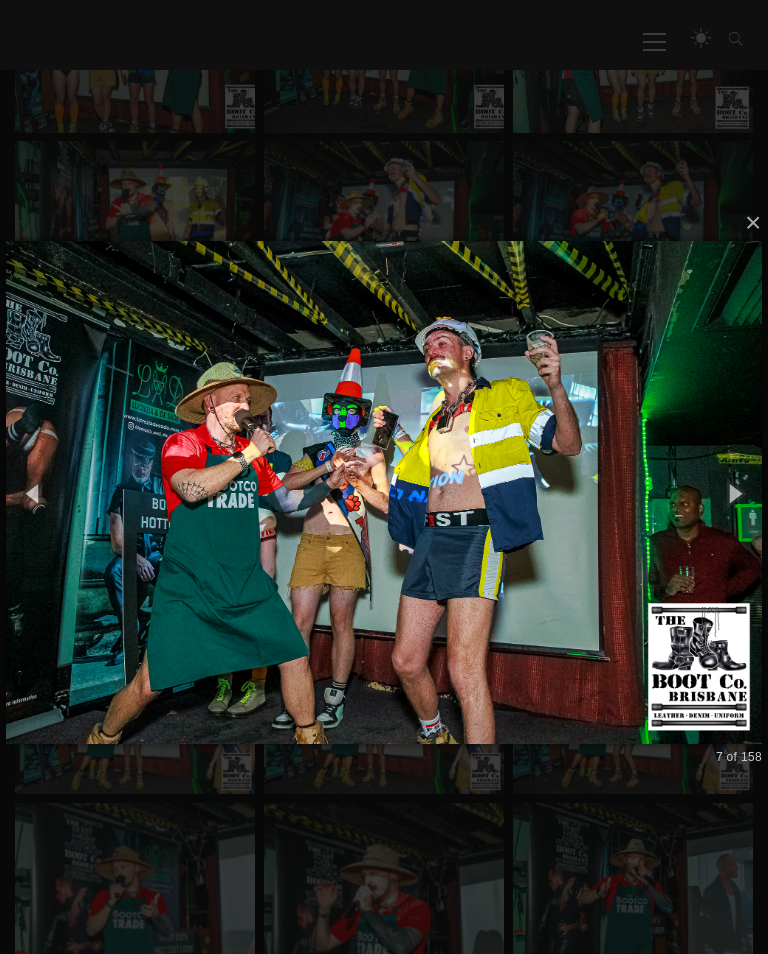 click at bounding box center (735, 492) 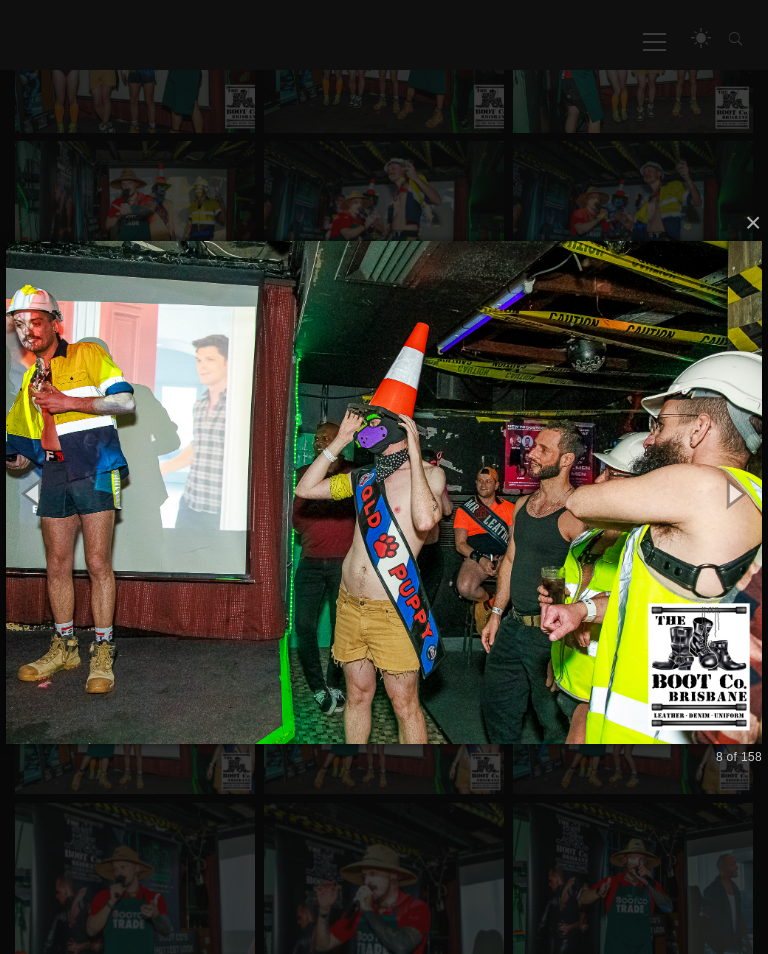 click at bounding box center (735, 492) 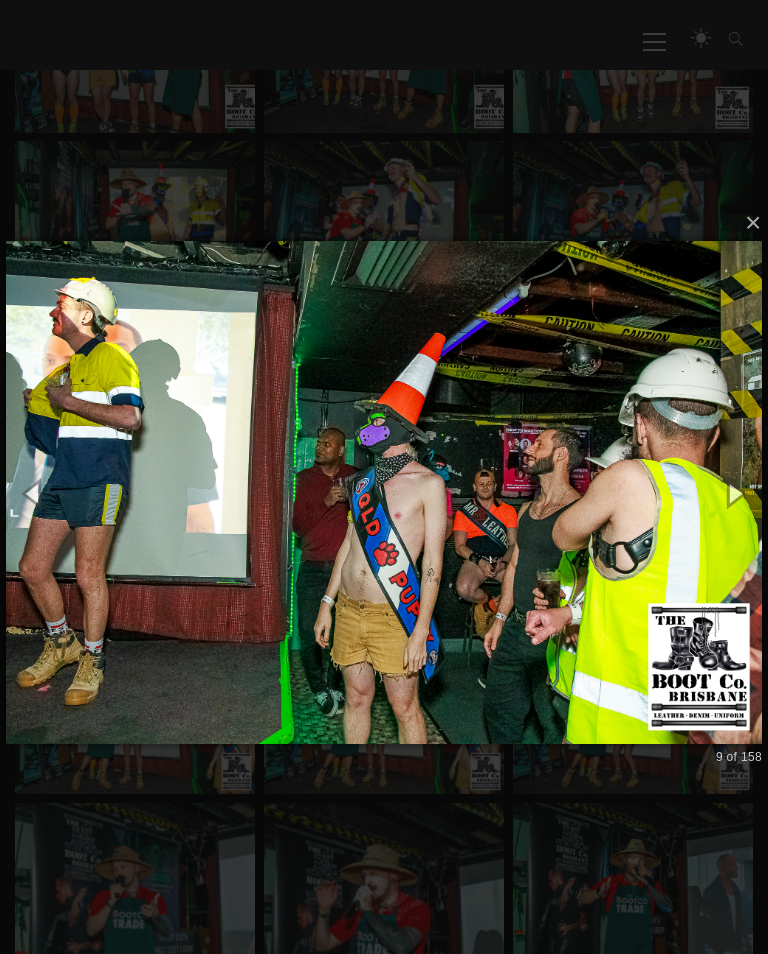 click at bounding box center (735, 492) 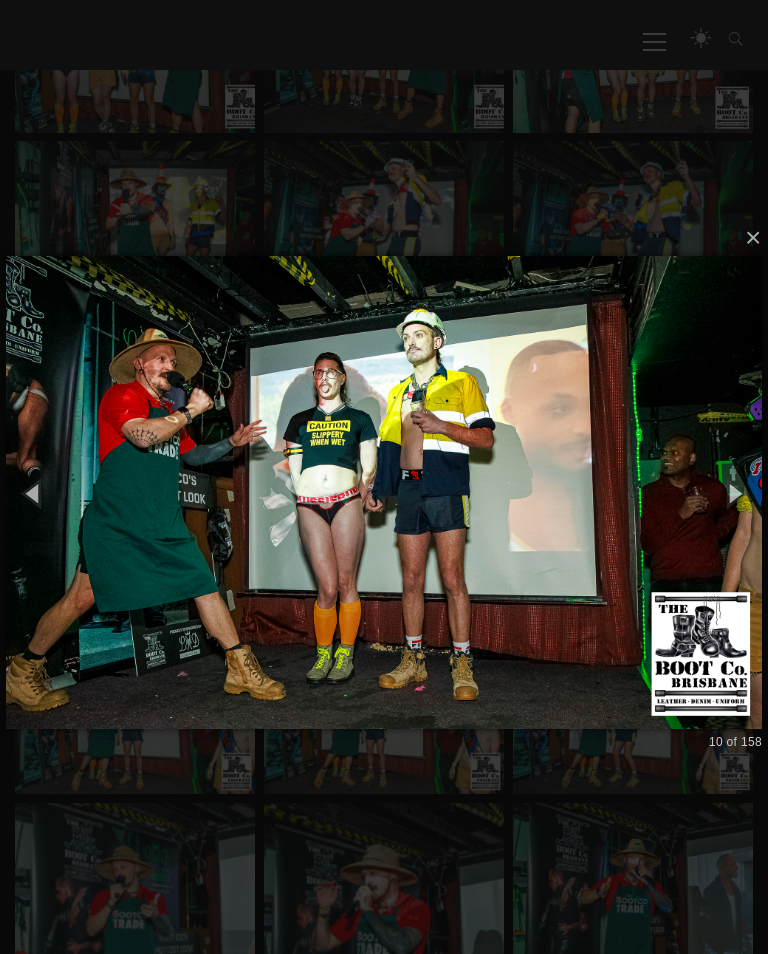 click at bounding box center (735, 492) 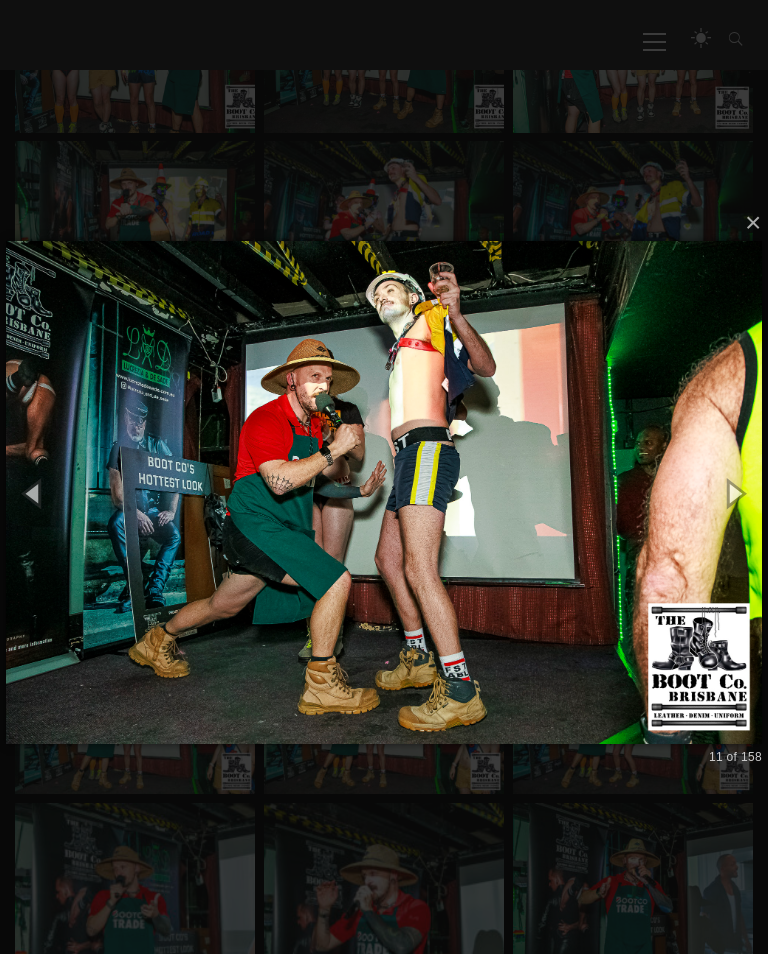 click at bounding box center (735, 492) 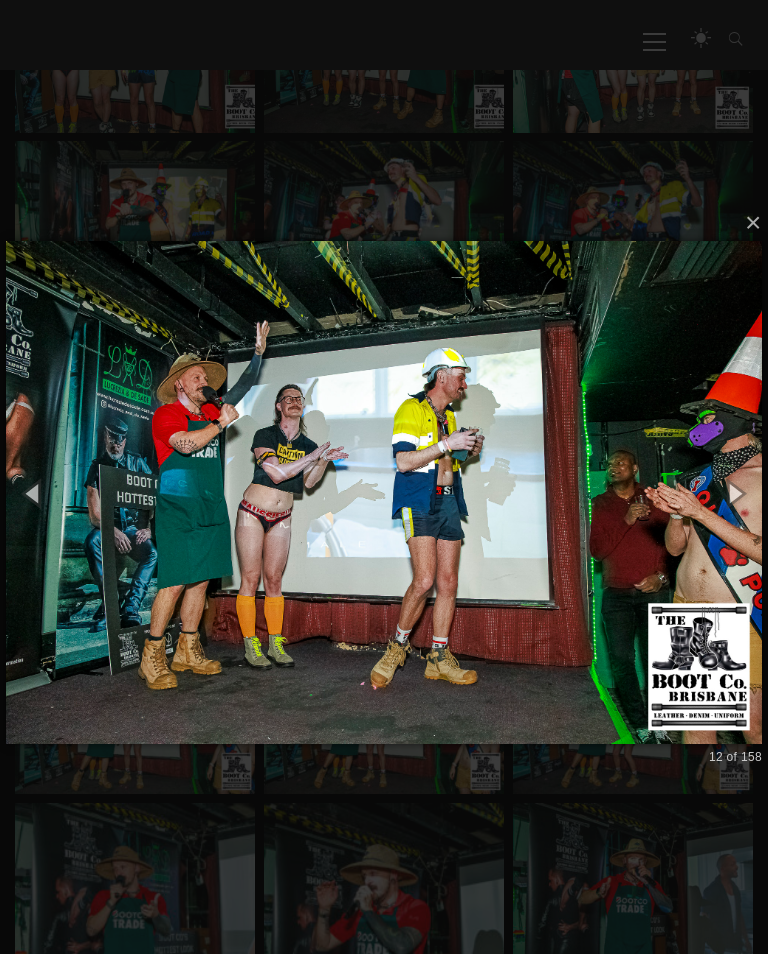 click at bounding box center [735, 492] 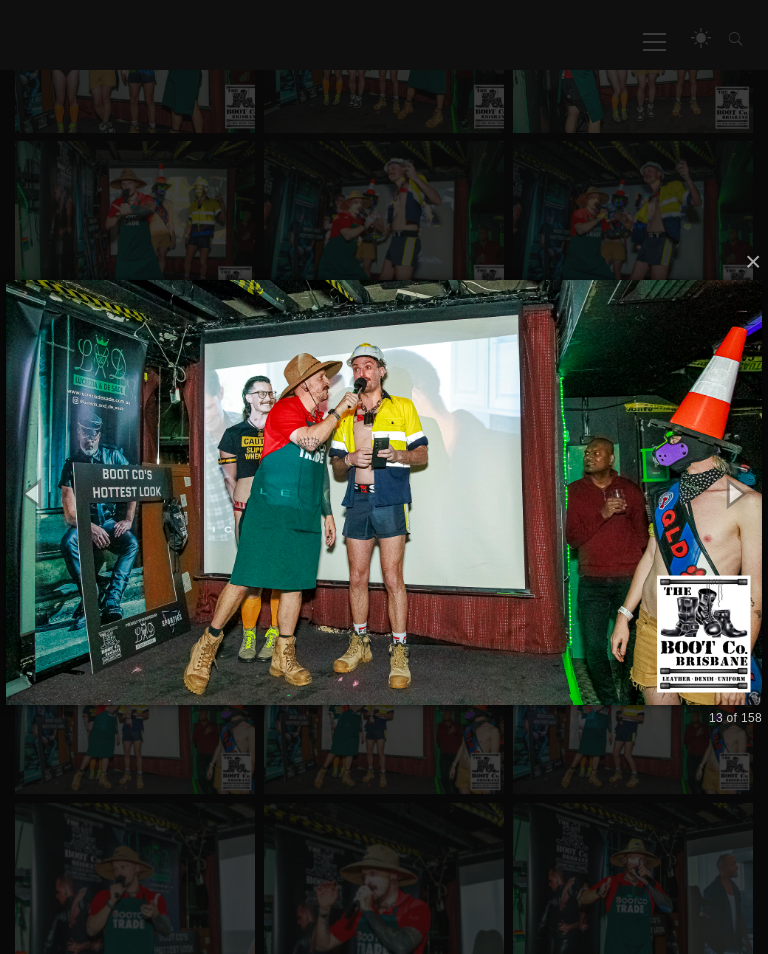 click at bounding box center (735, 492) 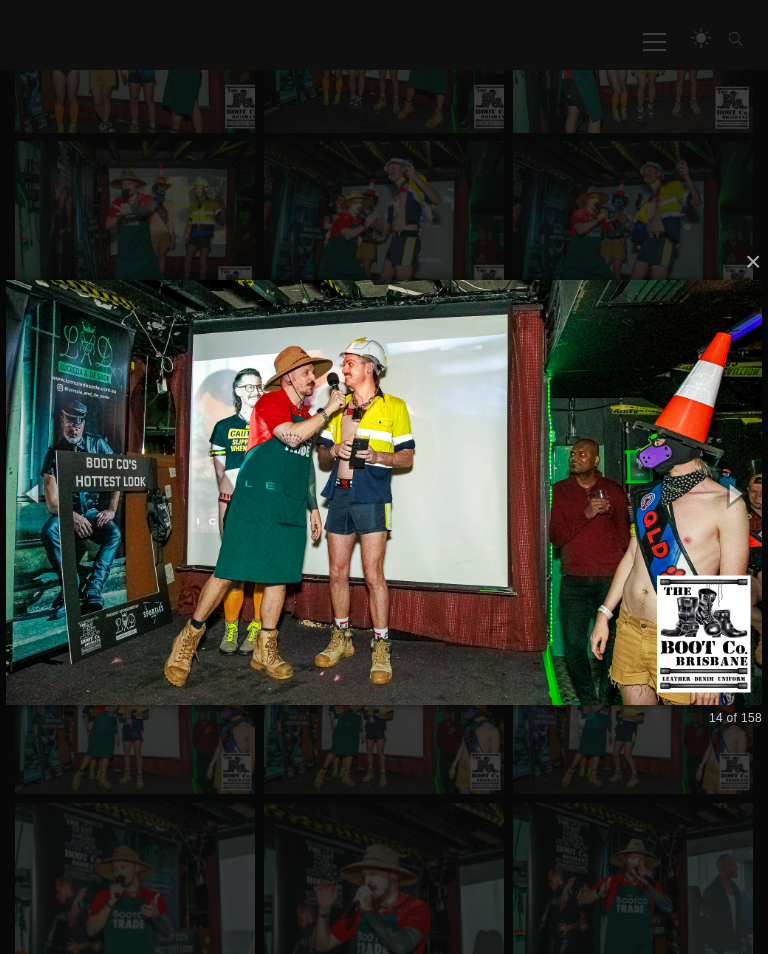 click at bounding box center [735, 492] 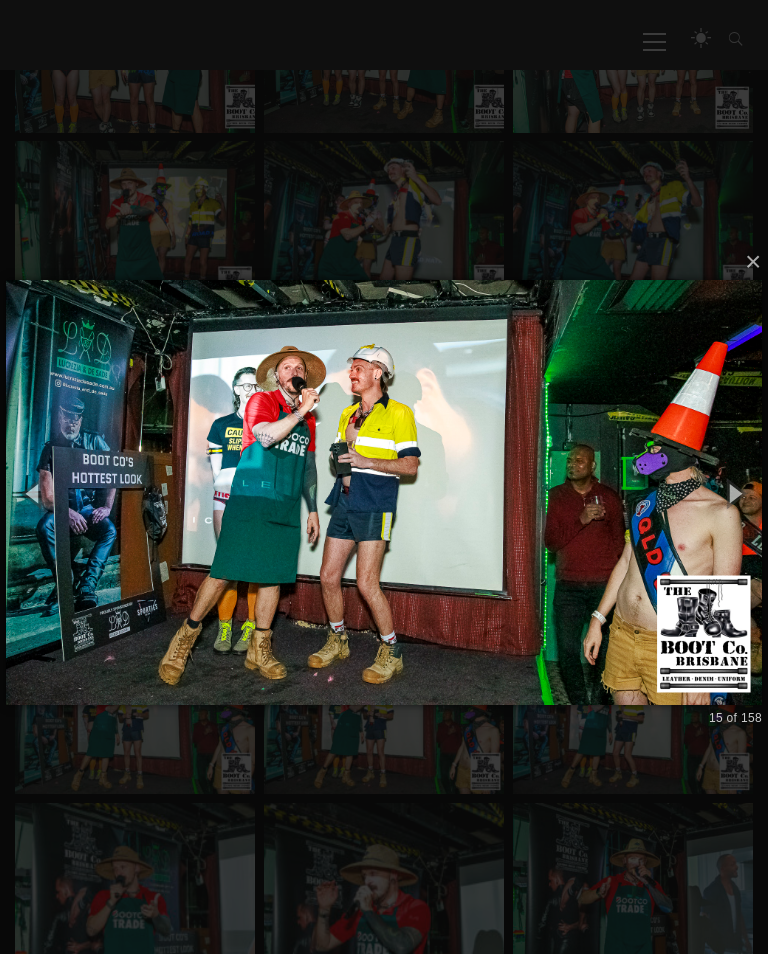 click at bounding box center [735, 492] 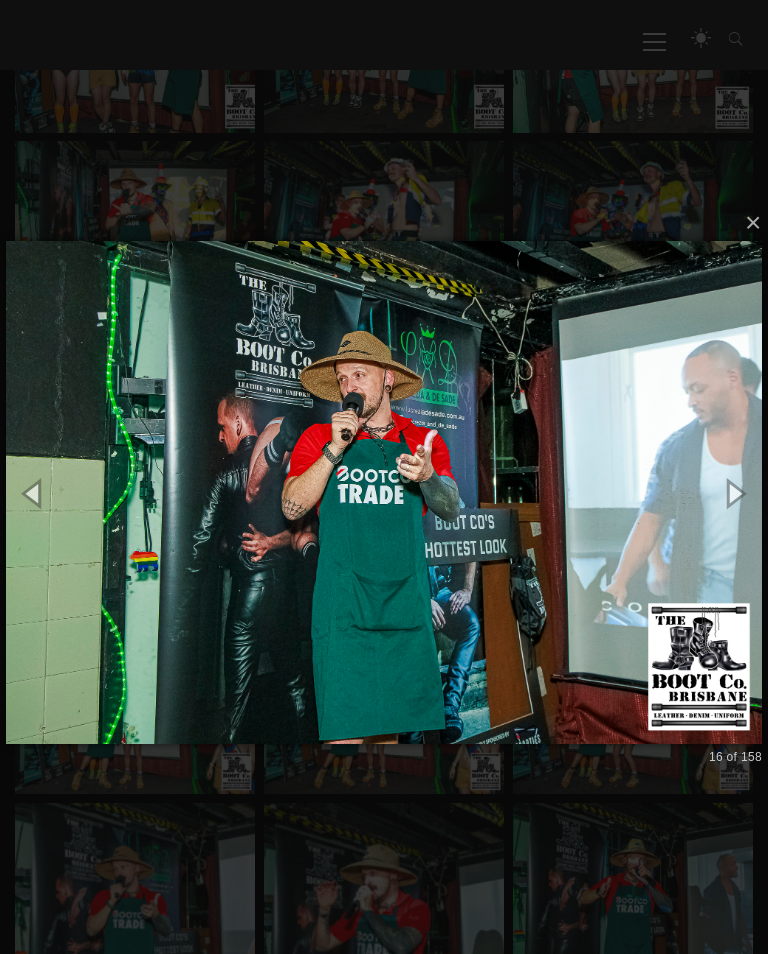 click at bounding box center [735, 492] 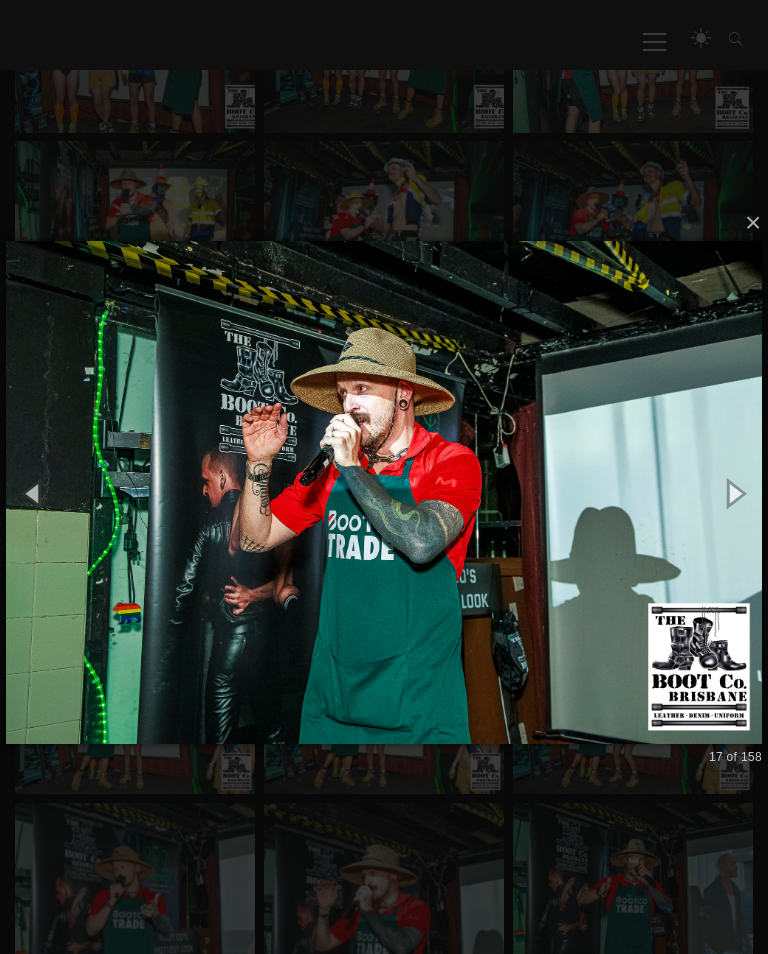 click at bounding box center [735, 492] 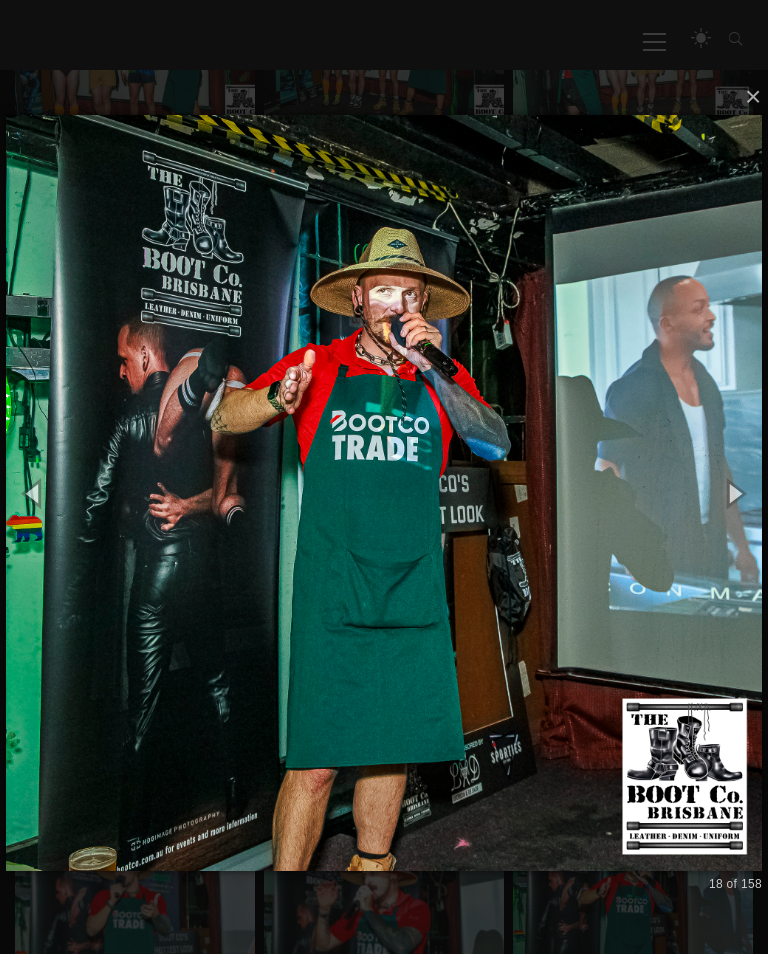 click at bounding box center [735, 492] 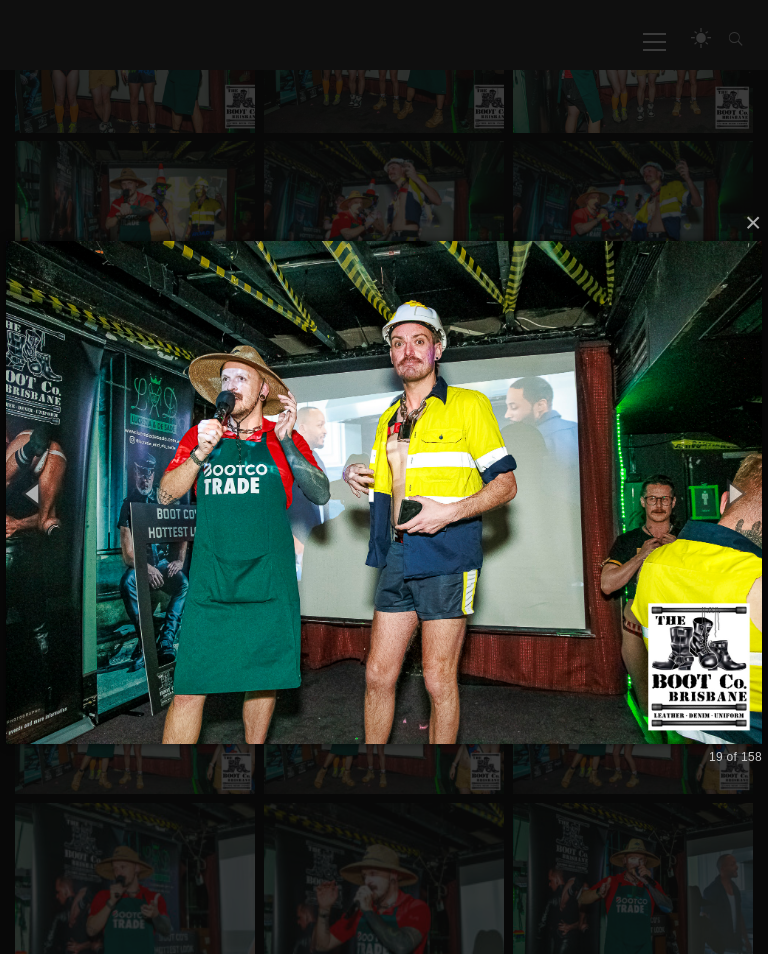 click at bounding box center [735, 492] 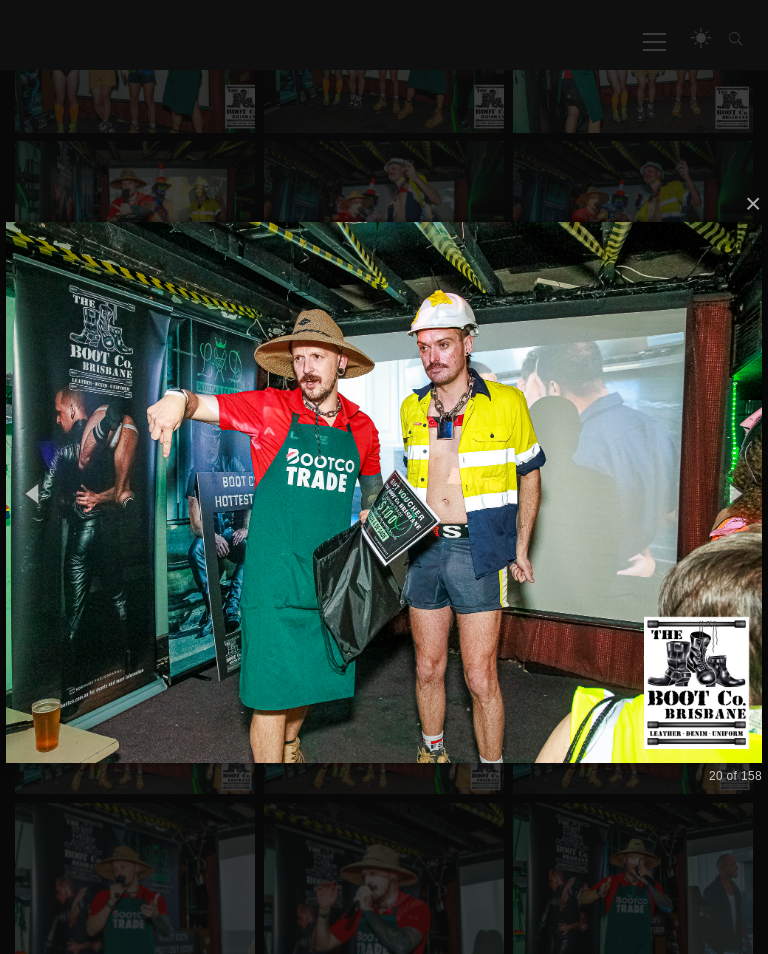 click at bounding box center (34, 492) 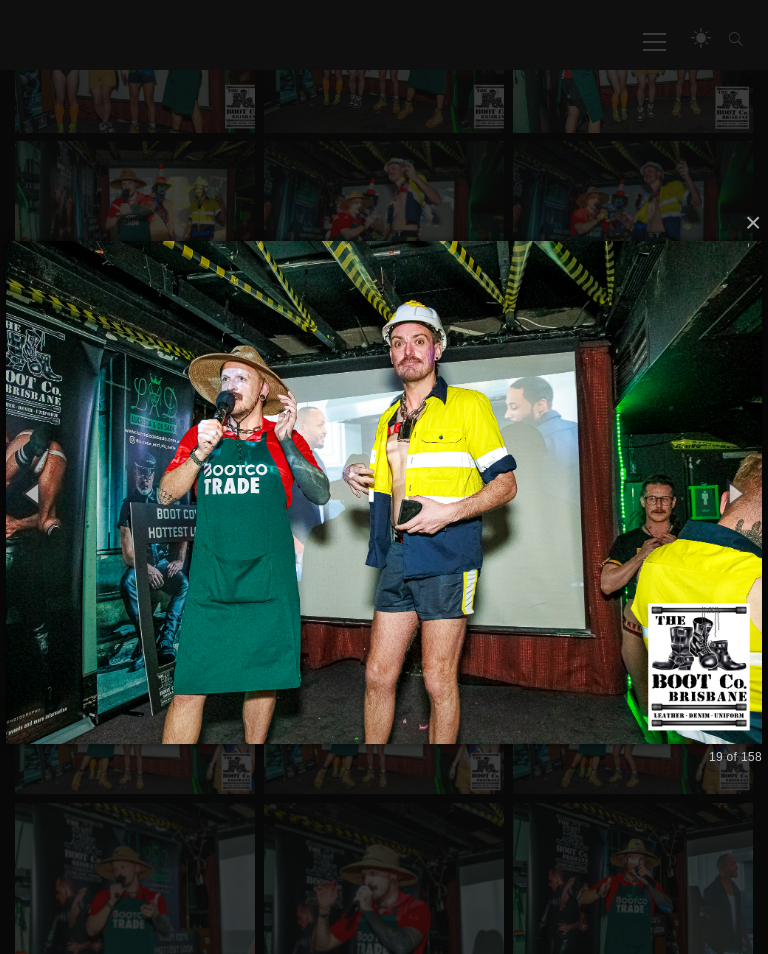 click at bounding box center (735, 492) 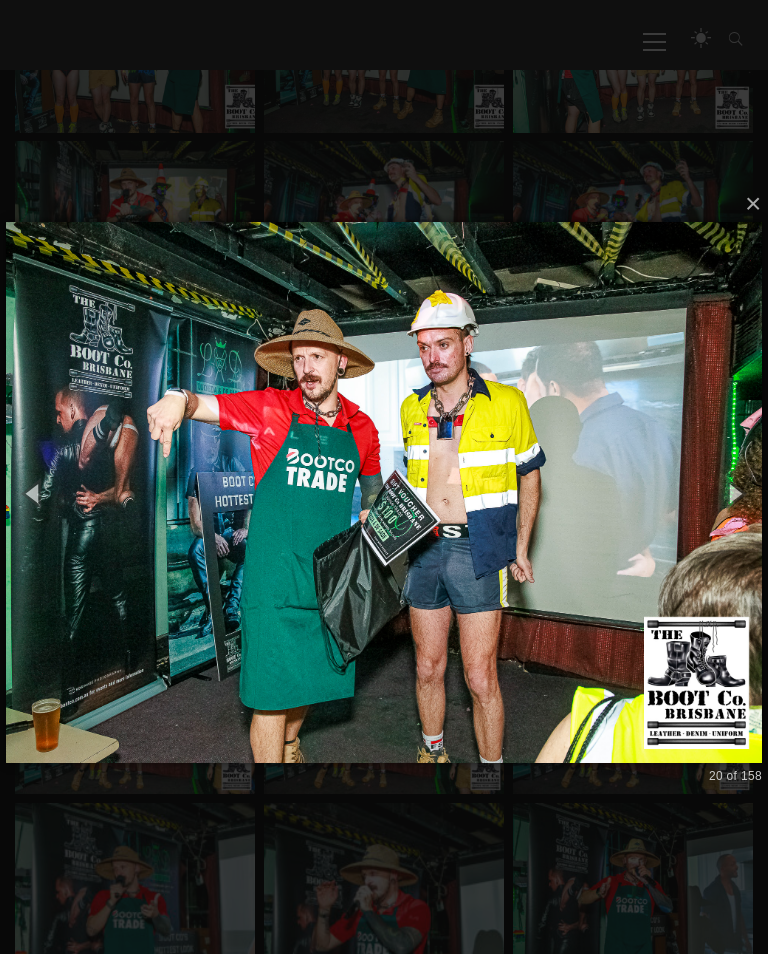 click at bounding box center [735, 492] 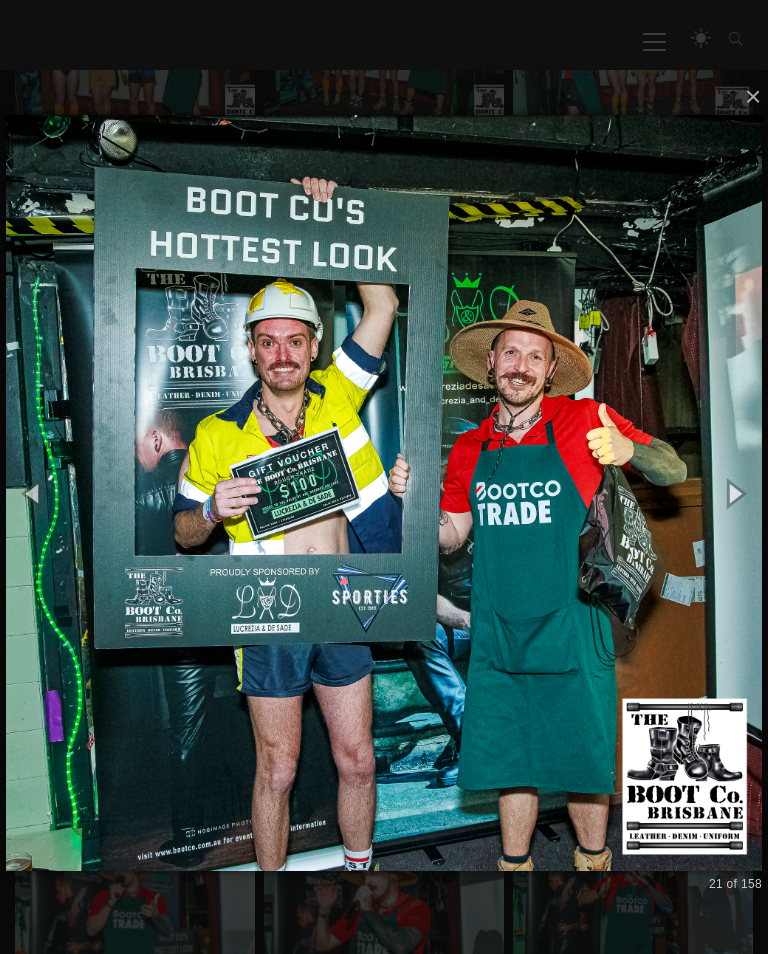 click at bounding box center (735, 492) 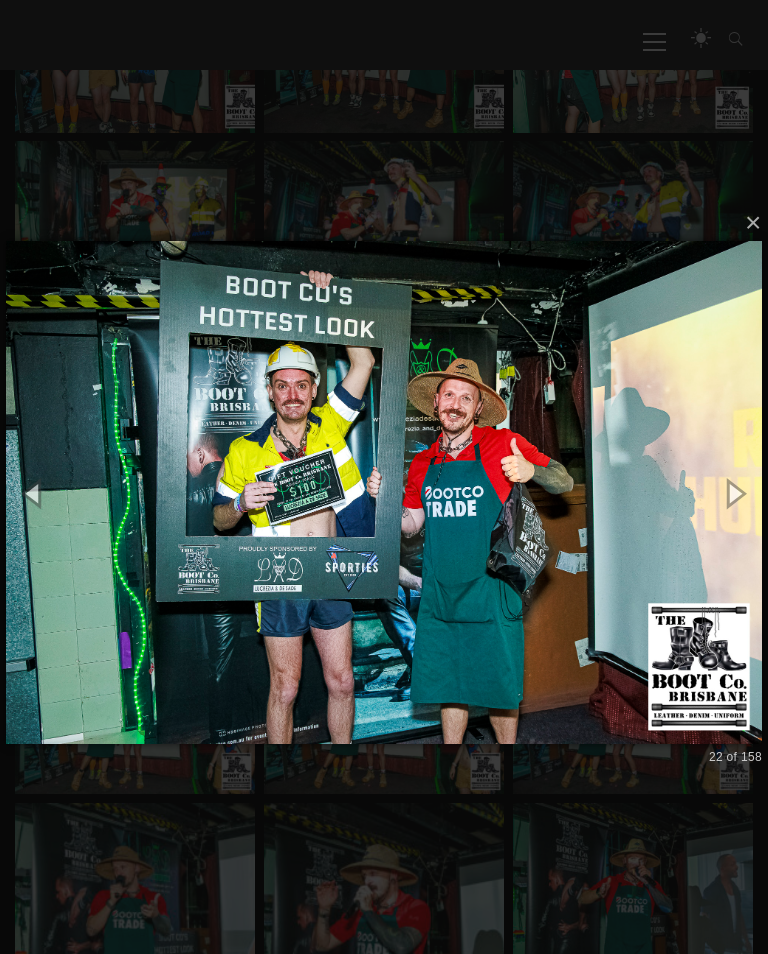 click at bounding box center (735, 492) 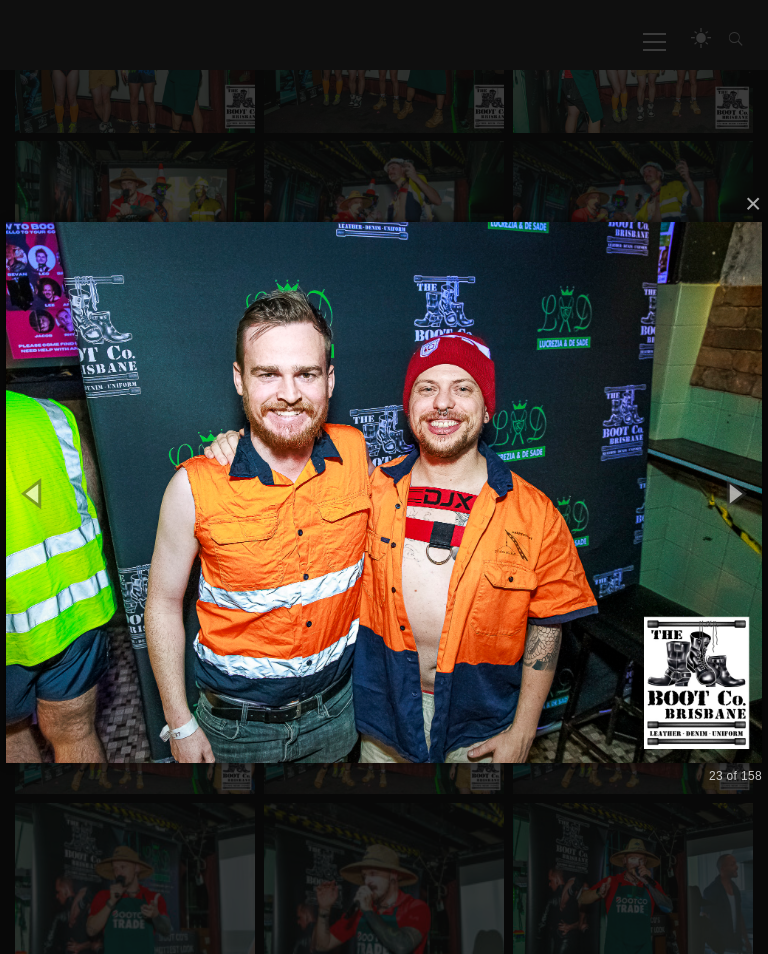 click at bounding box center (735, 492) 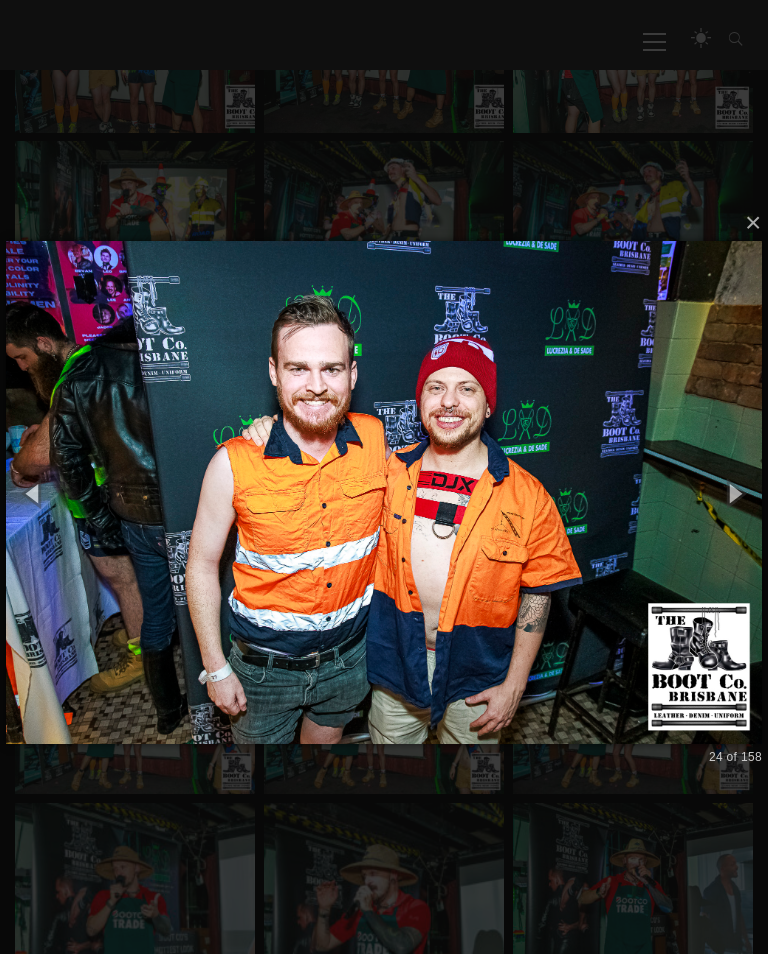 click at bounding box center [735, 492] 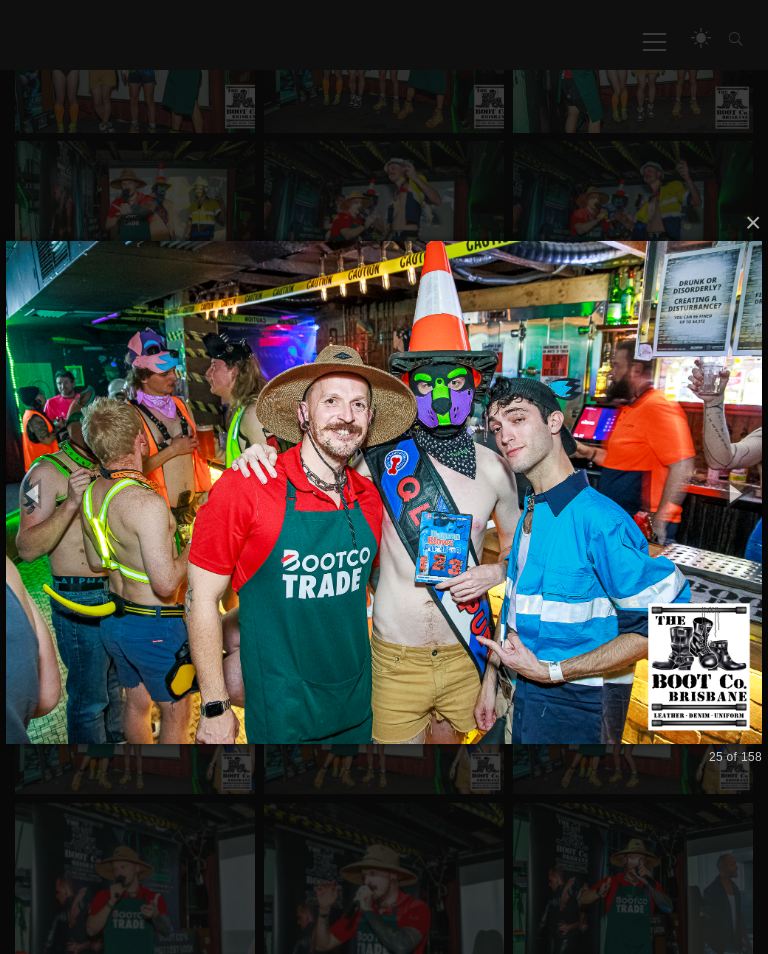 click at bounding box center [735, 492] 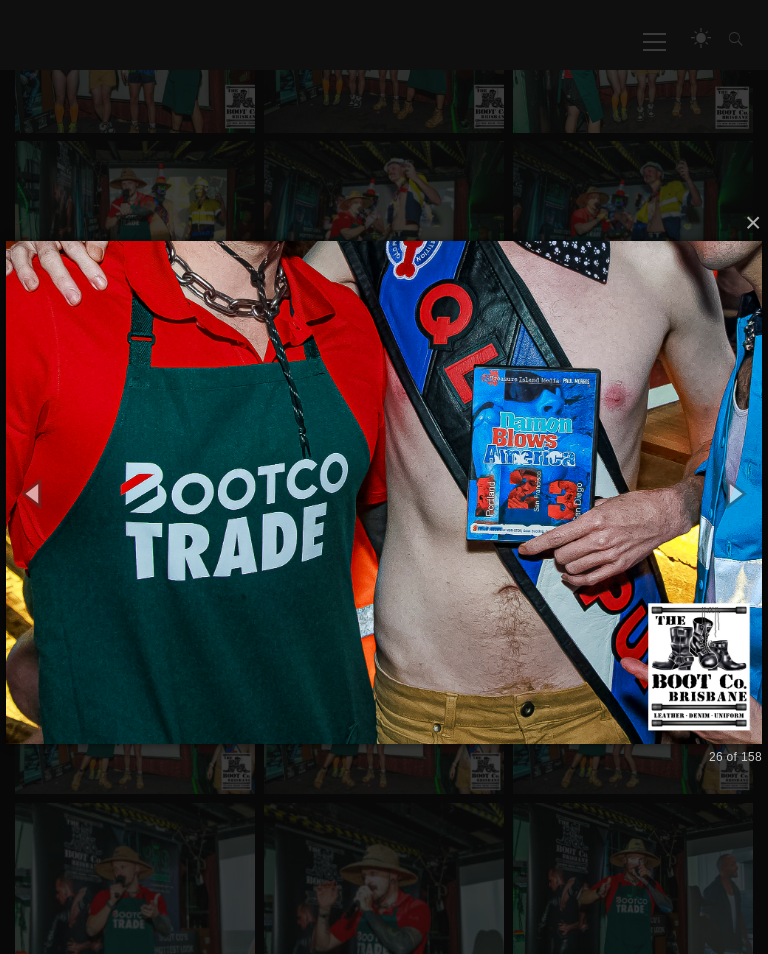 click at bounding box center [735, 492] 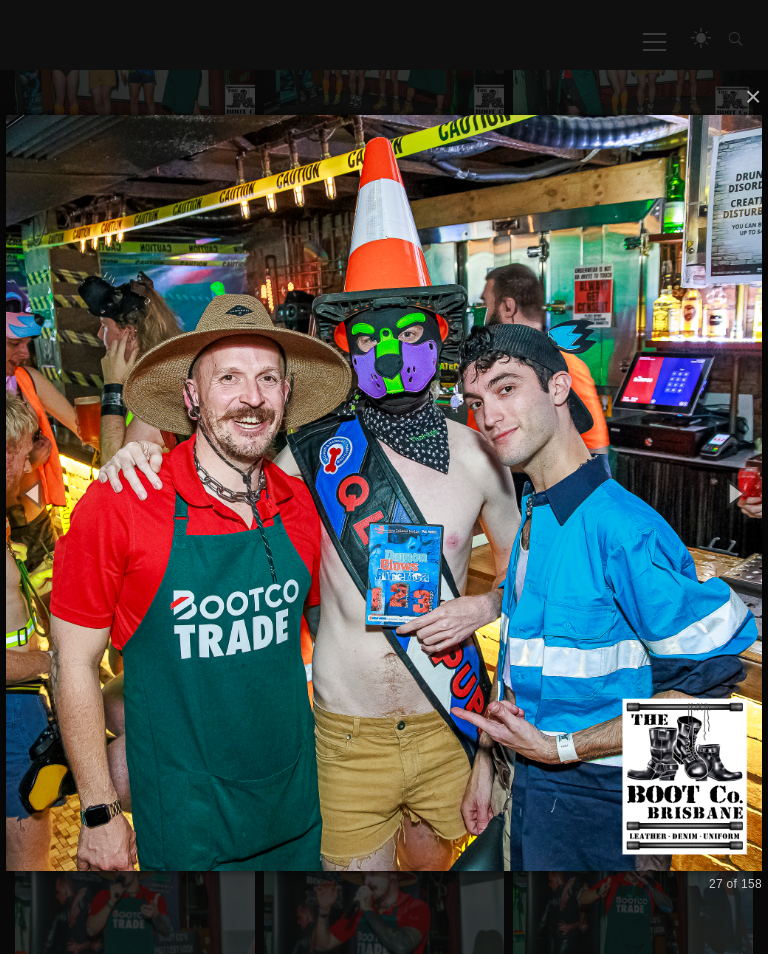 click at bounding box center [735, 492] 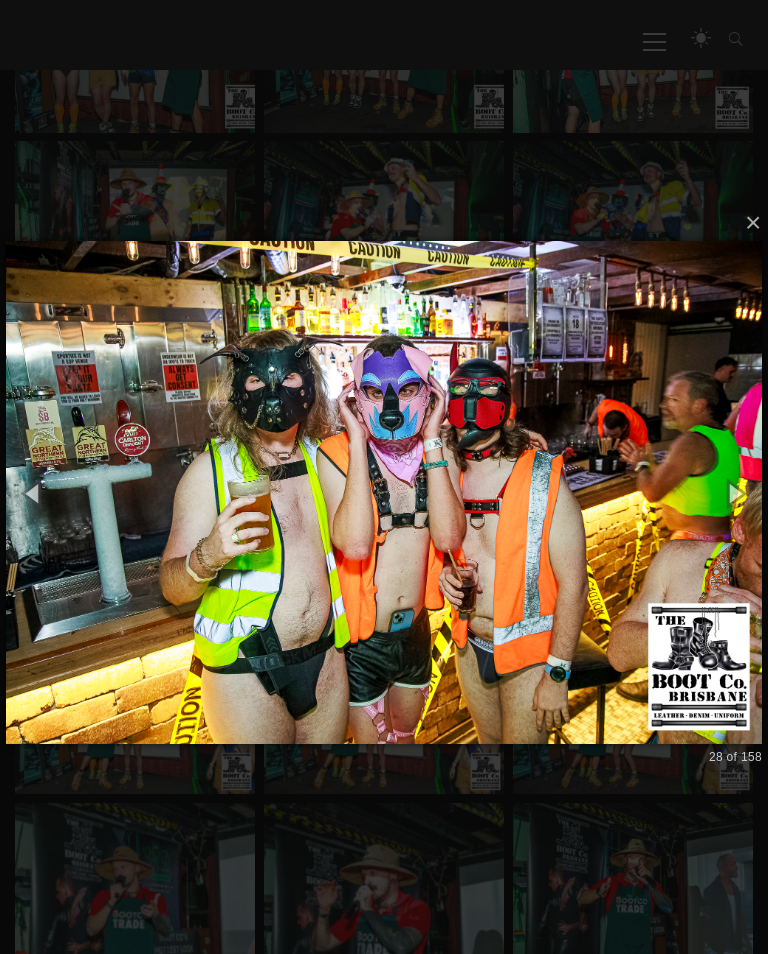 click at bounding box center (735, 492) 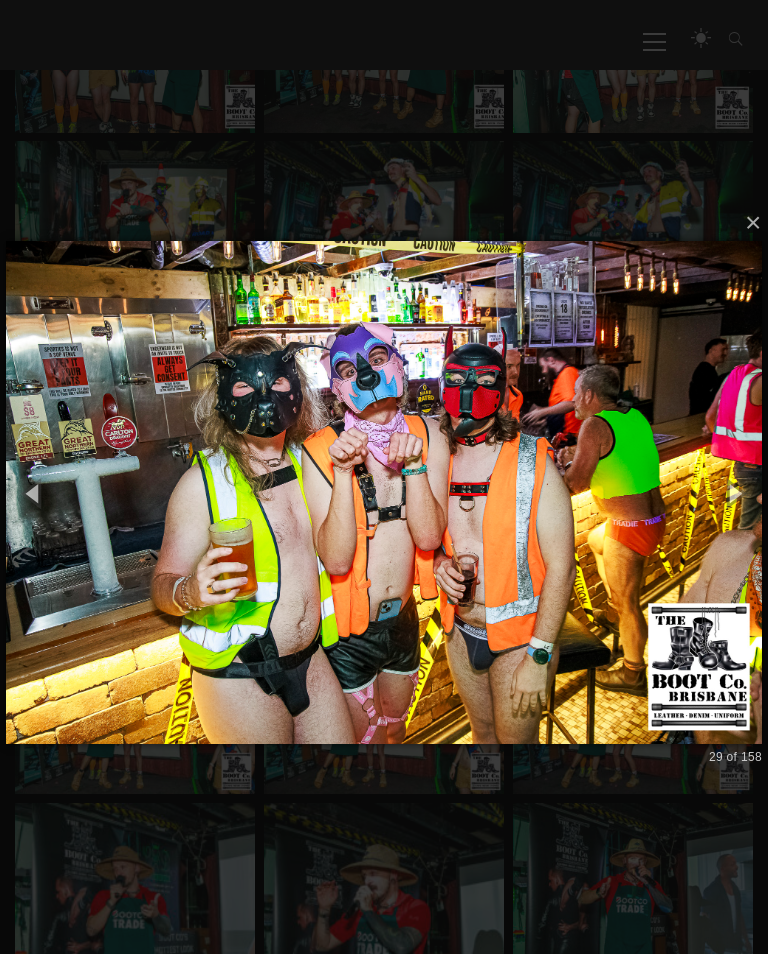 click at bounding box center (735, 492) 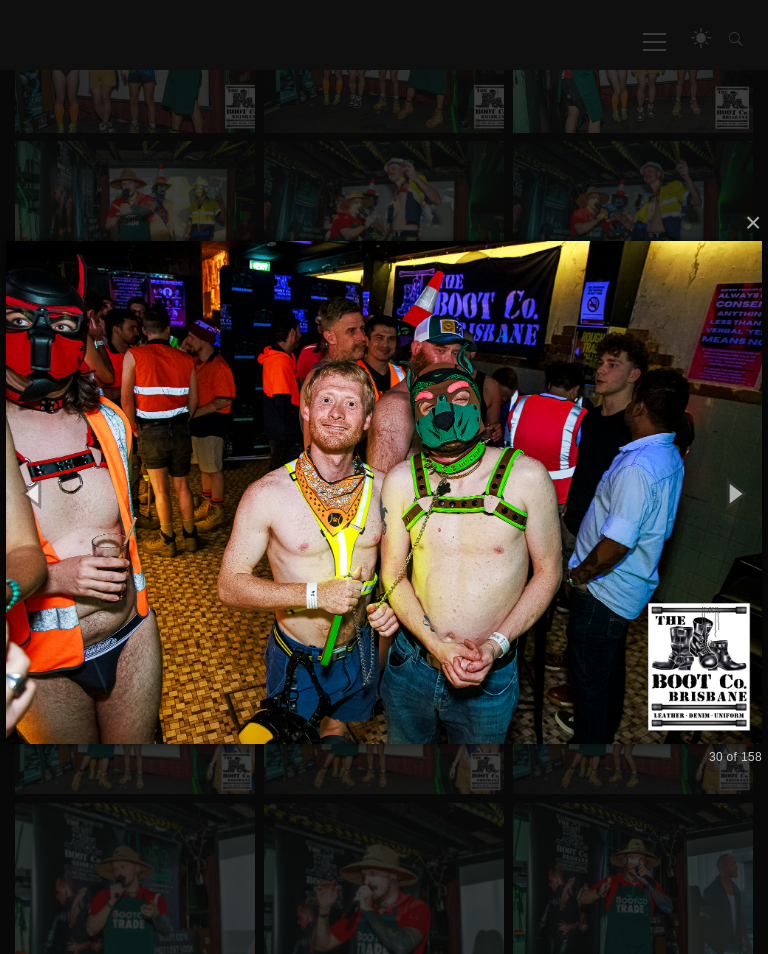 click at bounding box center [735, 492] 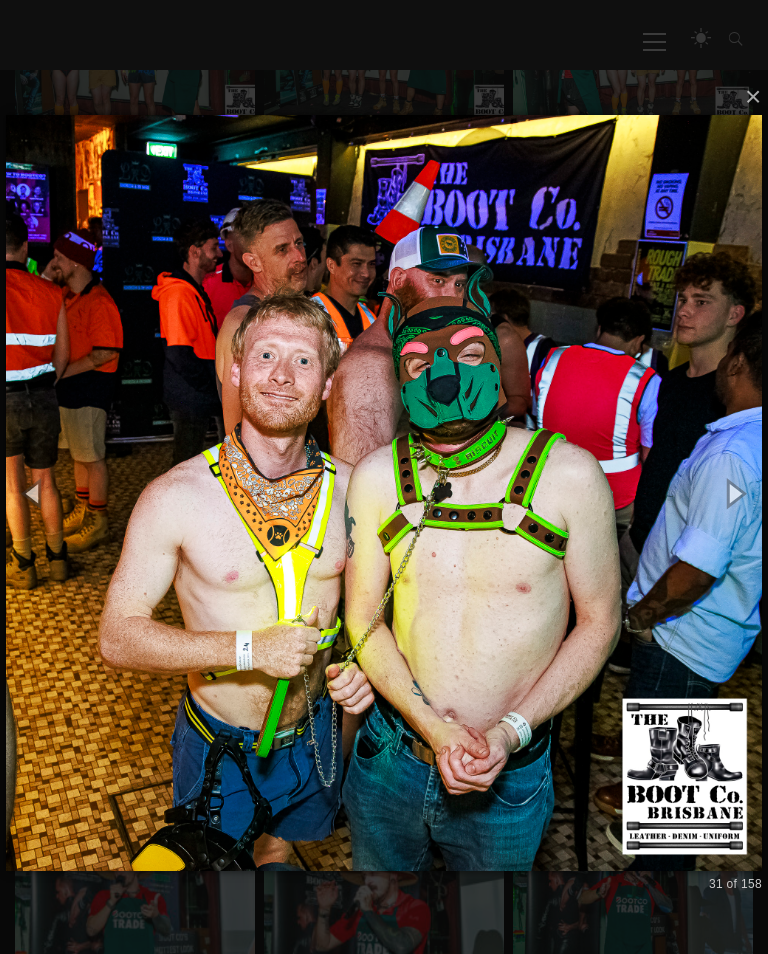 click at bounding box center (735, 492) 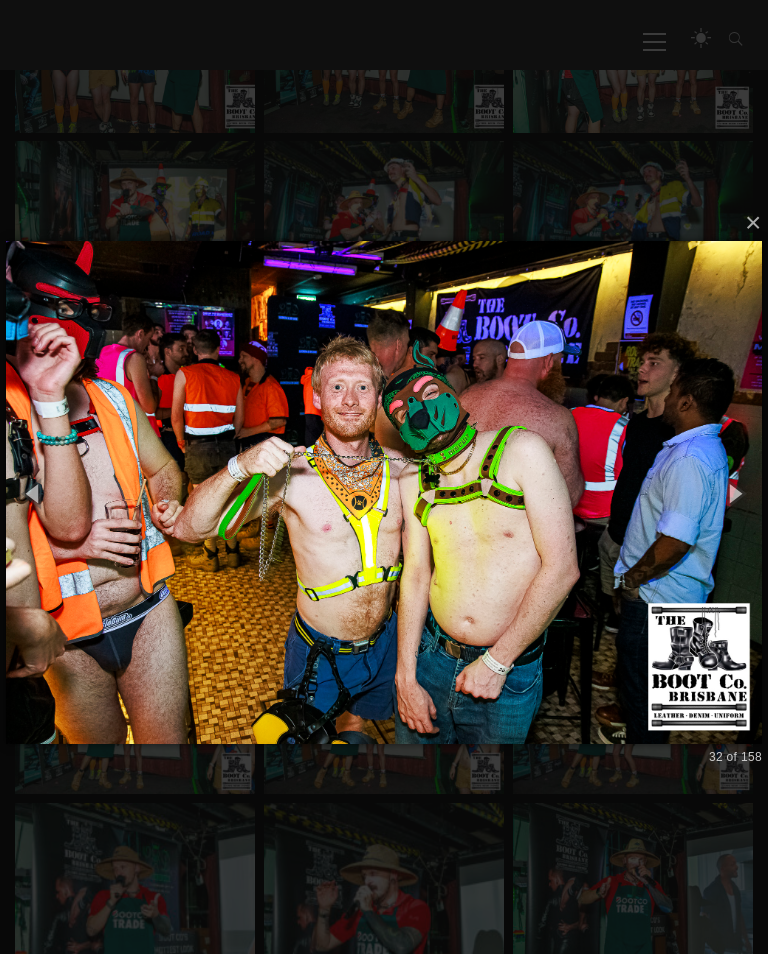 click at bounding box center (735, 492) 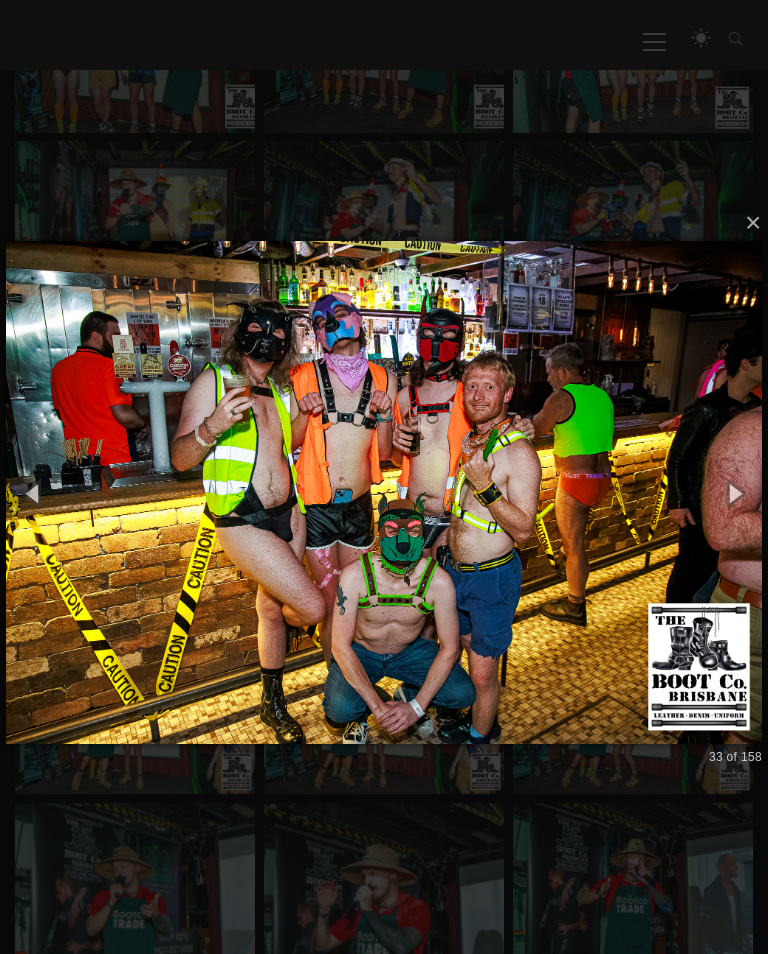 click at bounding box center [735, 492] 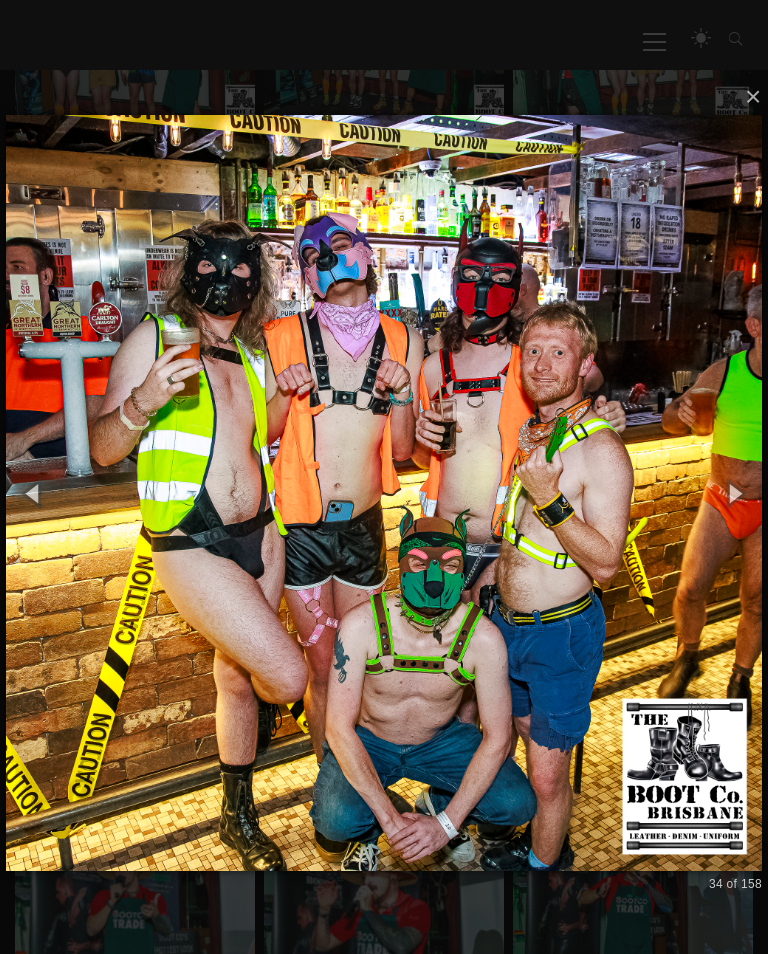 click at bounding box center [735, 492] 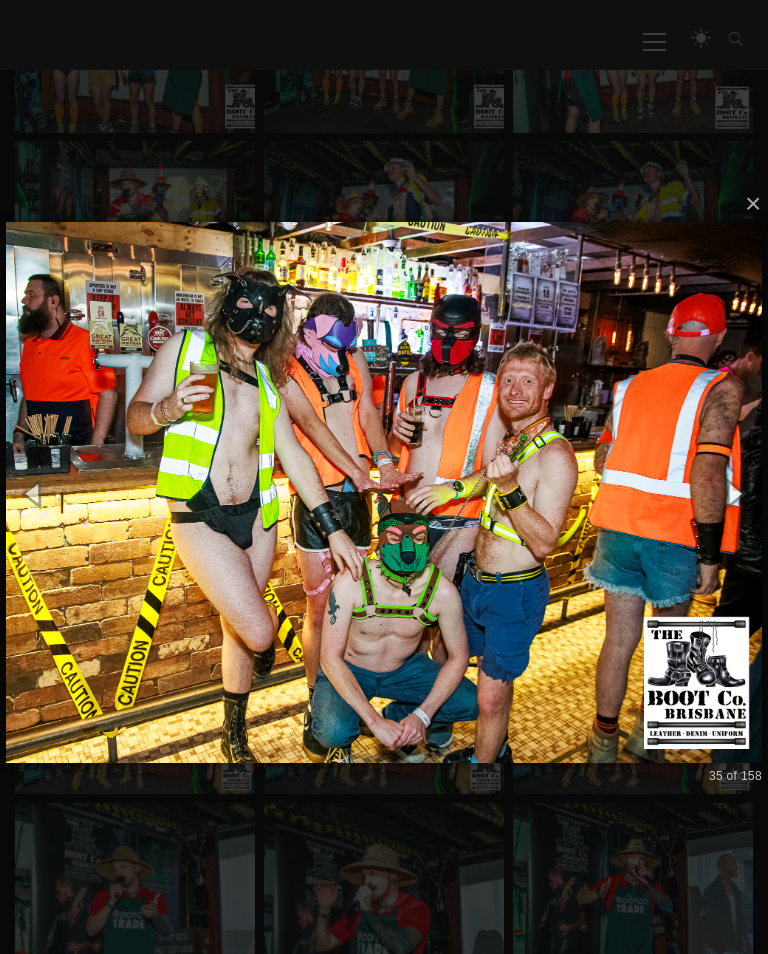click at bounding box center [735, 492] 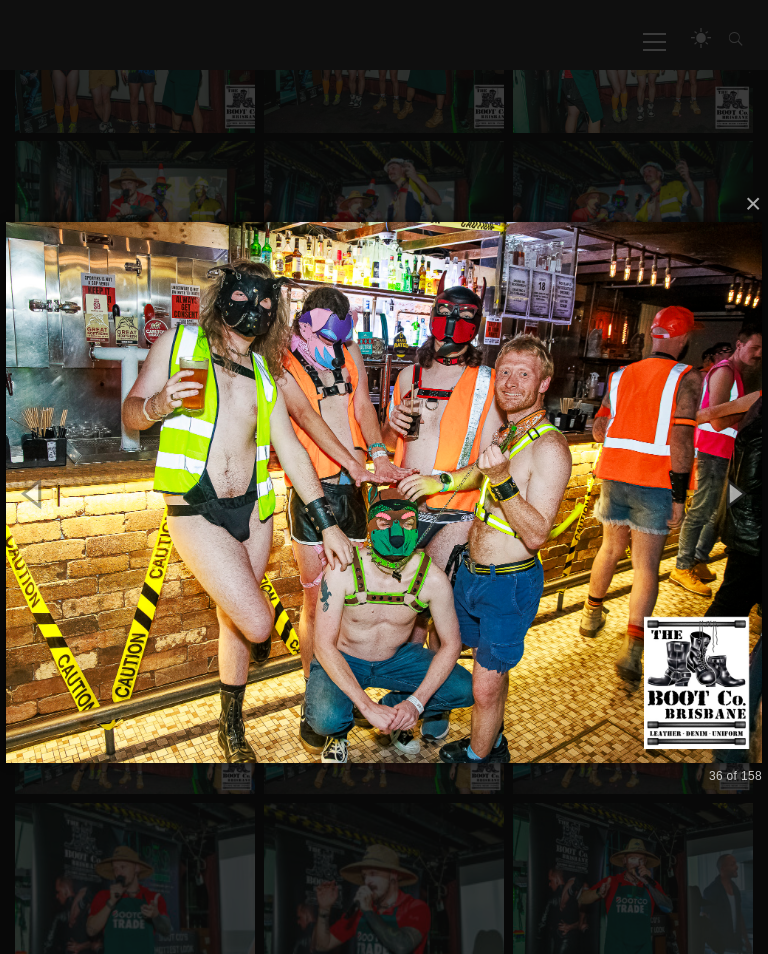 click at bounding box center (735, 492) 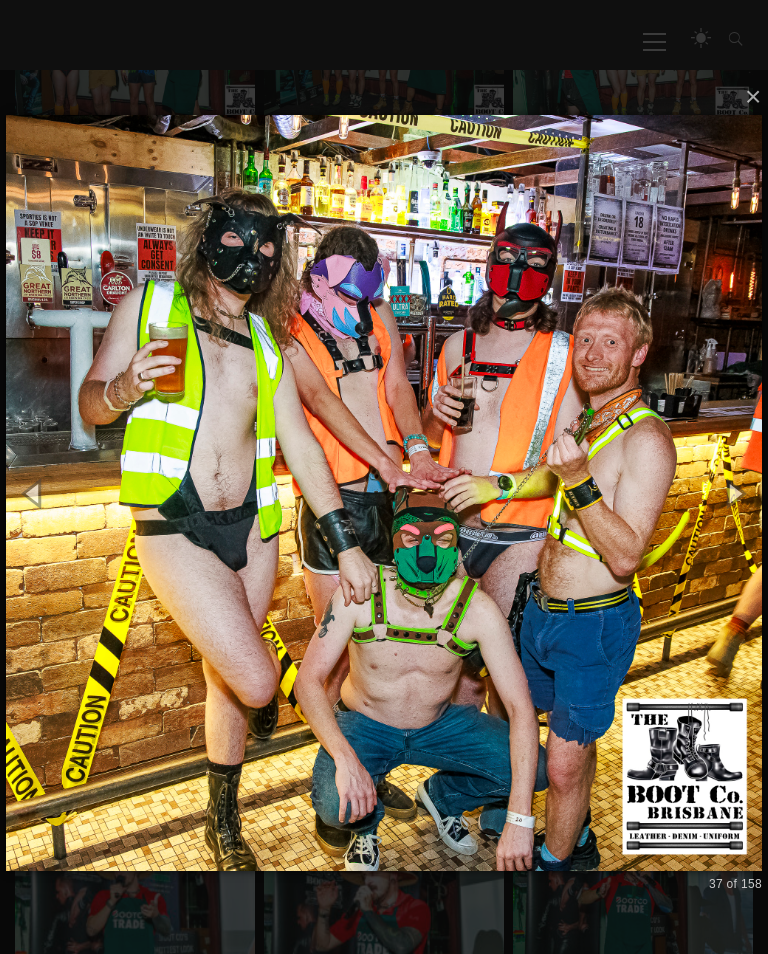 click at bounding box center (735, 492) 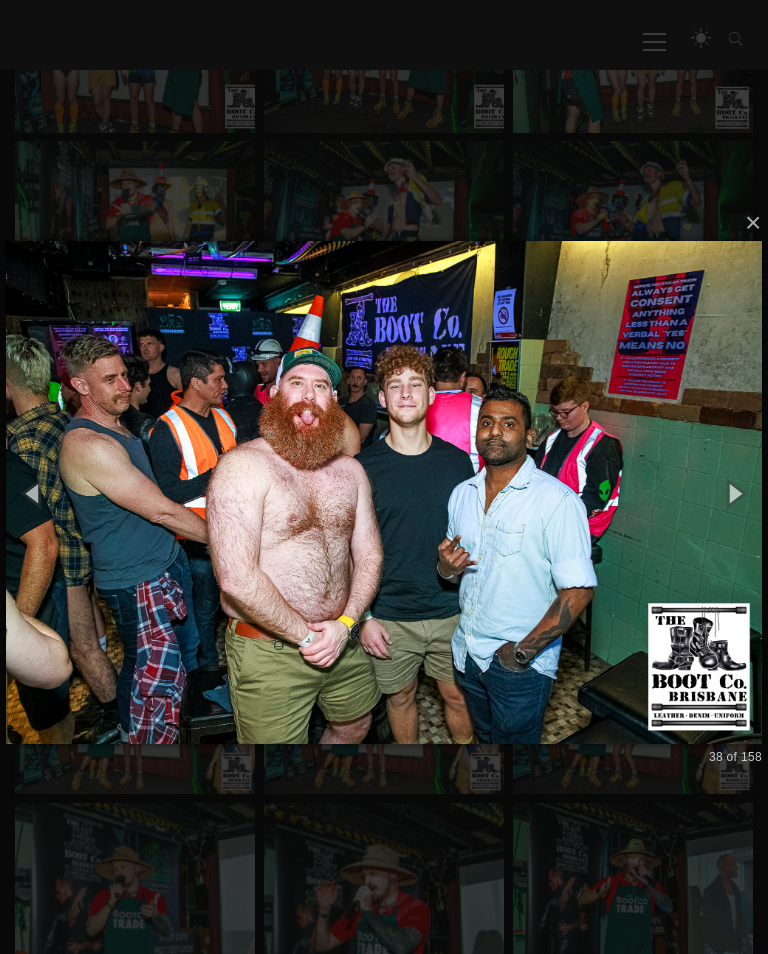 click at bounding box center [735, 492] 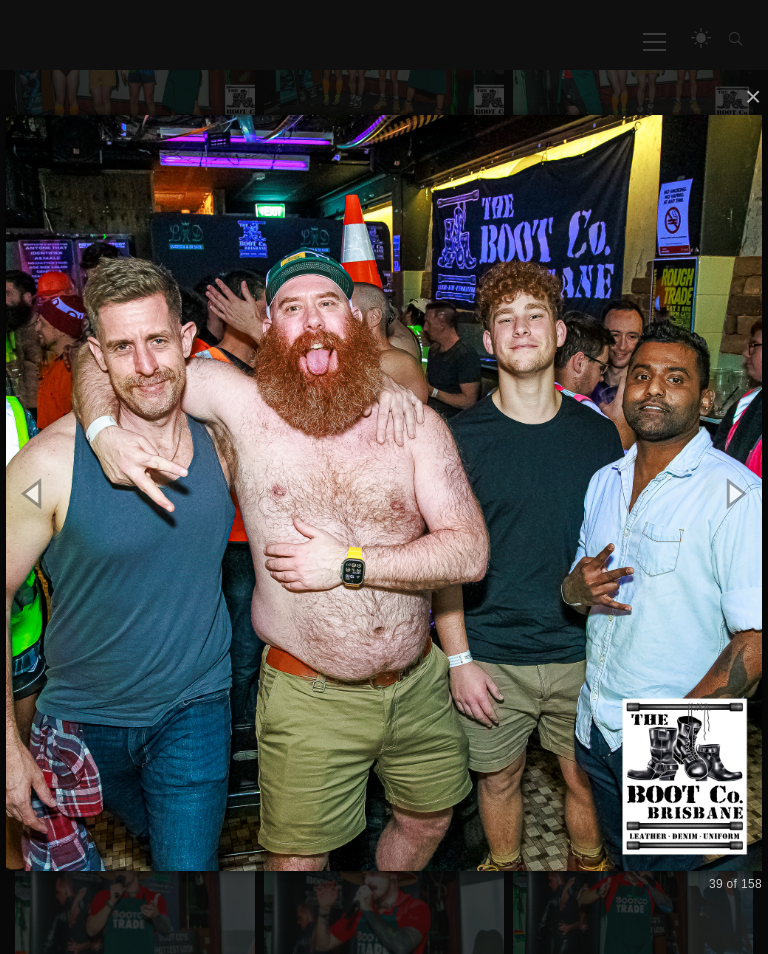 click at bounding box center (735, 492) 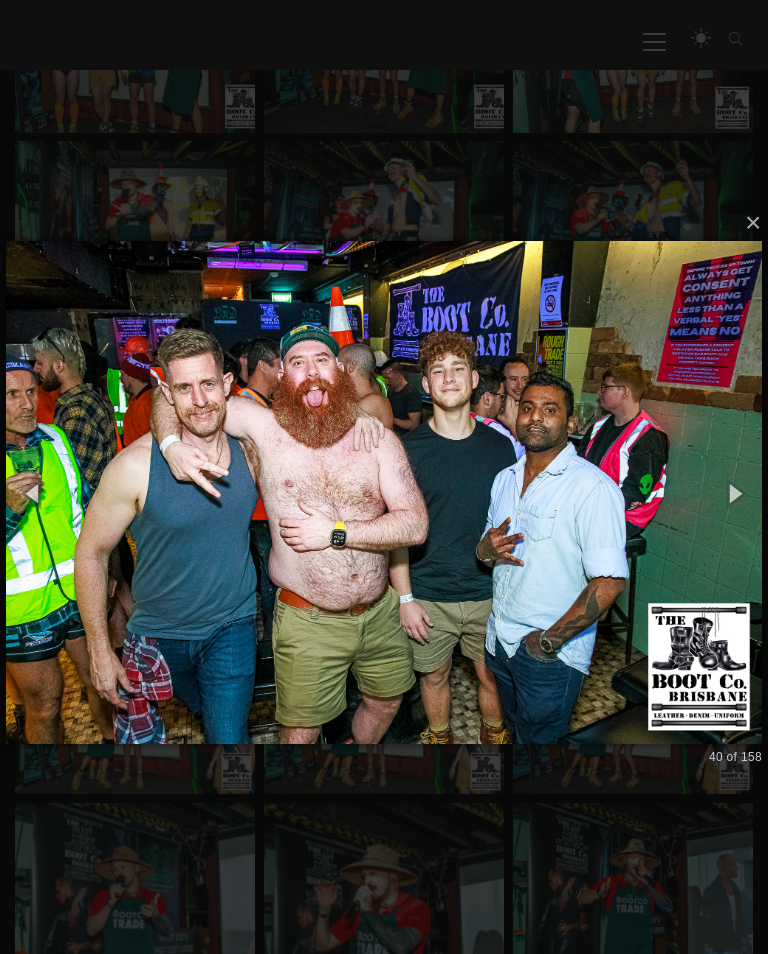 click at bounding box center (735, 492) 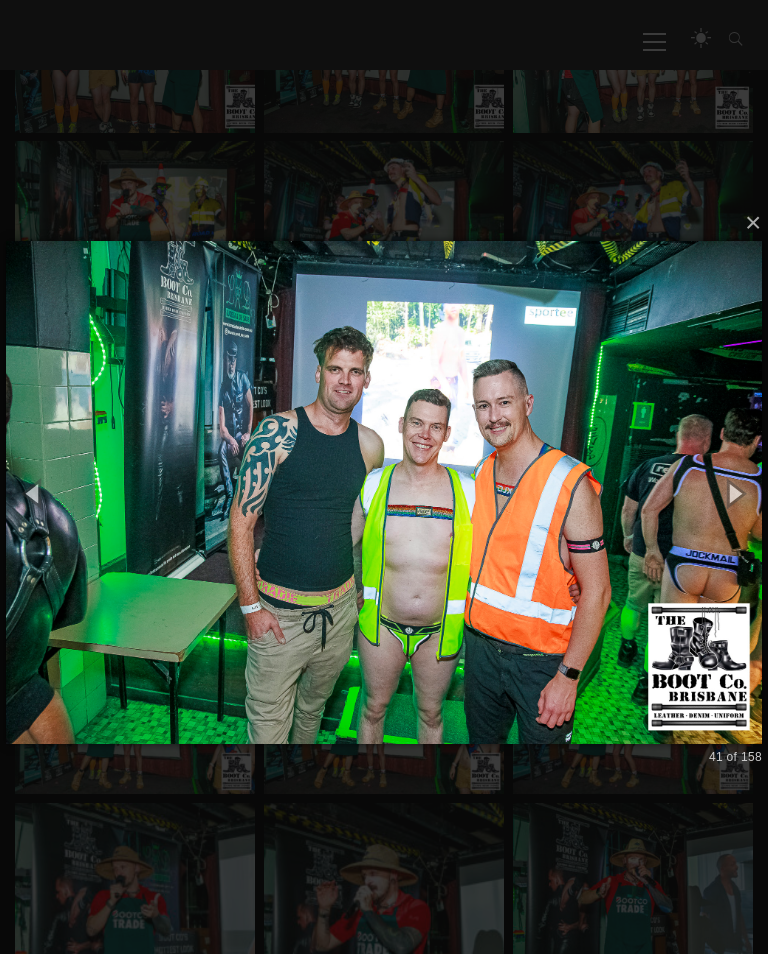 click at bounding box center (735, 492) 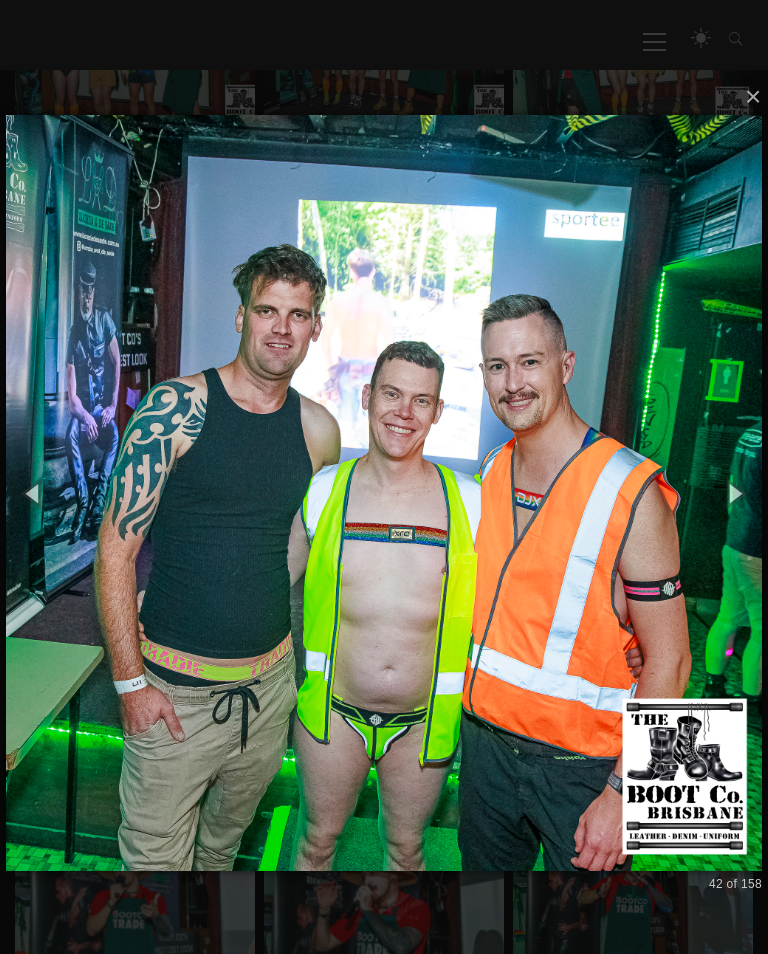 click at bounding box center [735, 492] 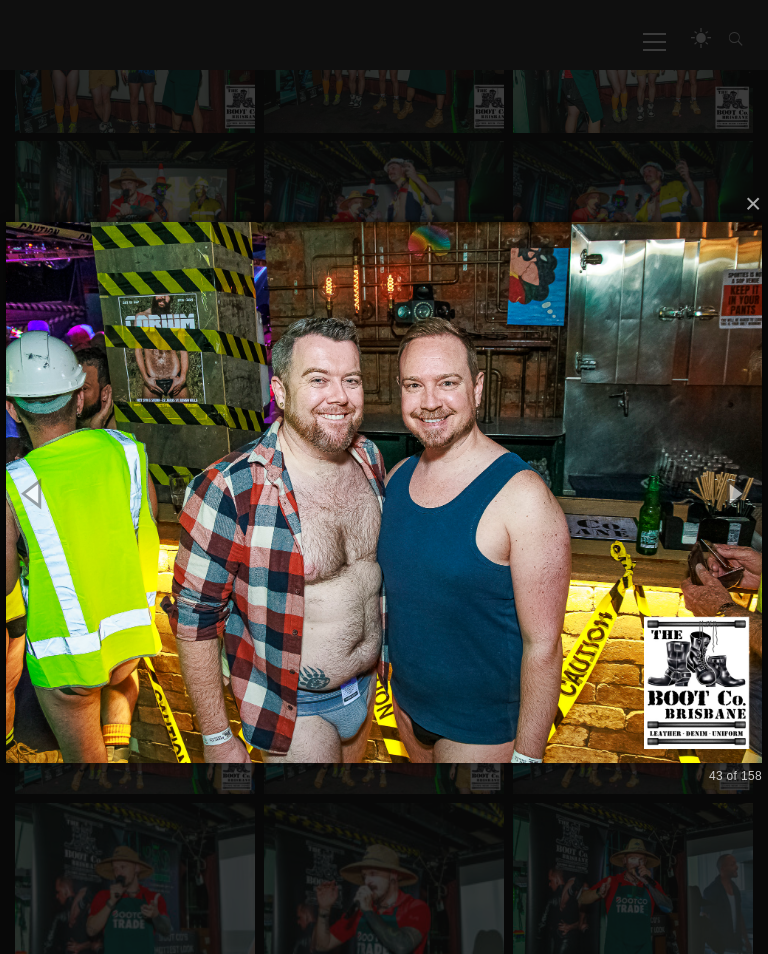 click at bounding box center [735, 492] 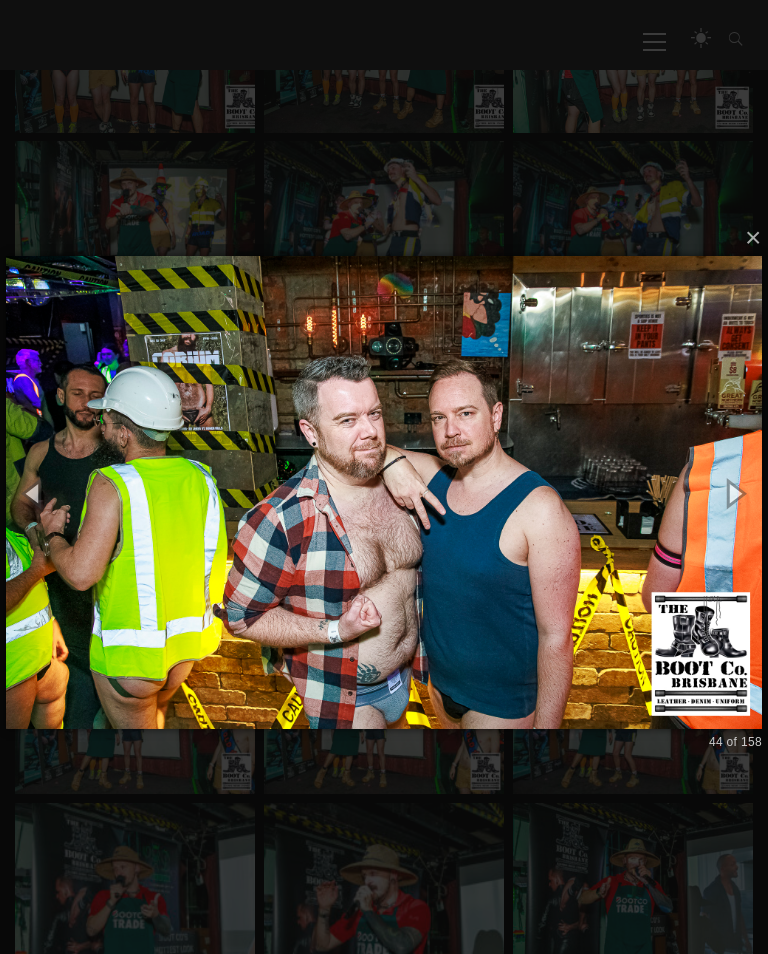 click at bounding box center [735, 492] 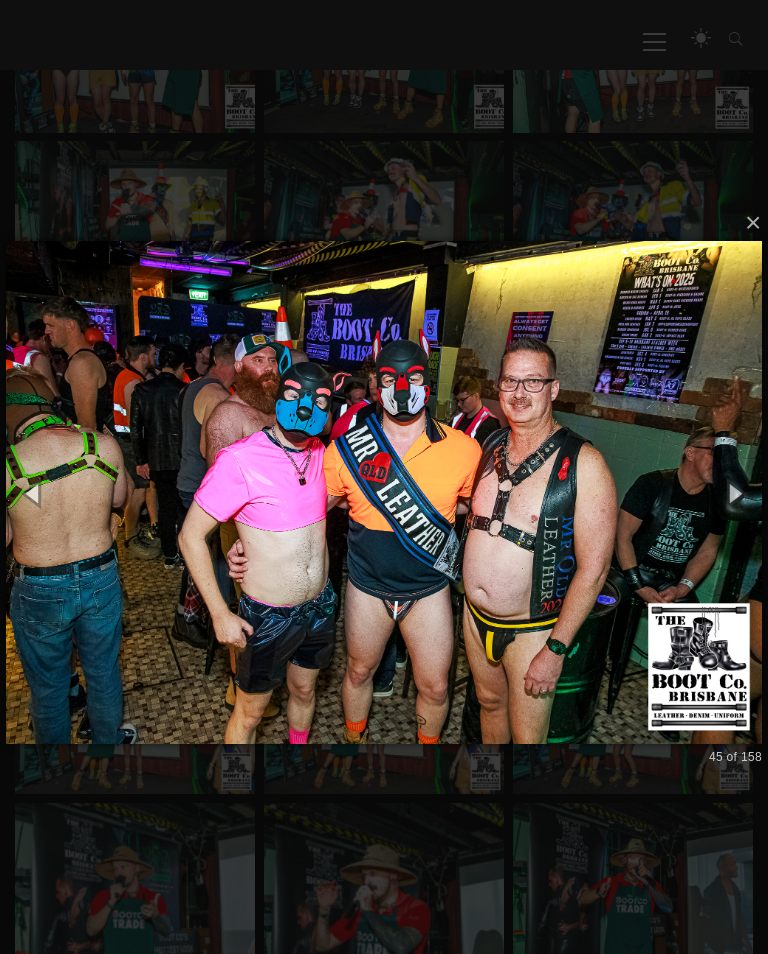 click at bounding box center [735, 492] 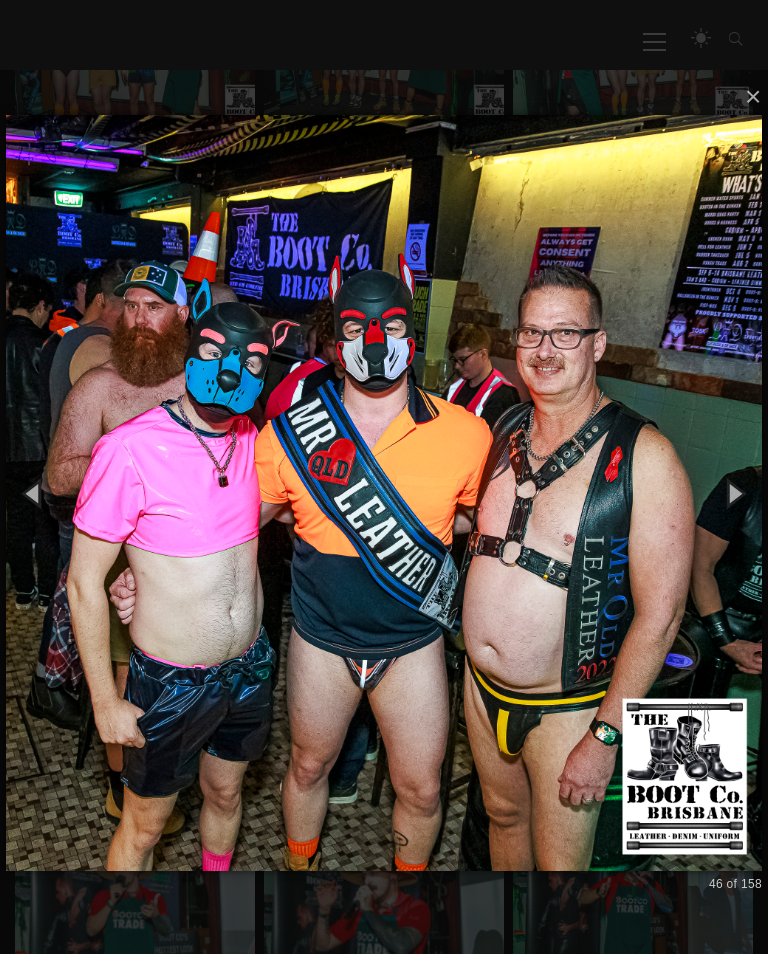 click at bounding box center [735, 492] 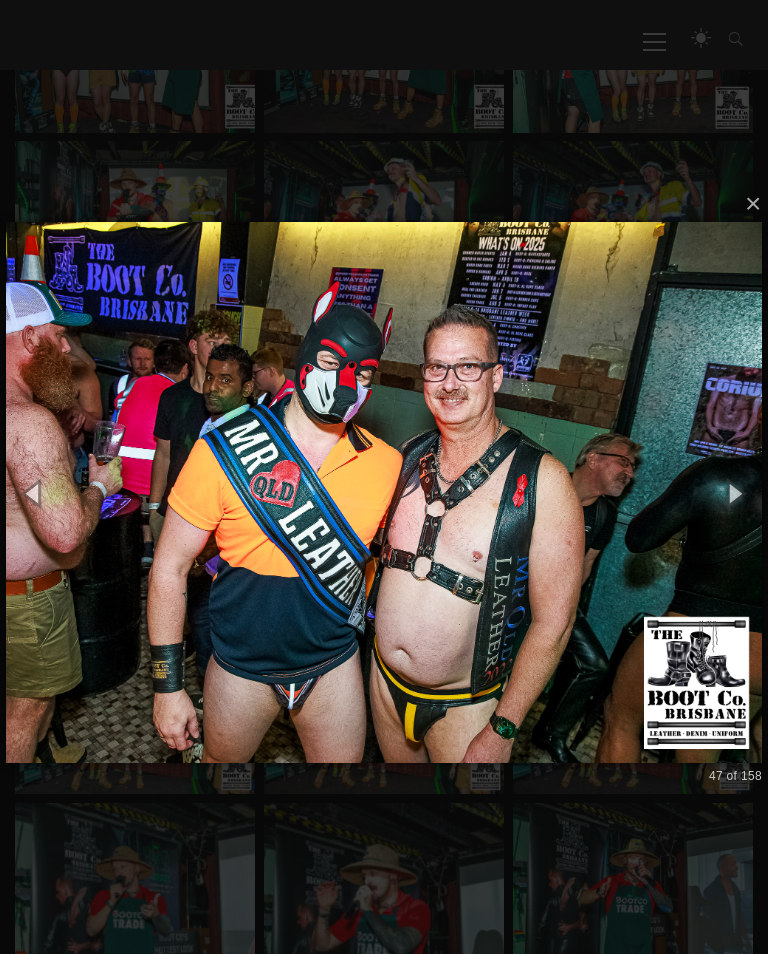 click at bounding box center (735, 492) 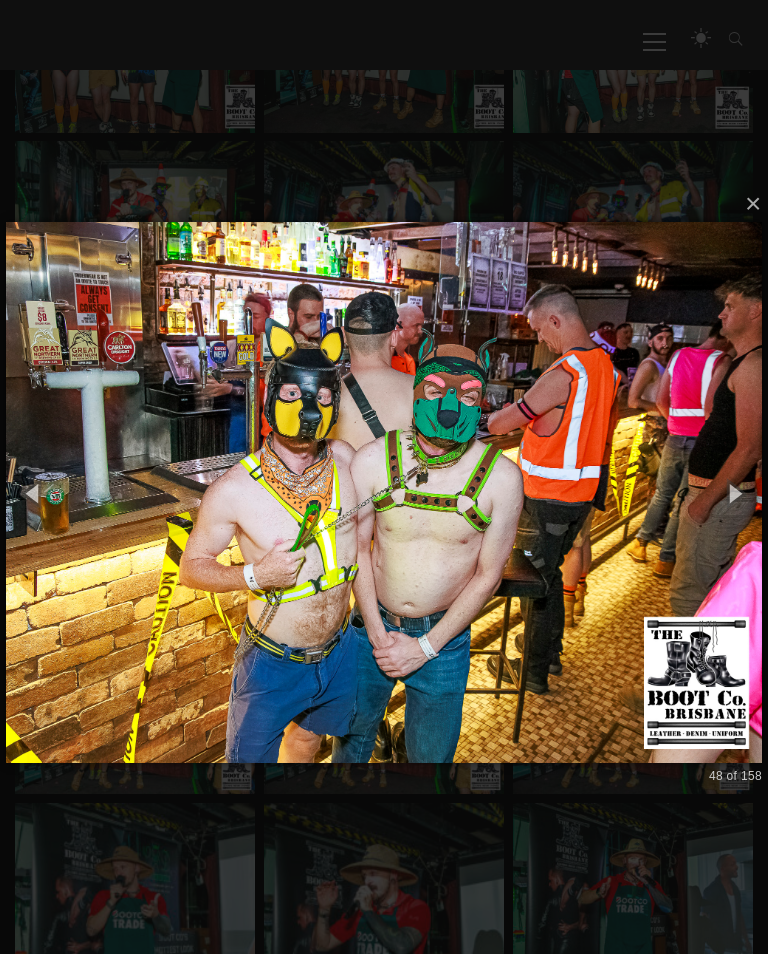 click at bounding box center [735, 492] 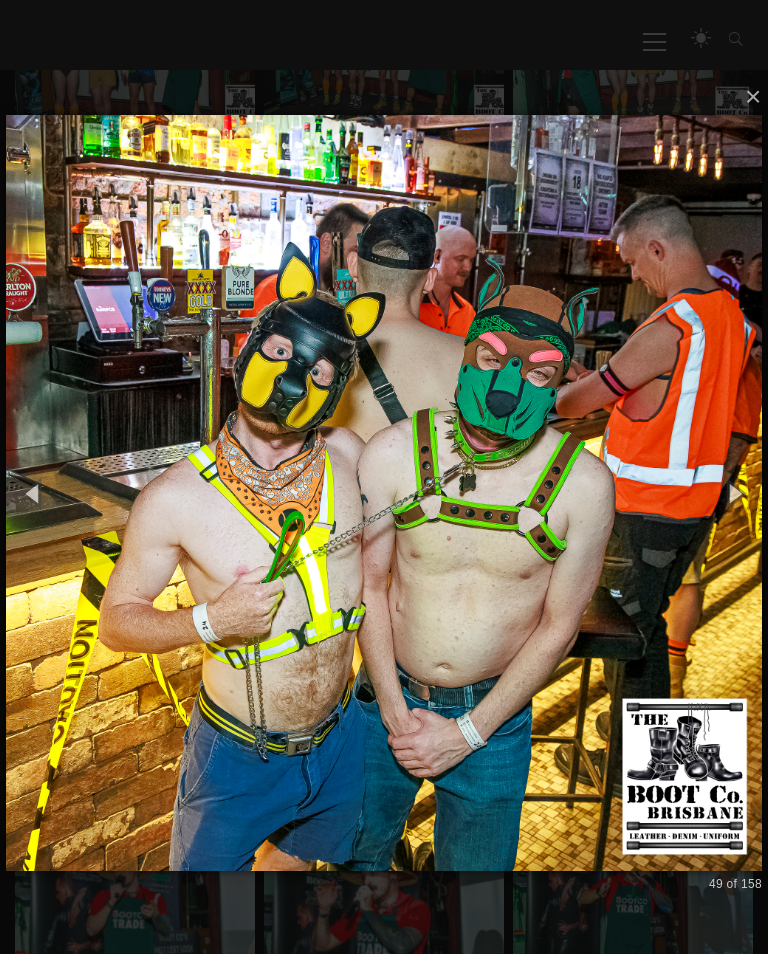 click at bounding box center [735, 492] 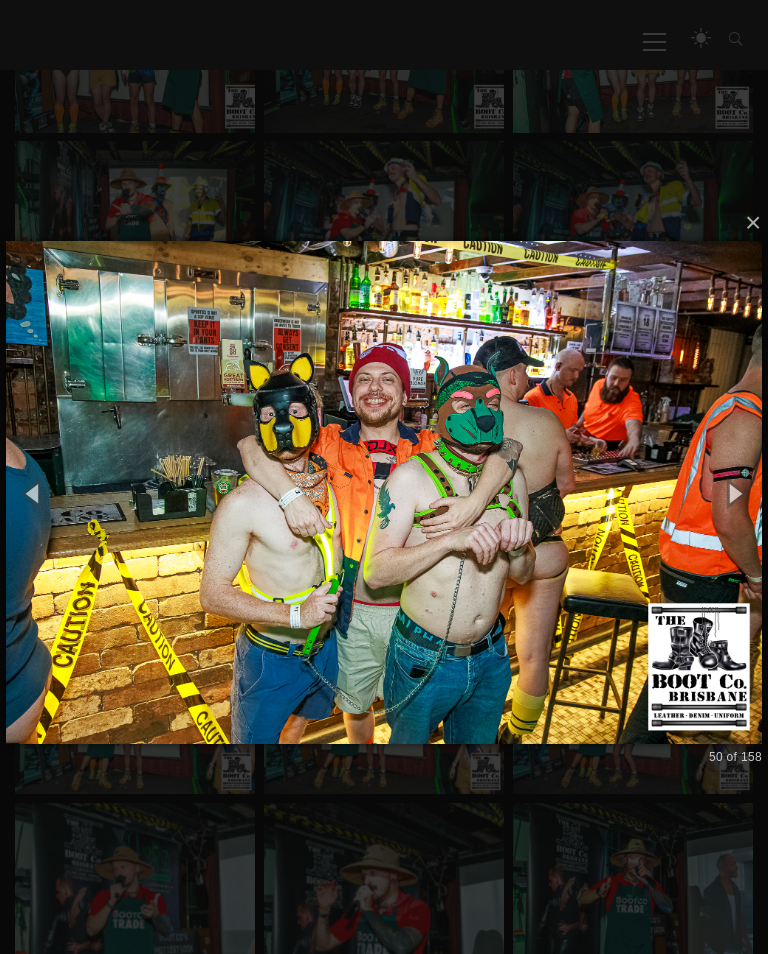 click at bounding box center [735, 492] 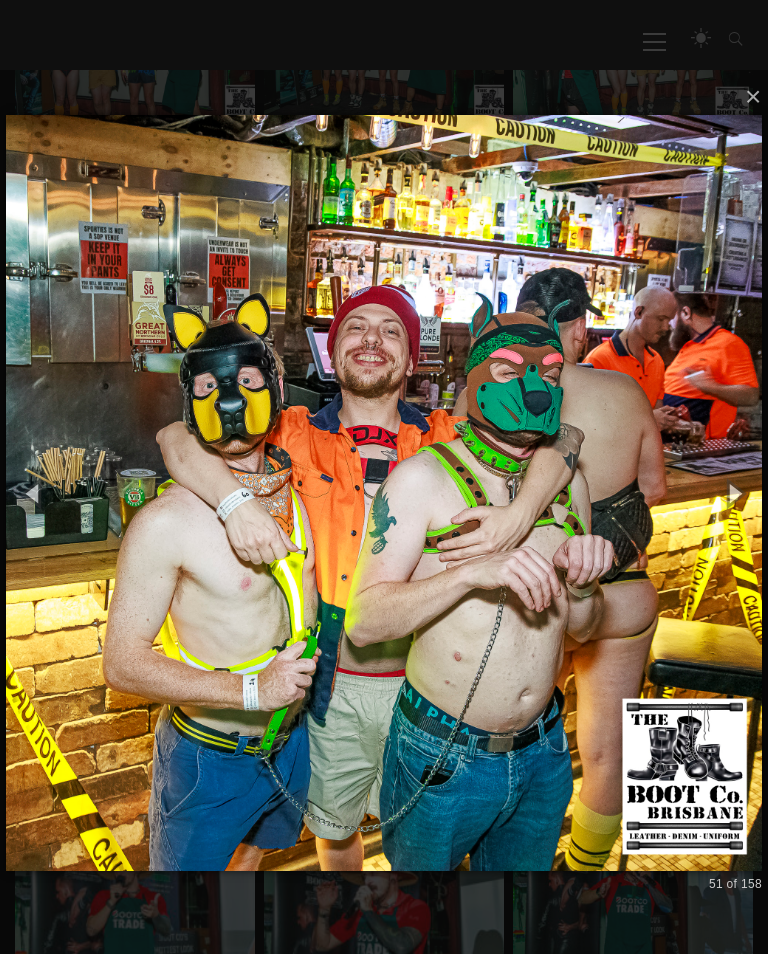click at bounding box center [735, 492] 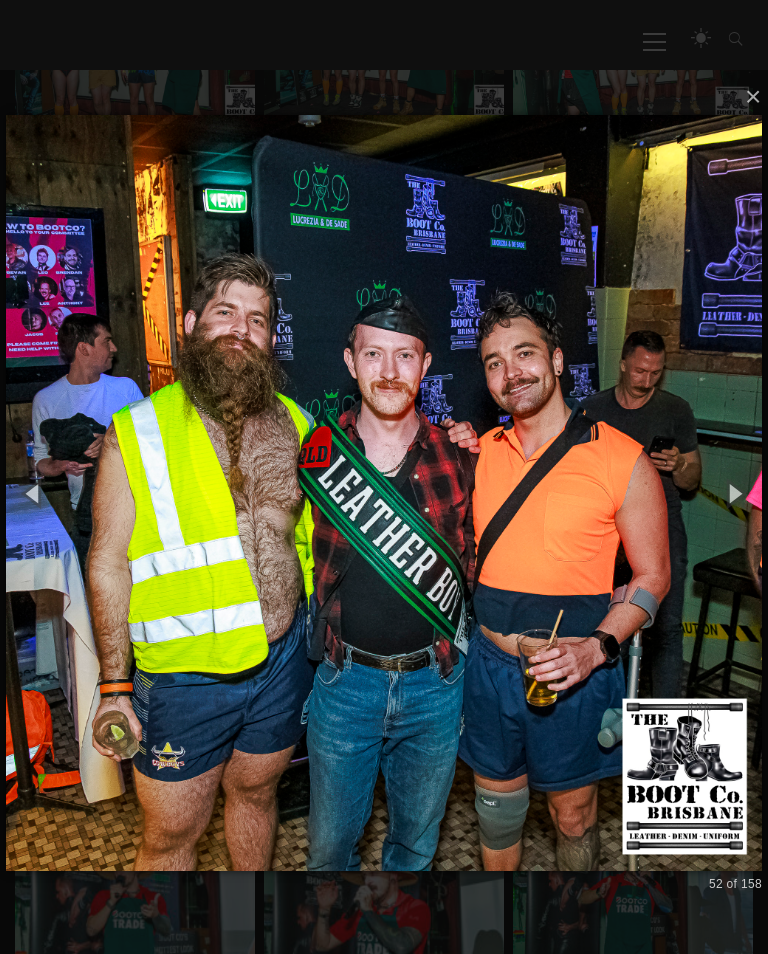 click at bounding box center (735, 492) 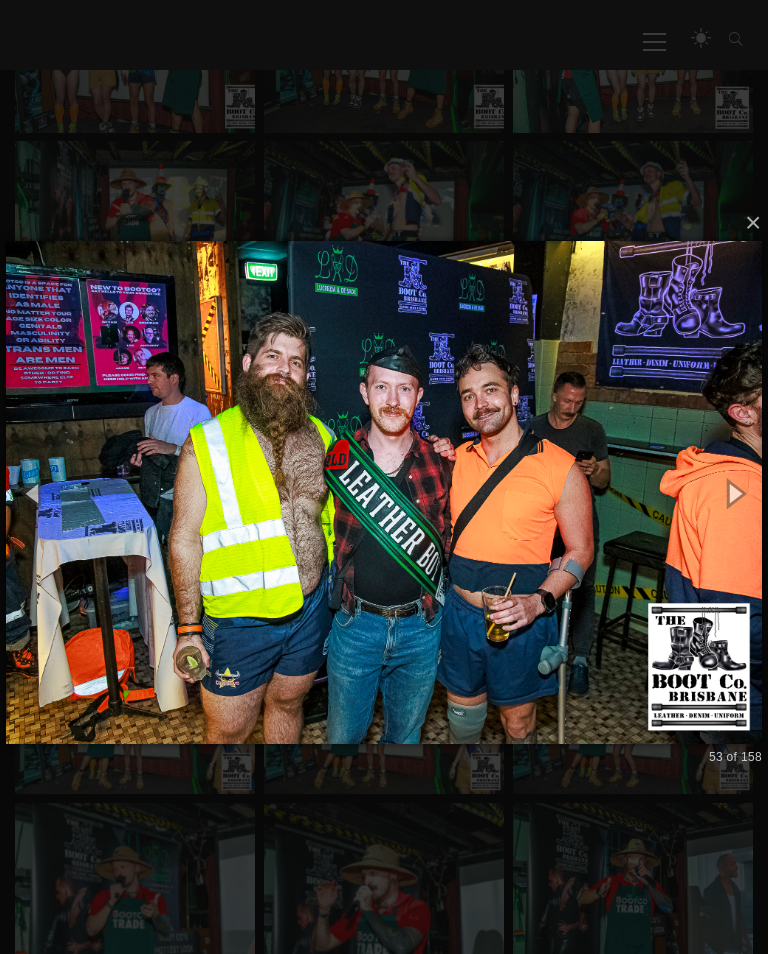 click at bounding box center [735, 492] 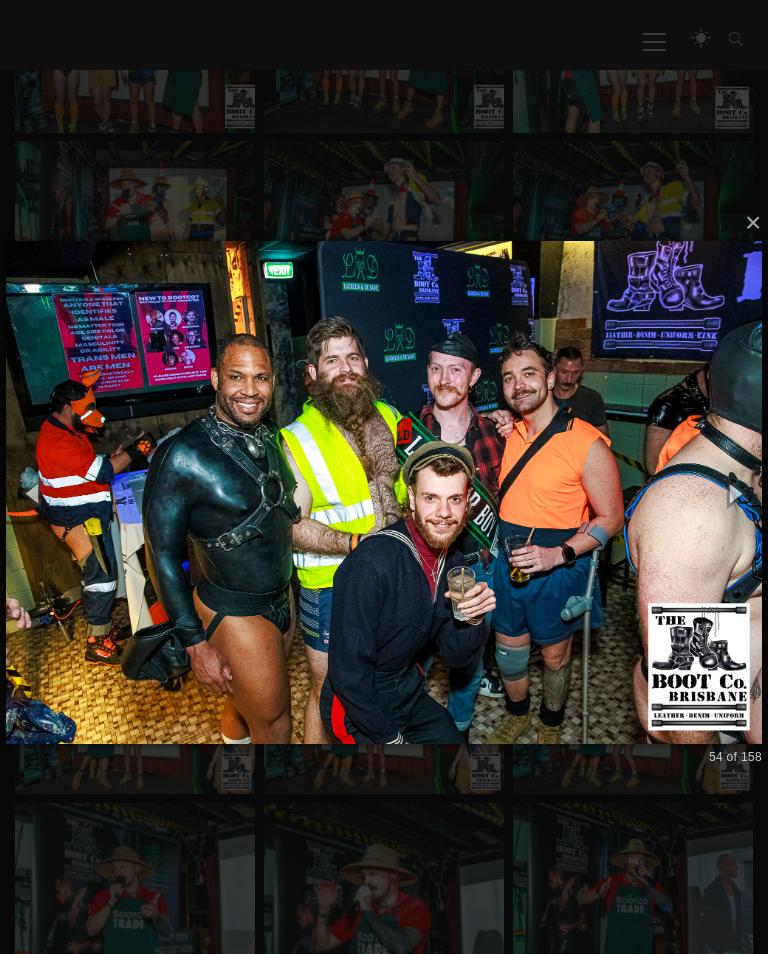 click at bounding box center (735, 492) 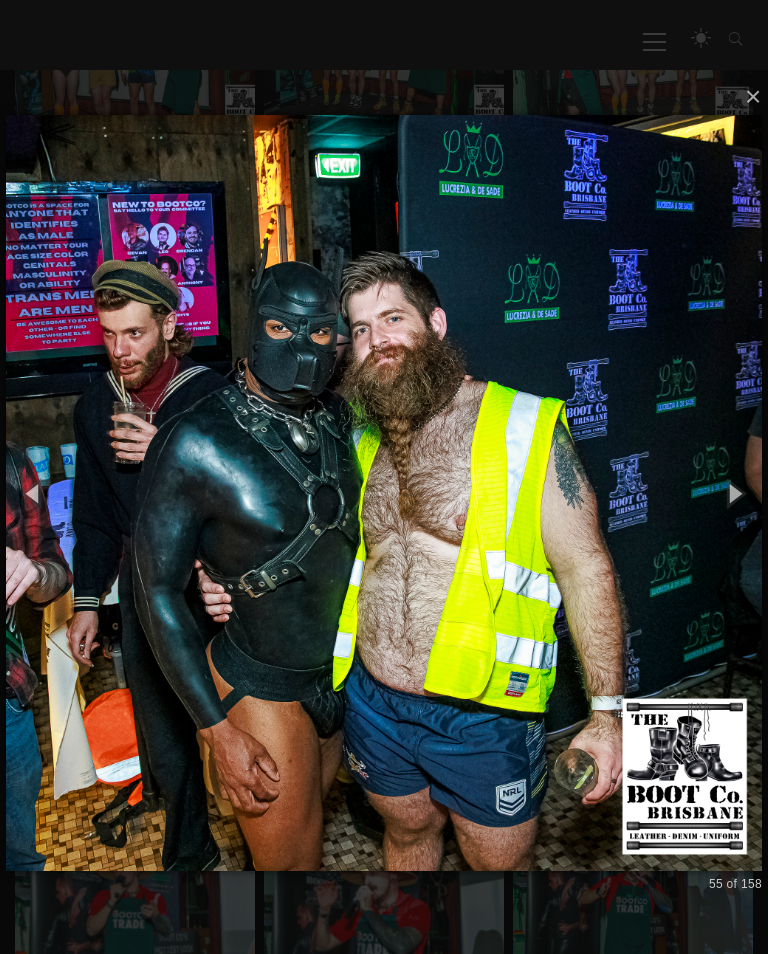 click at bounding box center [735, 492] 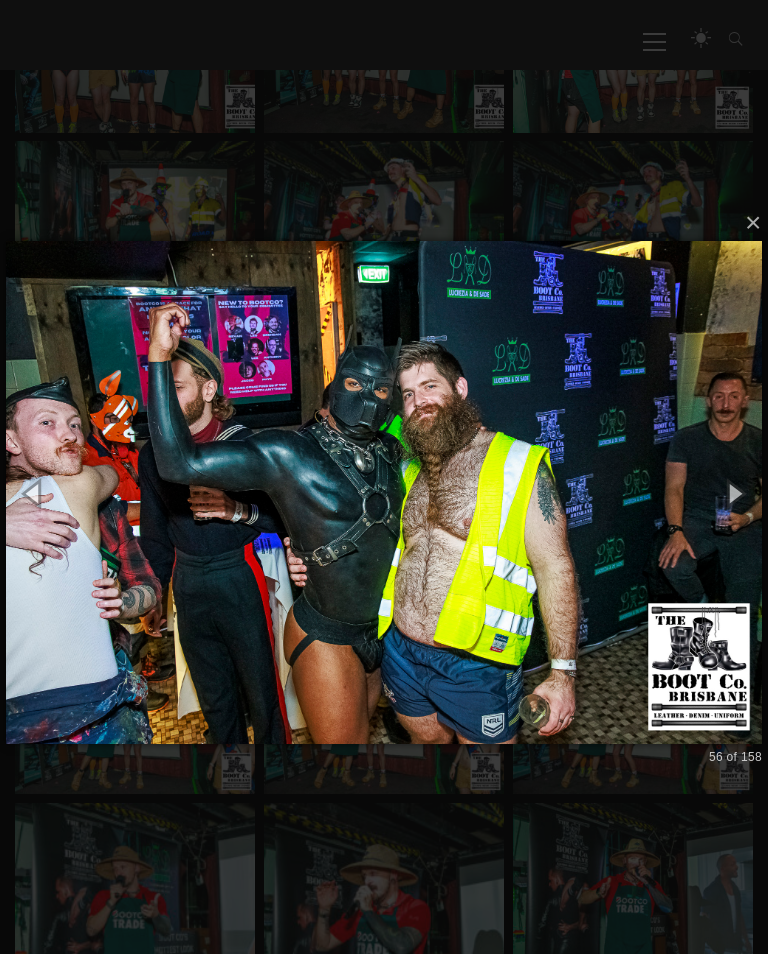 click at bounding box center (735, 492) 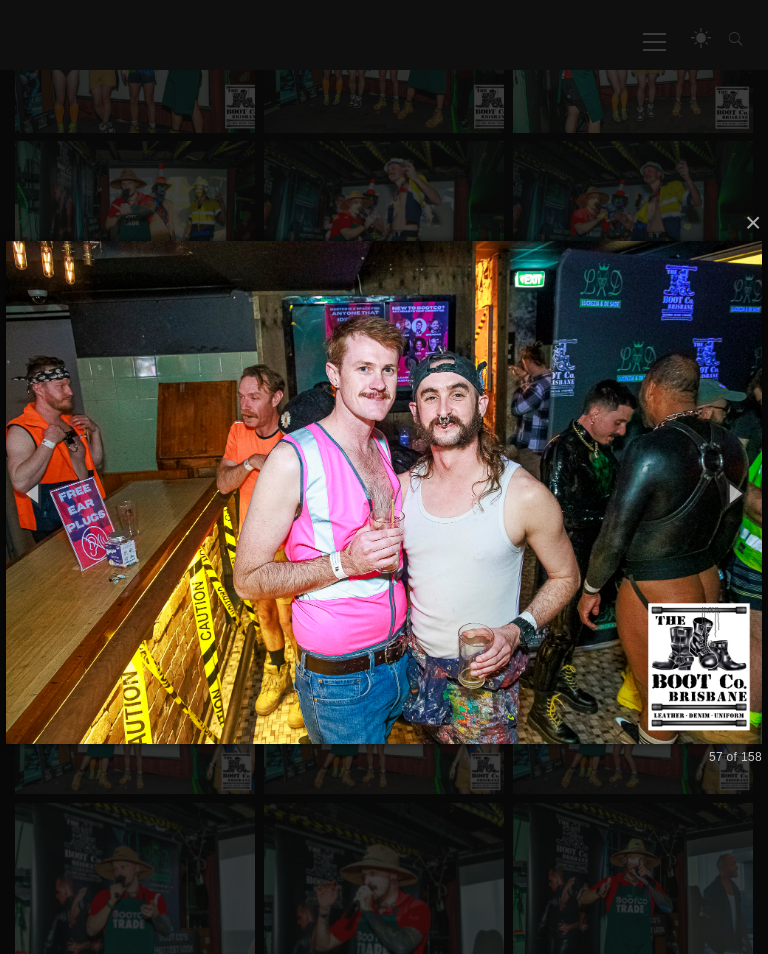 click at bounding box center [735, 492] 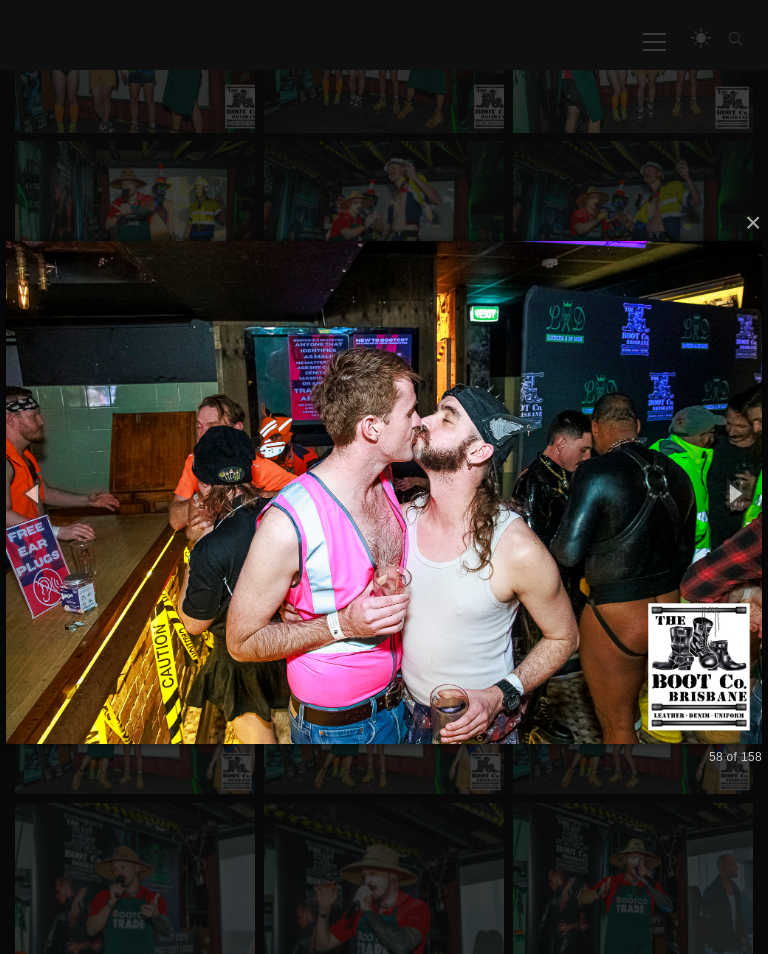 click at bounding box center (735, 492) 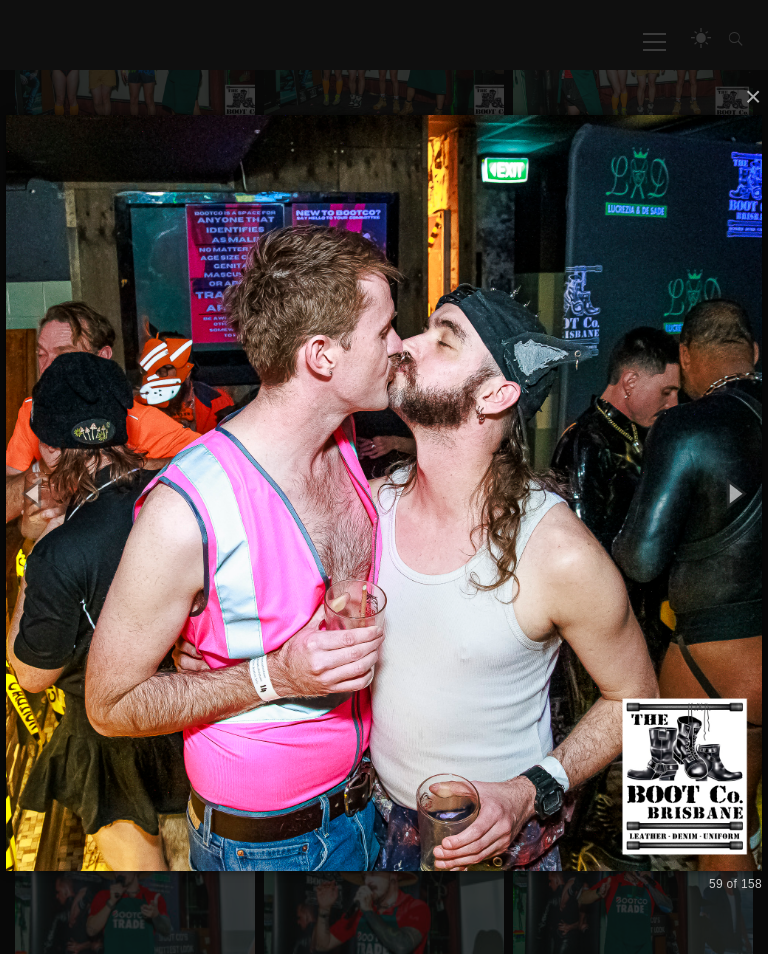 click at bounding box center [735, 492] 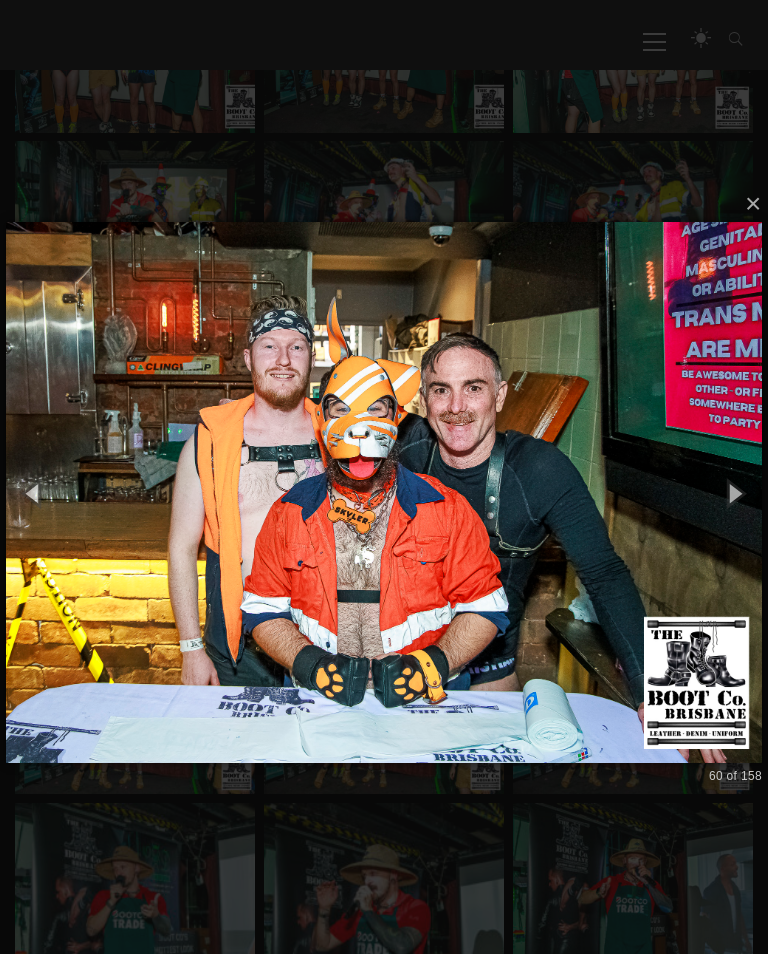 click at bounding box center [735, 492] 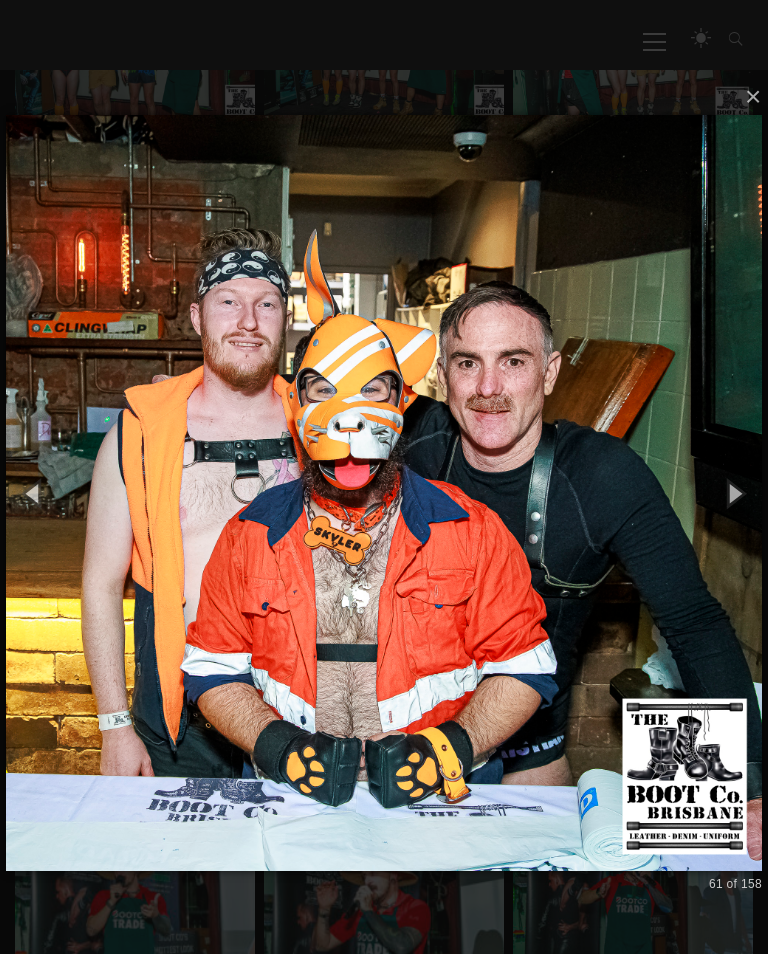 click at bounding box center (735, 492) 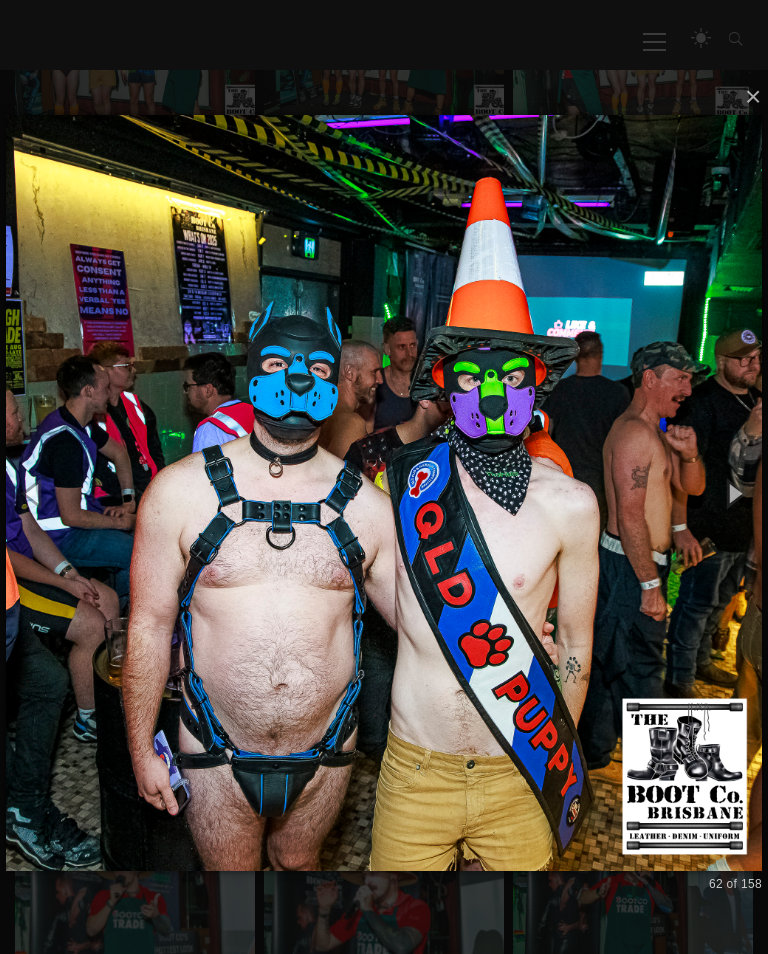click at bounding box center (735, 492) 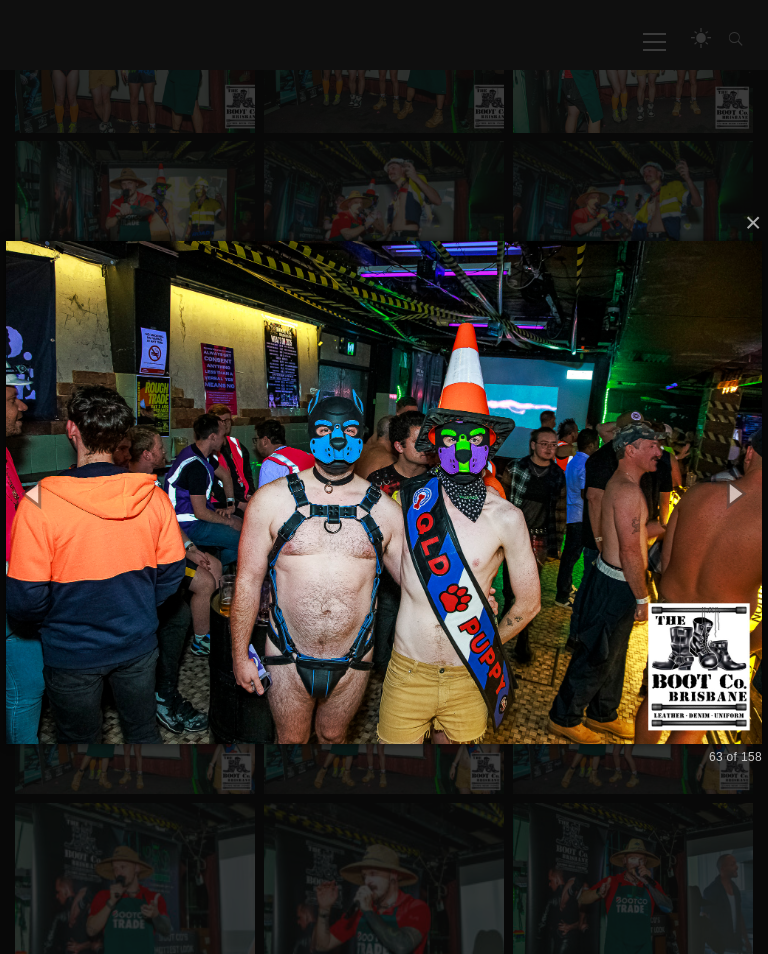 click at bounding box center (735, 492) 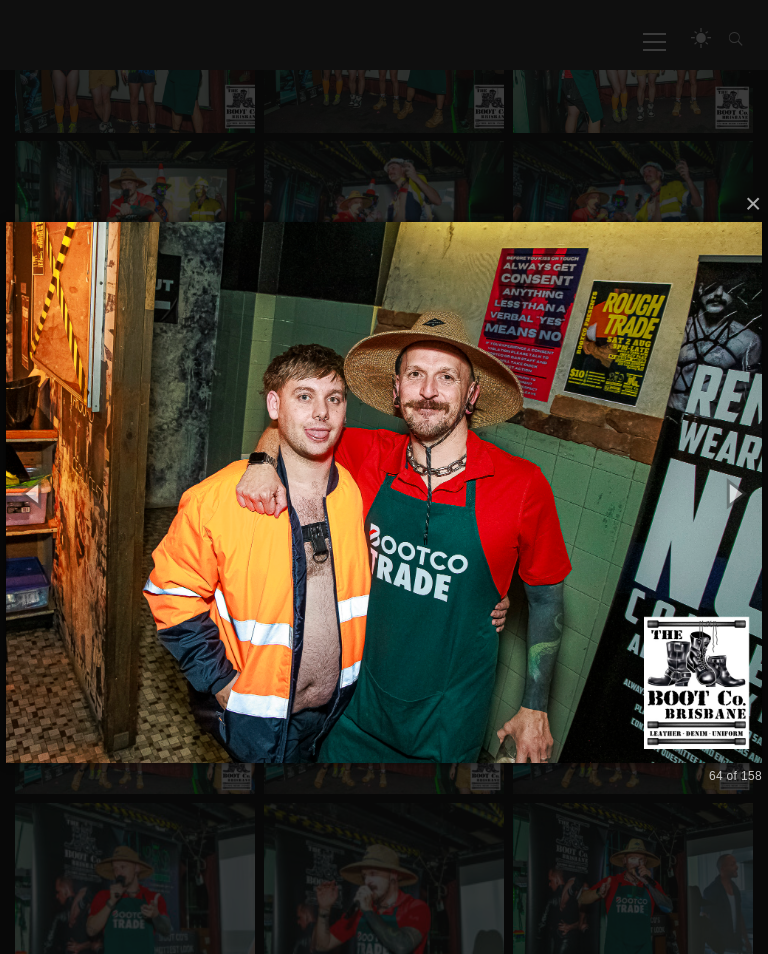 click at bounding box center [735, 492] 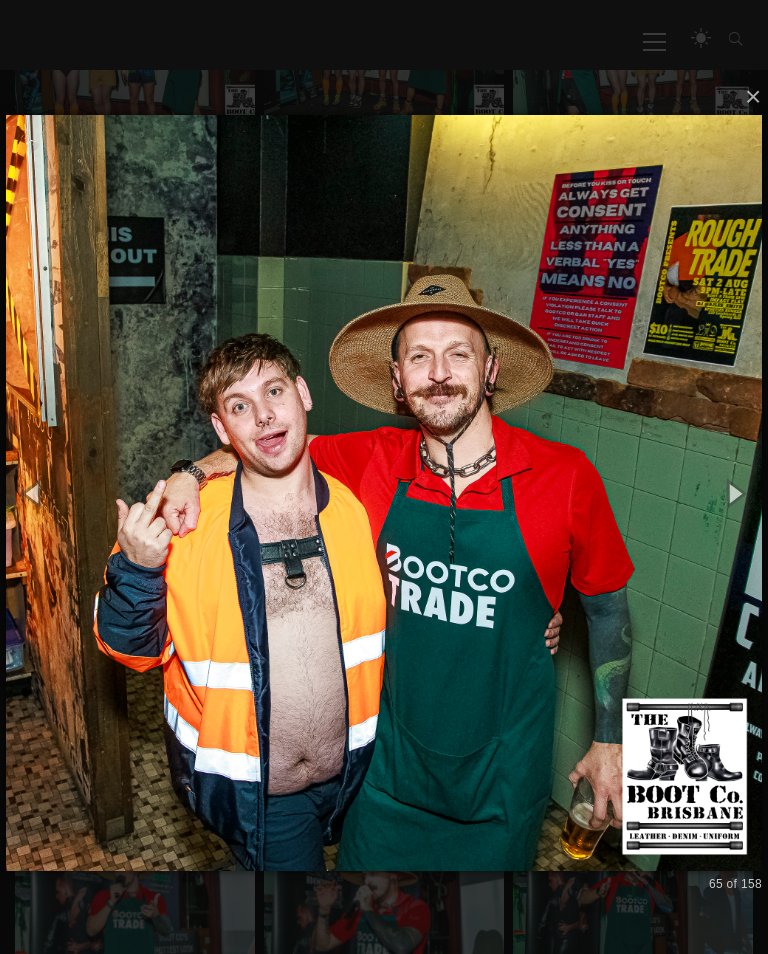 click at bounding box center [735, 492] 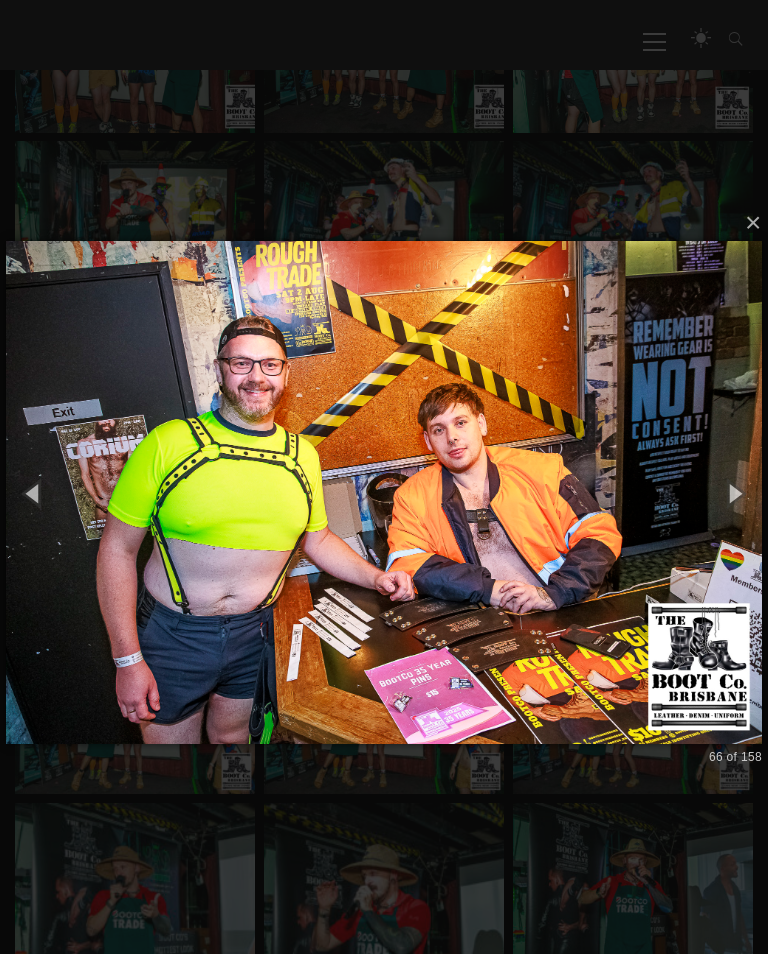 click at bounding box center (735, 492) 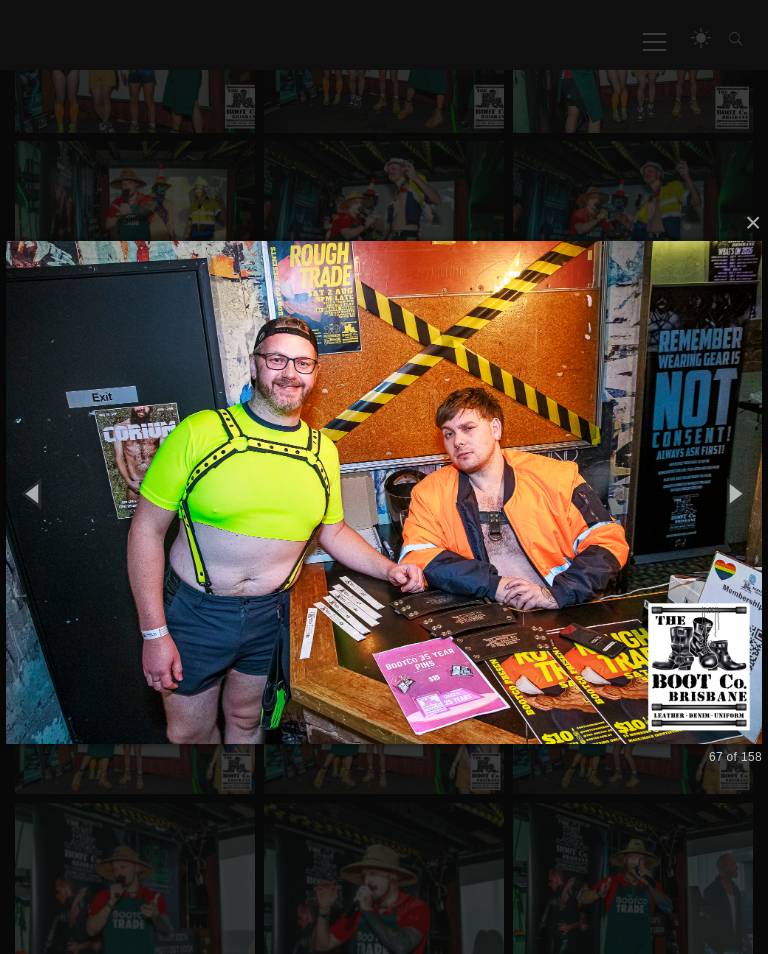 click at bounding box center [735, 492] 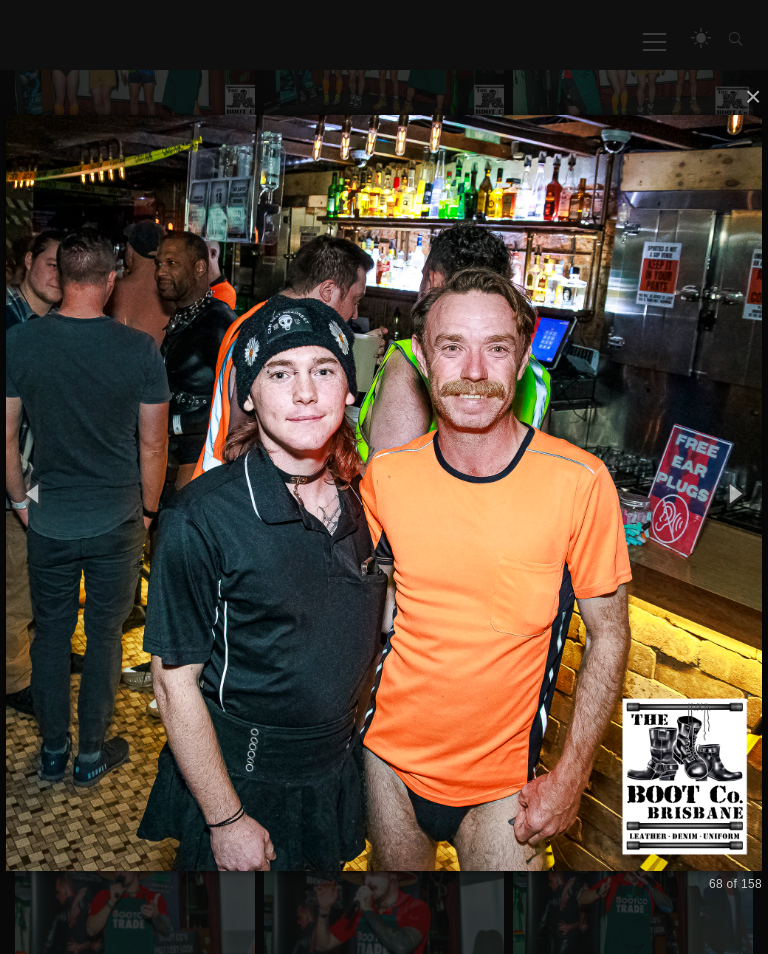 click at bounding box center [735, 492] 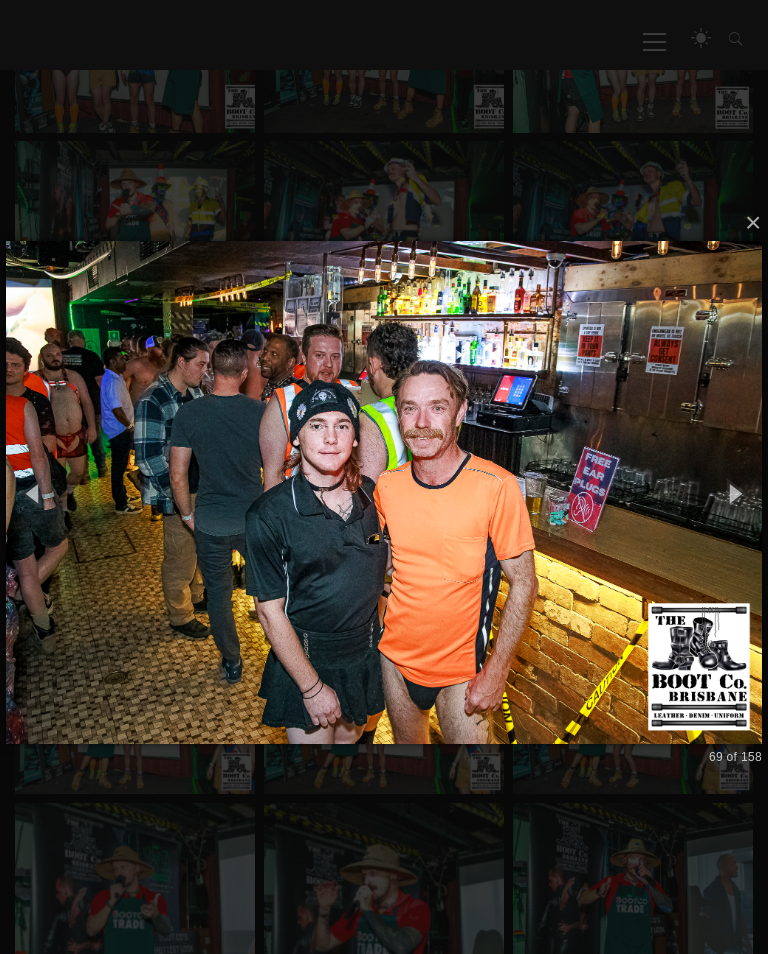 click at bounding box center (735, 492) 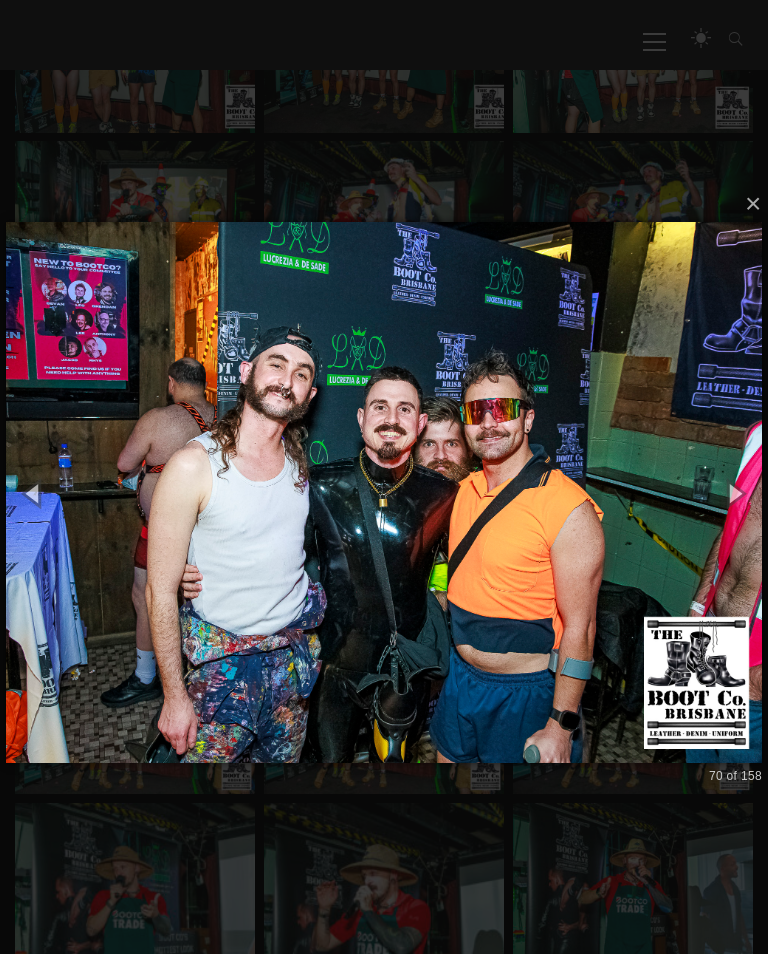 click at bounding box center (735, 492) 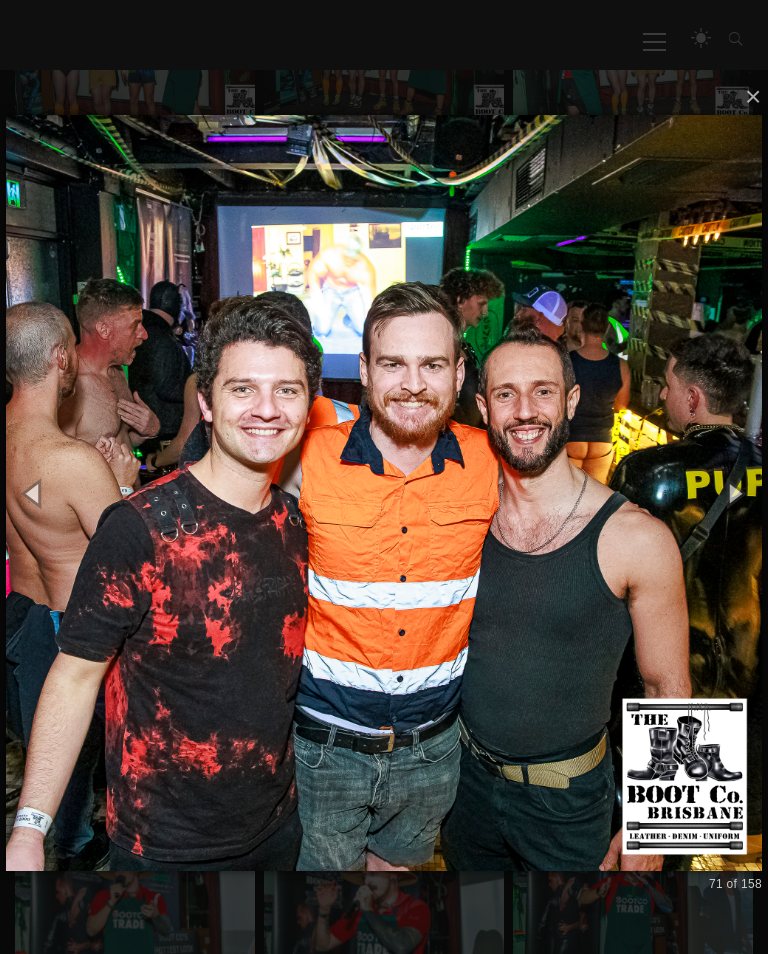 click at bounding box center (735, 492) 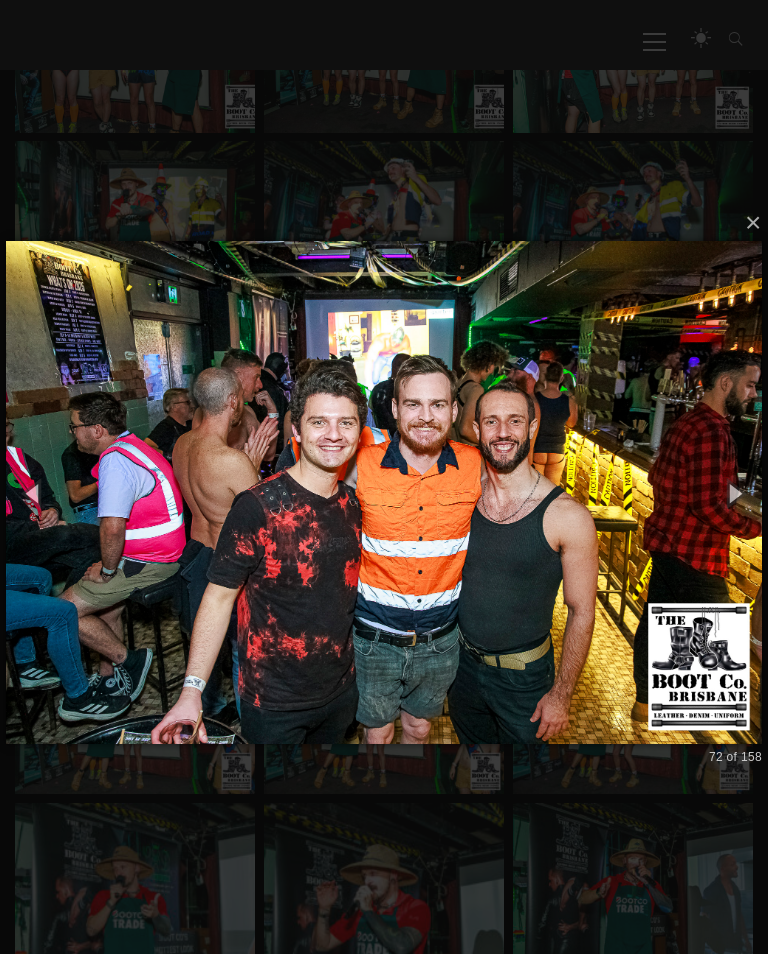 click at bounding box center (735, 492) 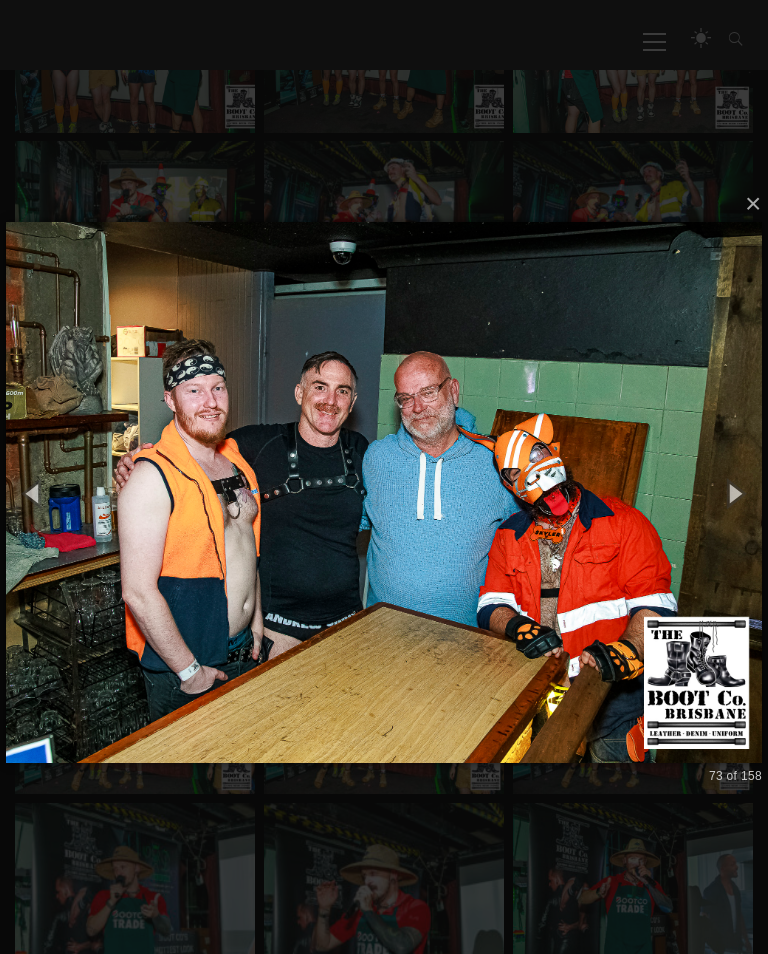 click at bounding box center (735, 492) 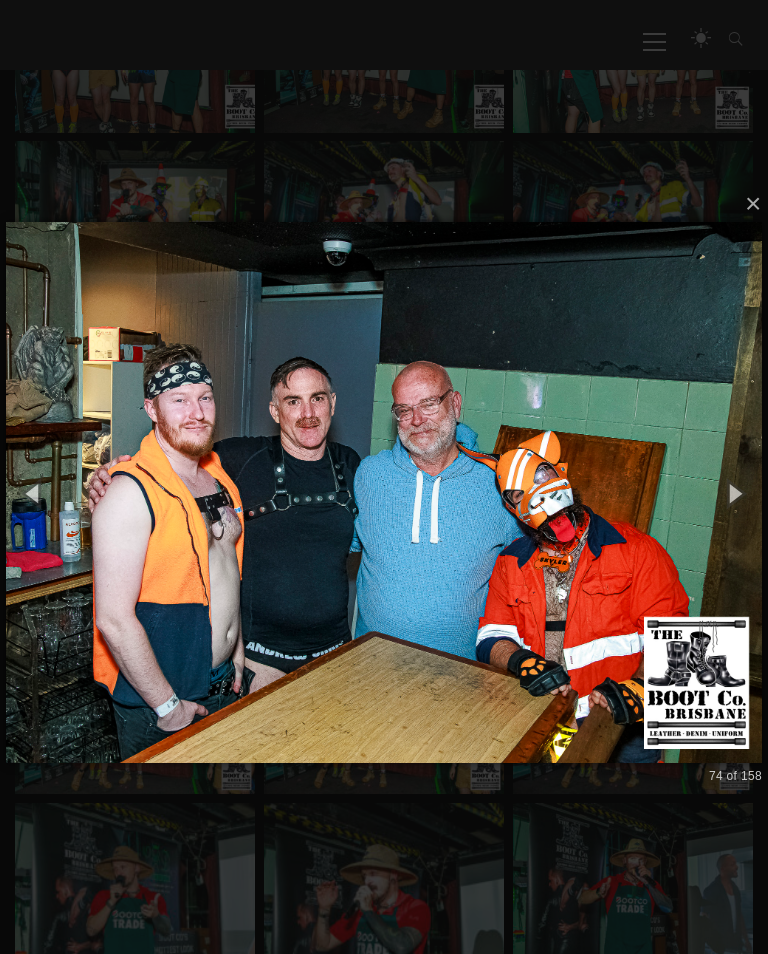 click at bounding box center (735, 492) 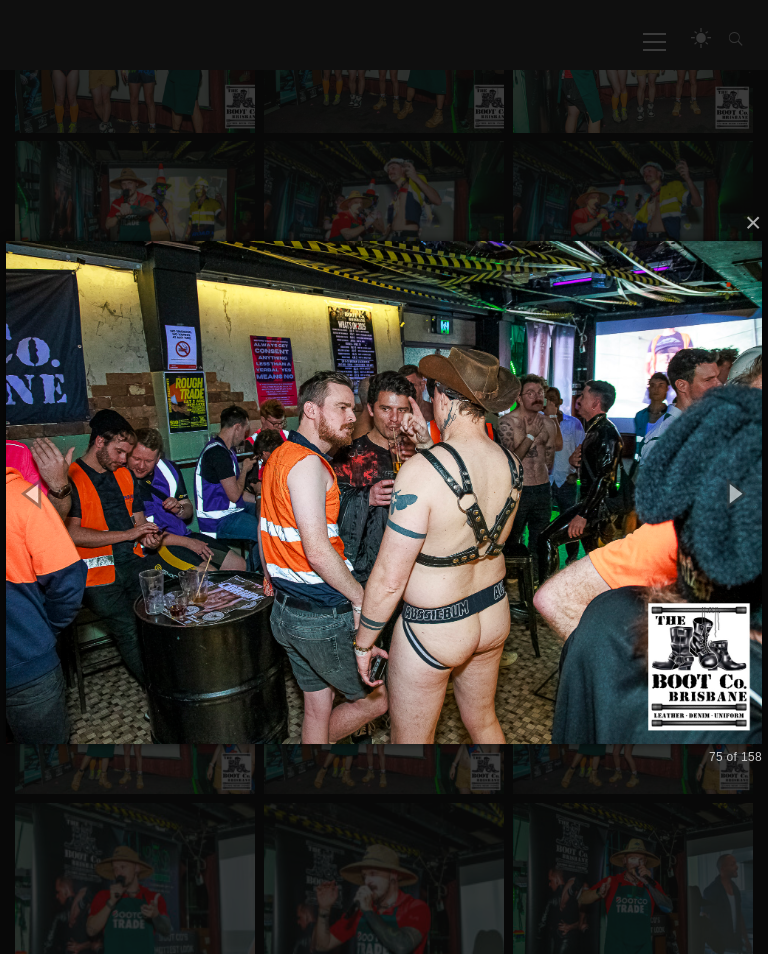 click at bounding box center [735, 492] 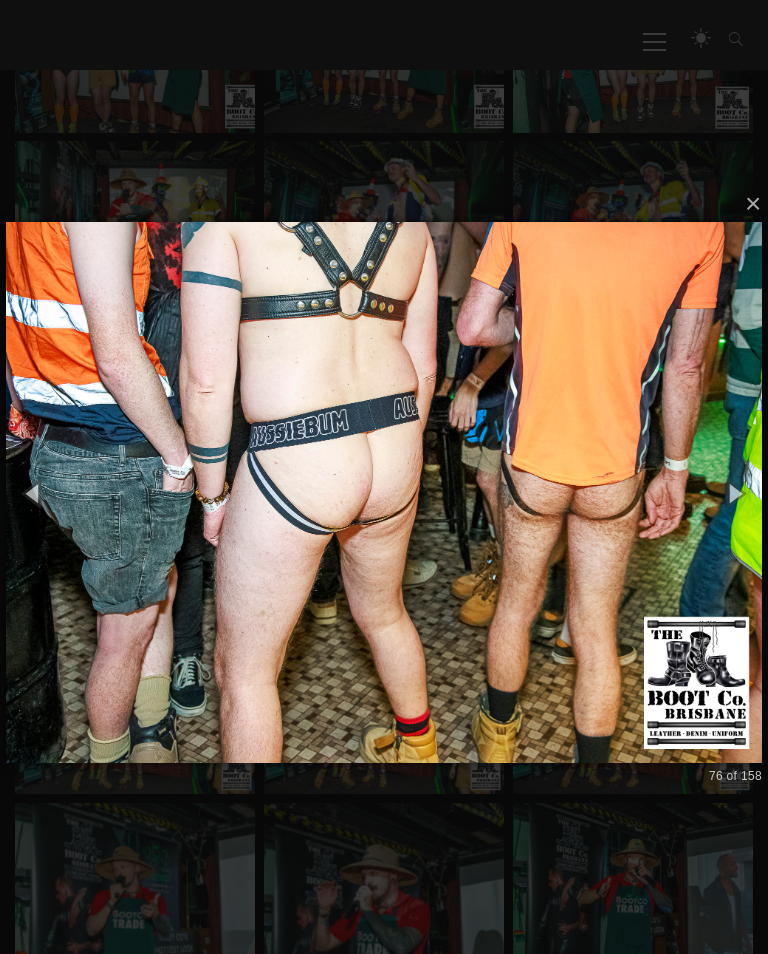 click at bounding box center [34, 492] 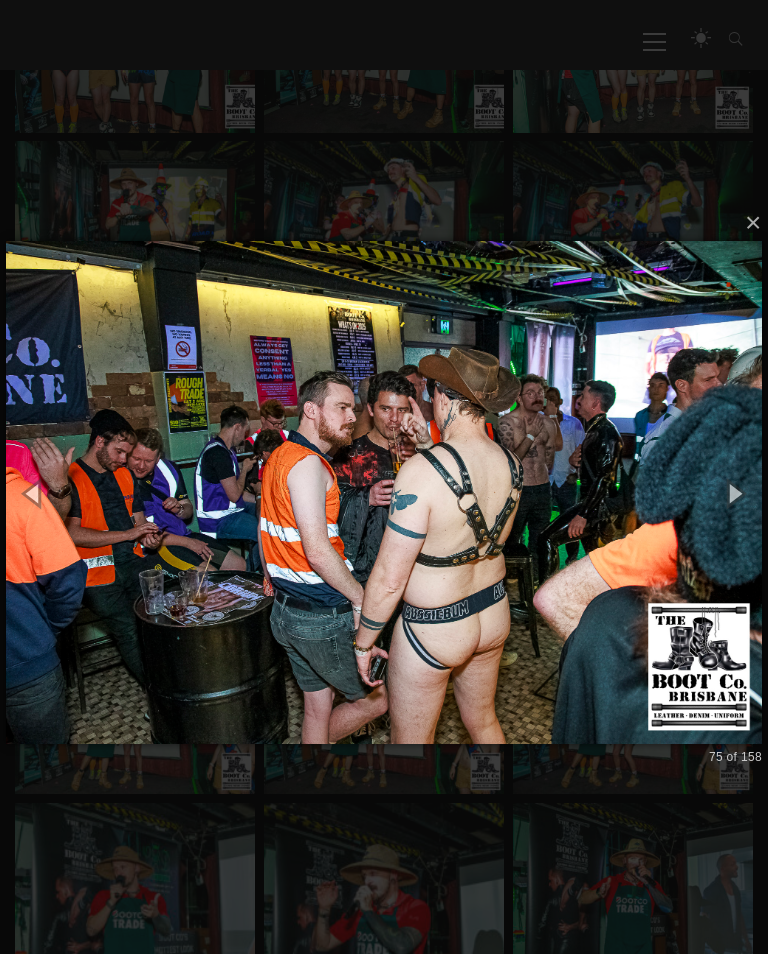 click at bounding box center (735, 492) 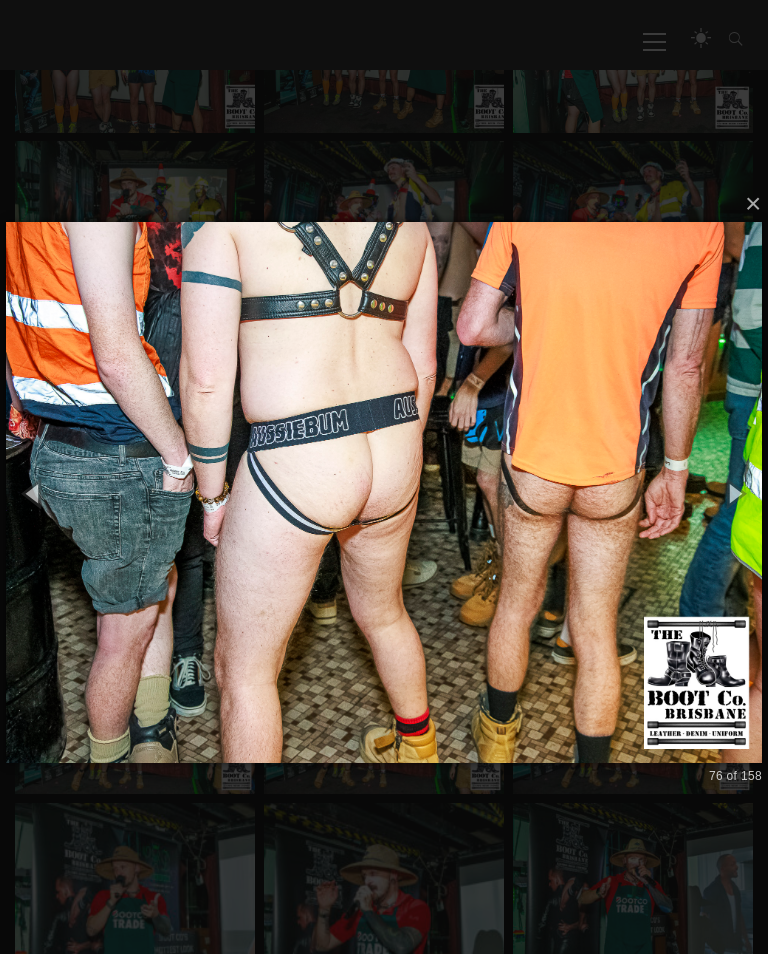 click at bounding box center (735, 492) 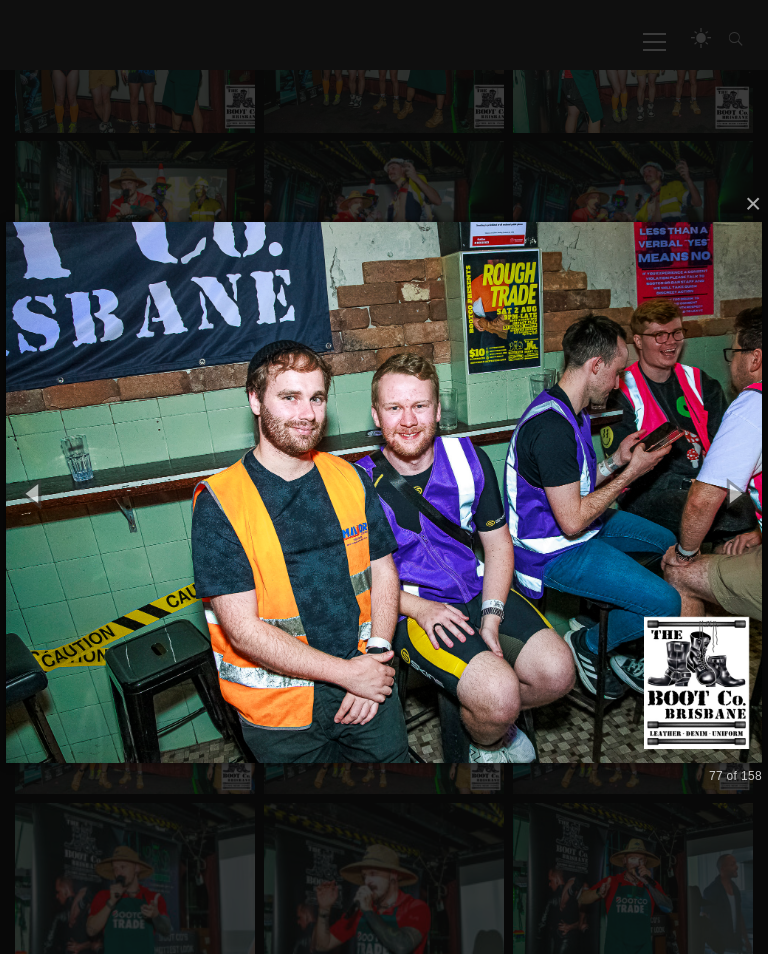 click at bounding box center [735, 492] 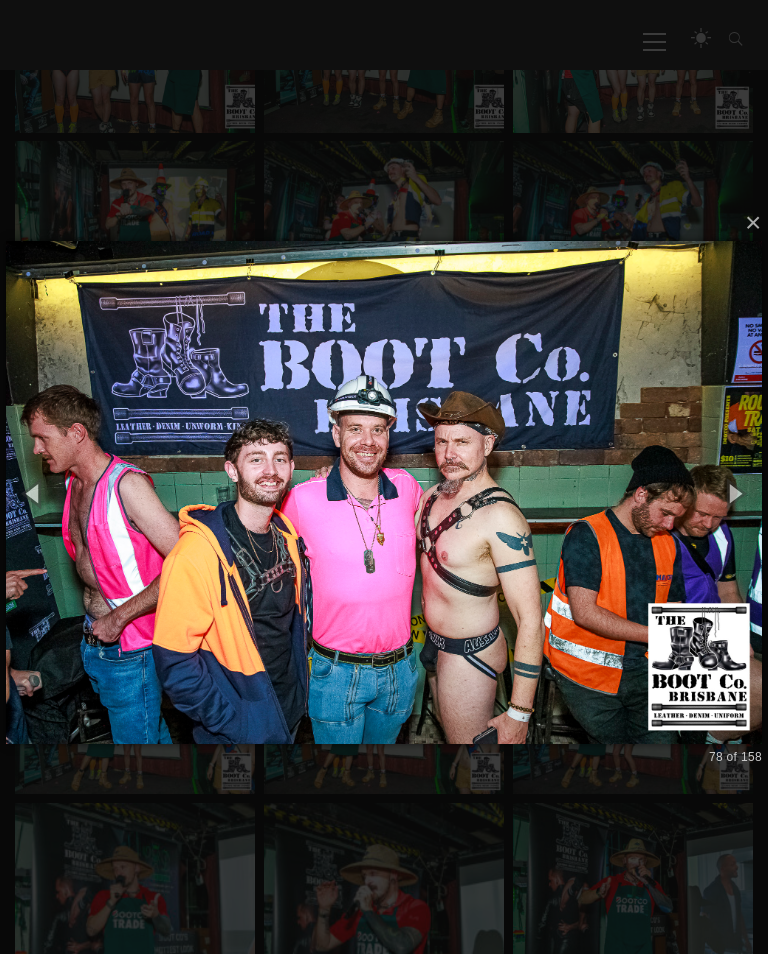 click at bounding box center (735, 492) 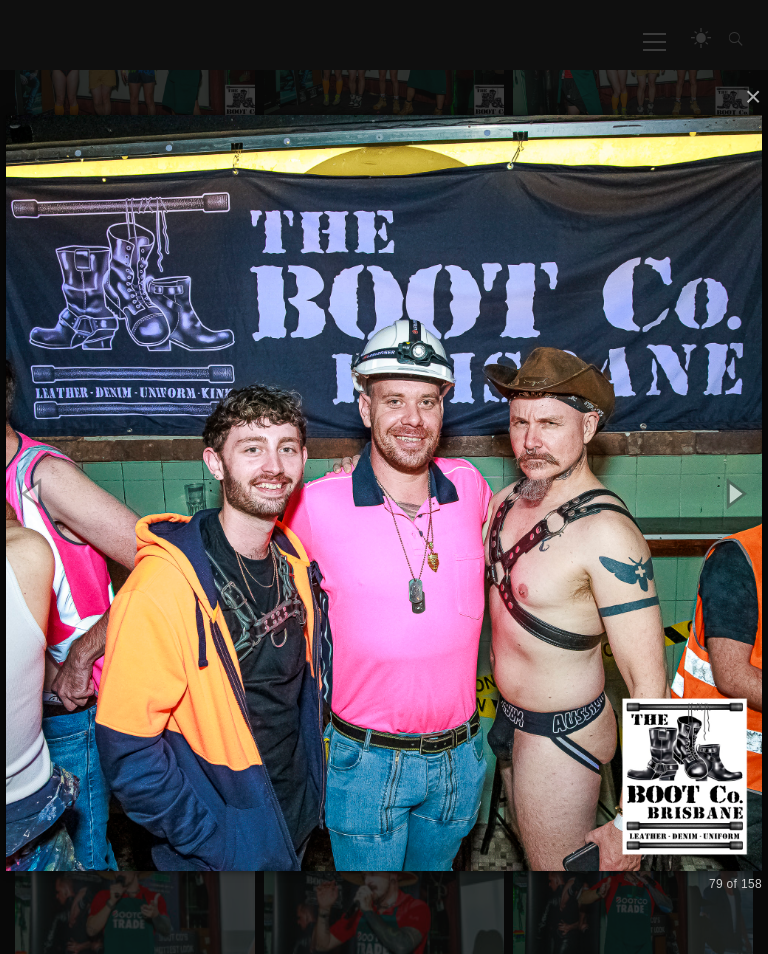 click at bounding box center [735, 492] 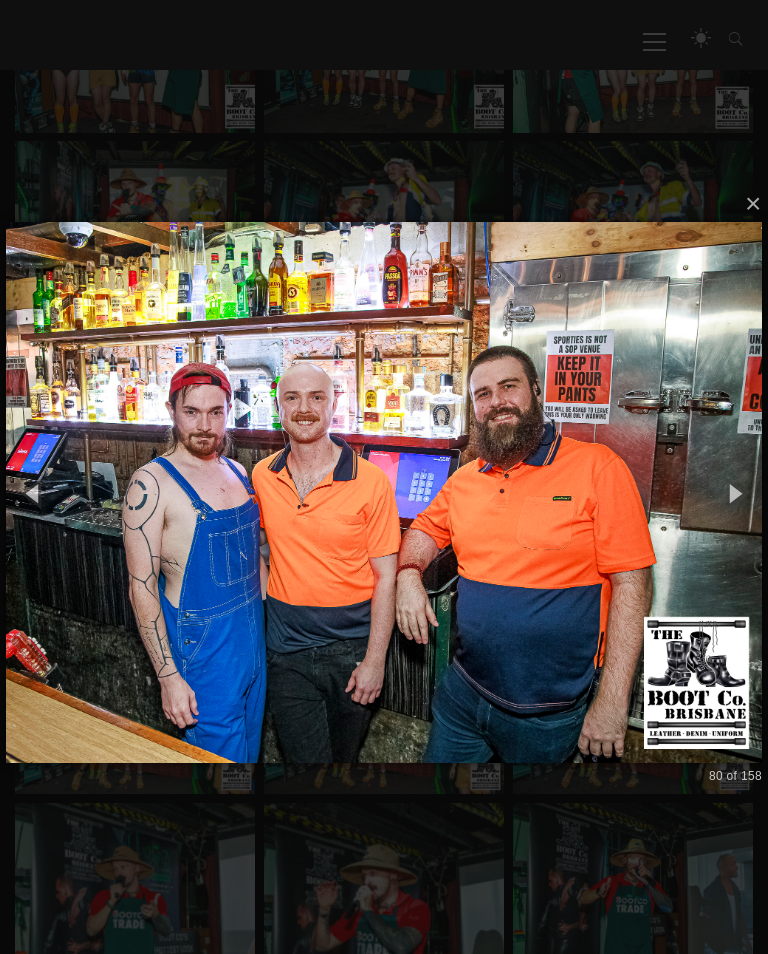 click at bounding box center (735, 492) 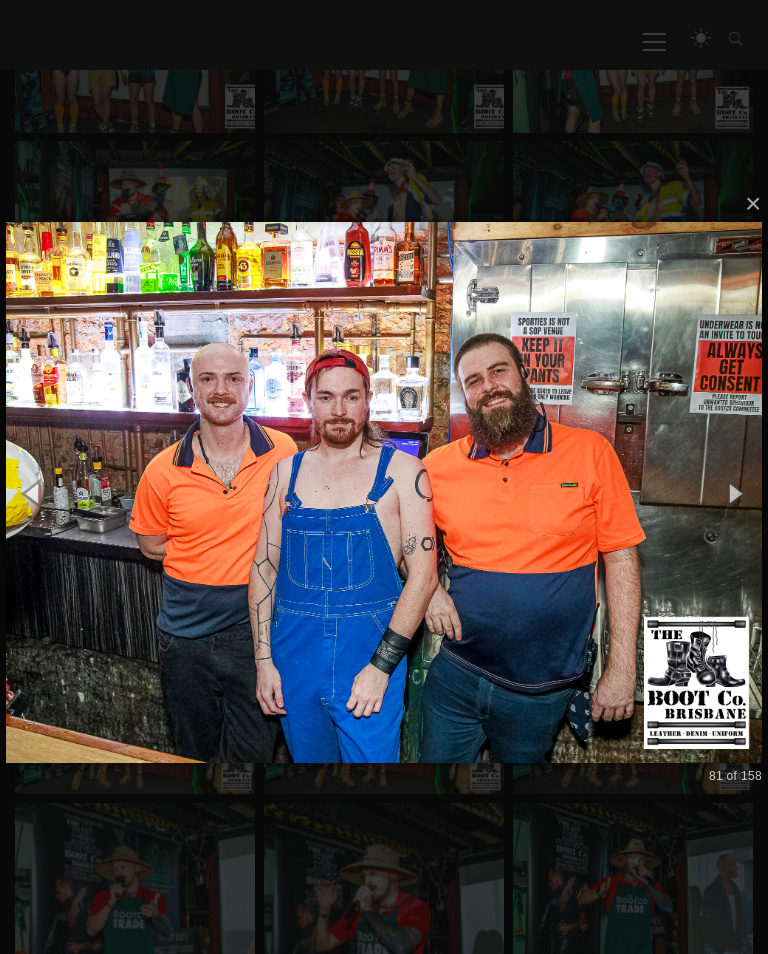 click at bounding box center (735, 492) 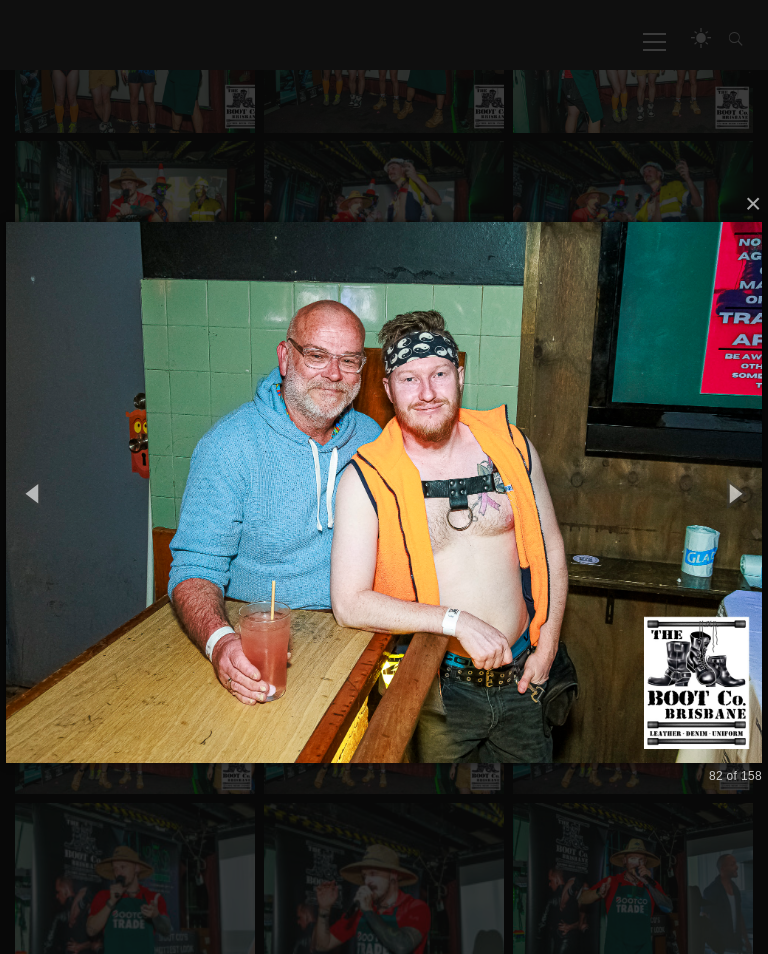 click at bounding box center (735, 492) 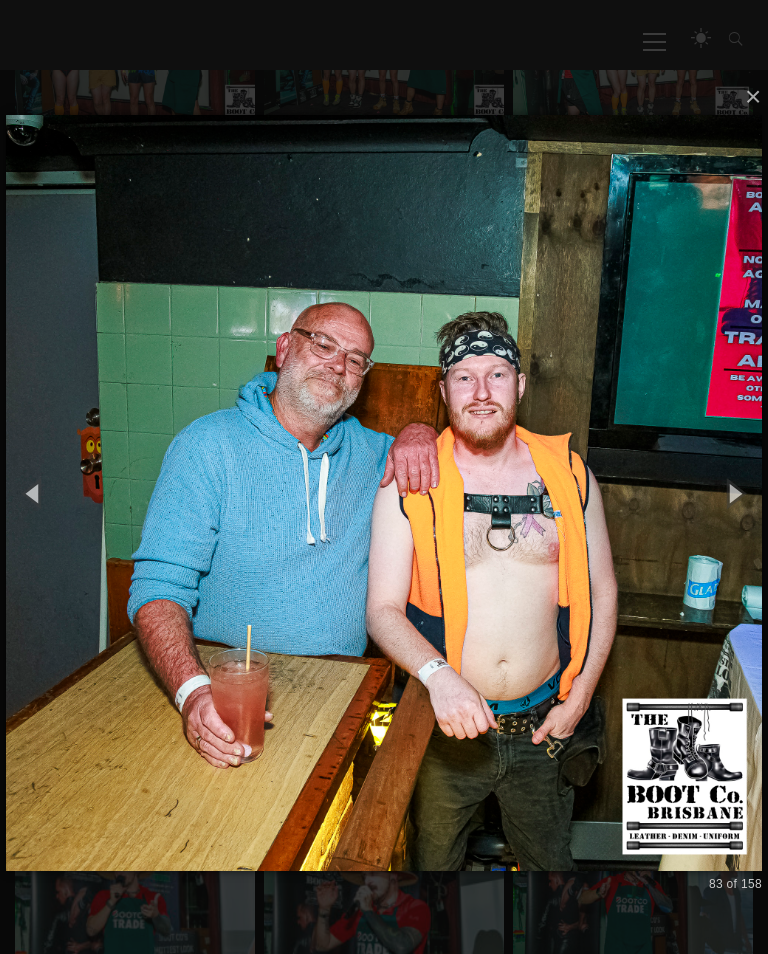 click at bounding box center [735, 492] 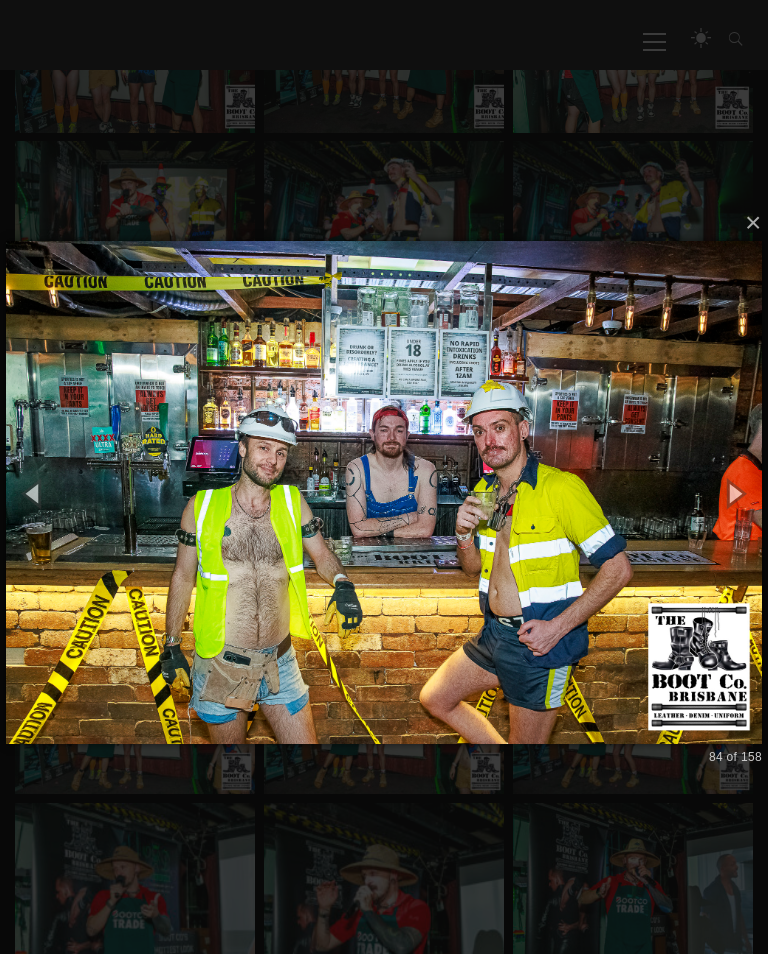 click at bounding box center (735, 492) 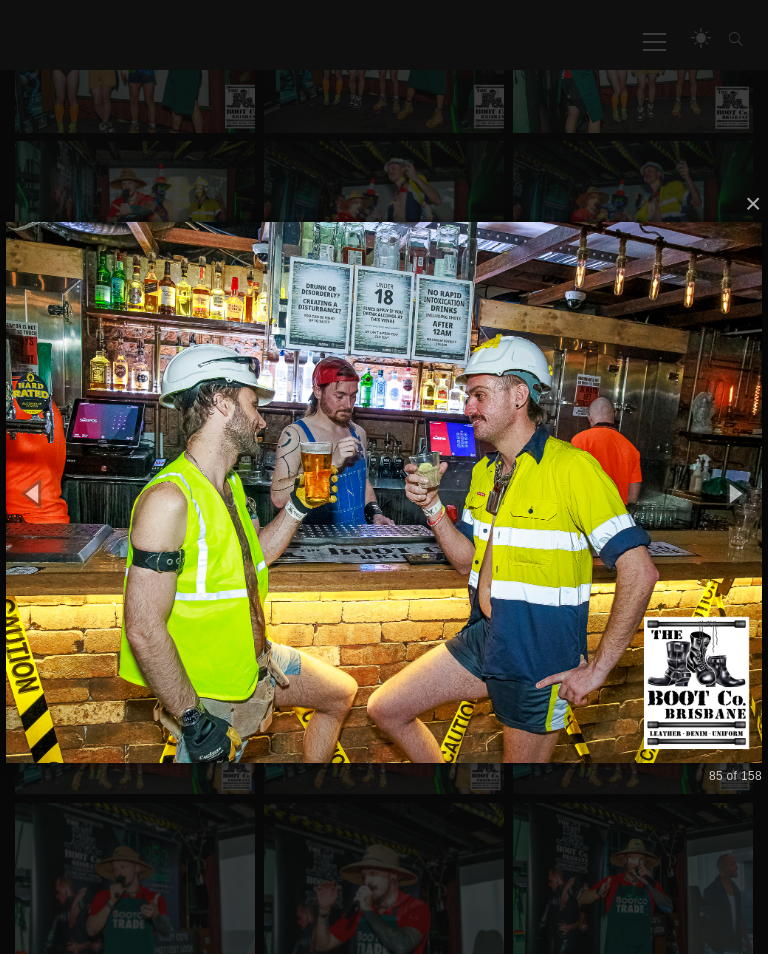 click at bounding box center (735, 492) 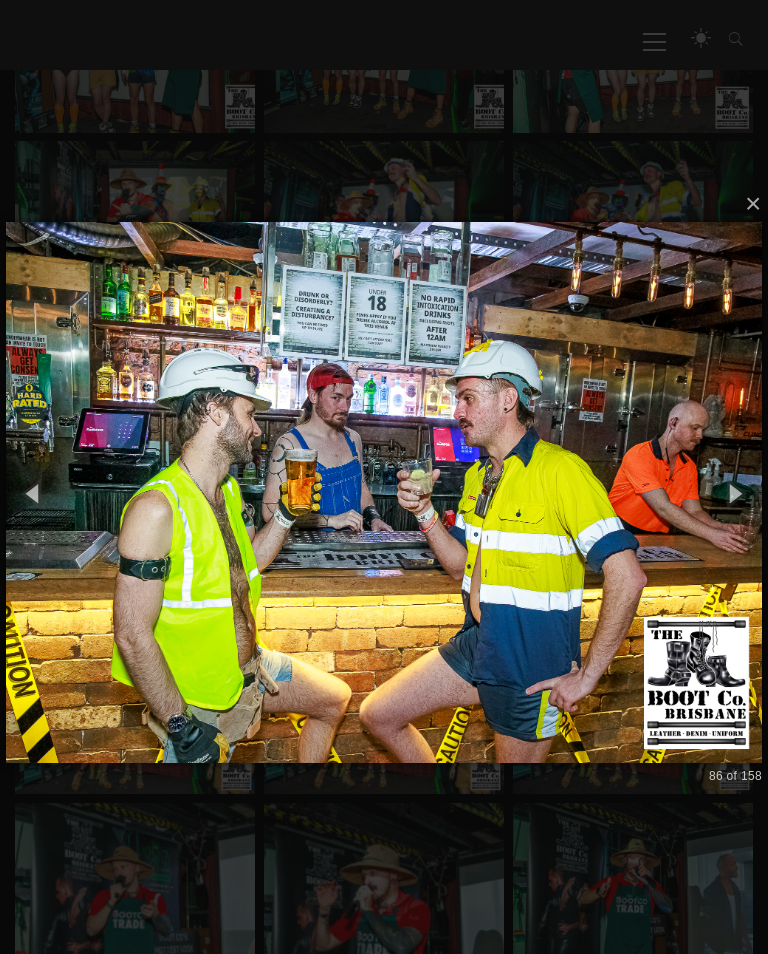 click at bounding box center (735, 492) 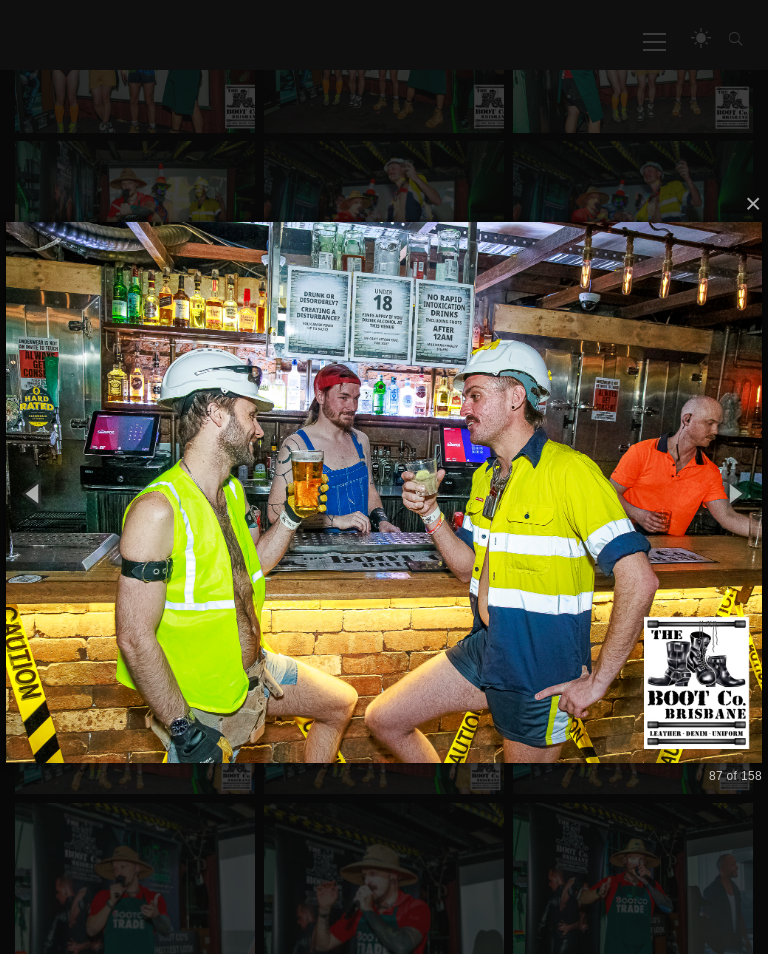 click at bounding box center (735, 492) 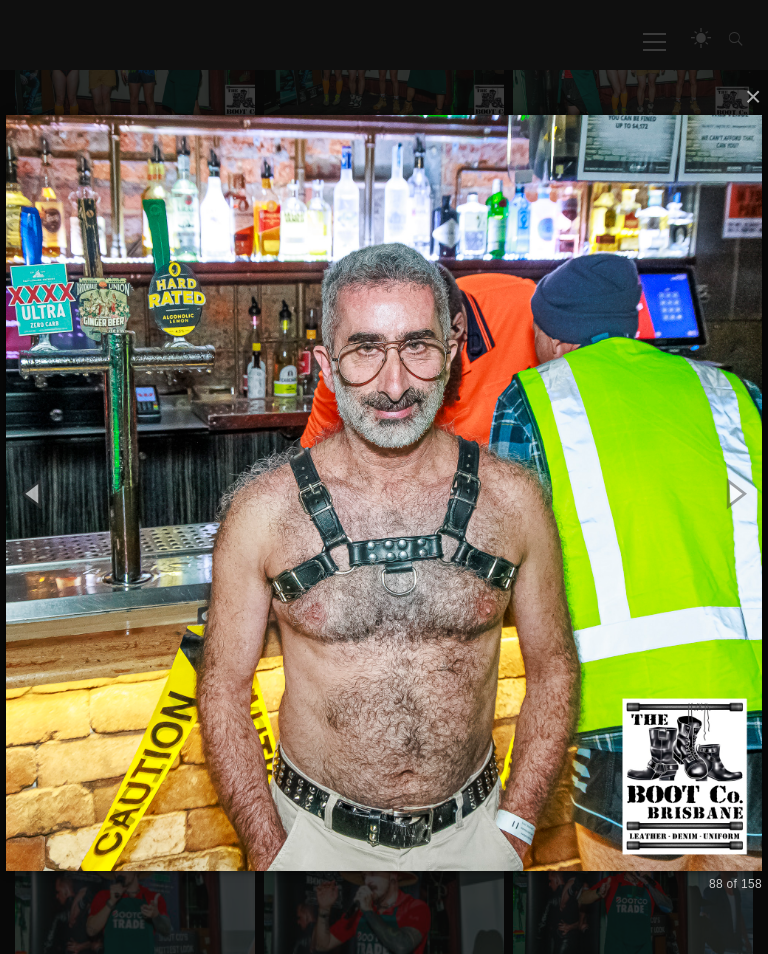 click at bounding box center [735, 492] 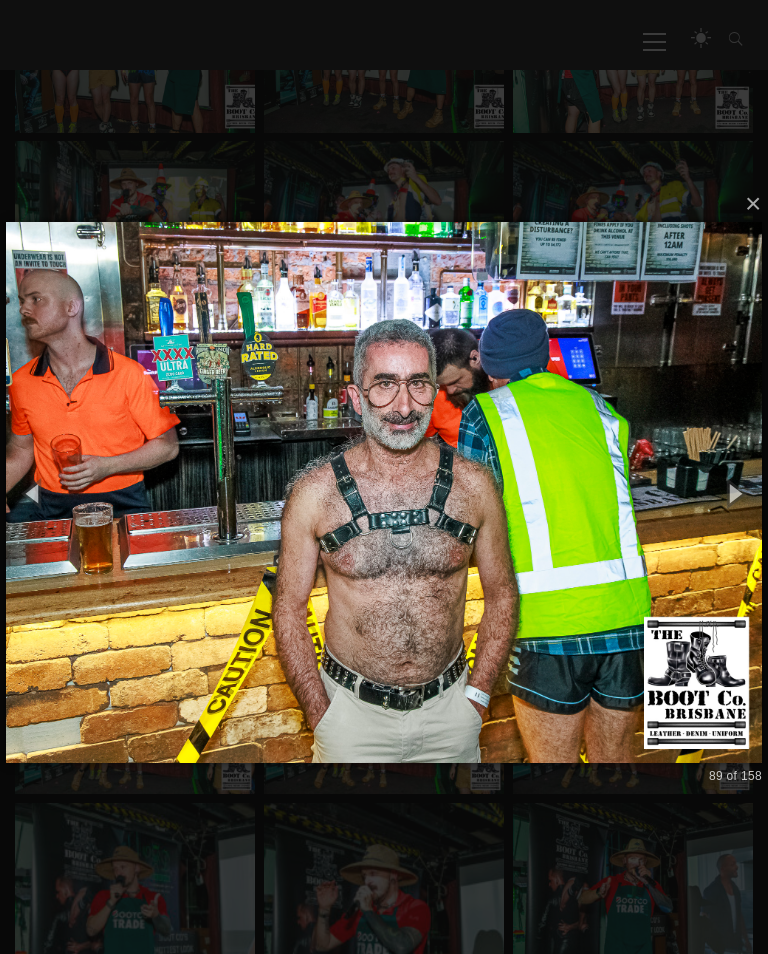 click at bounding box center (735, 492) 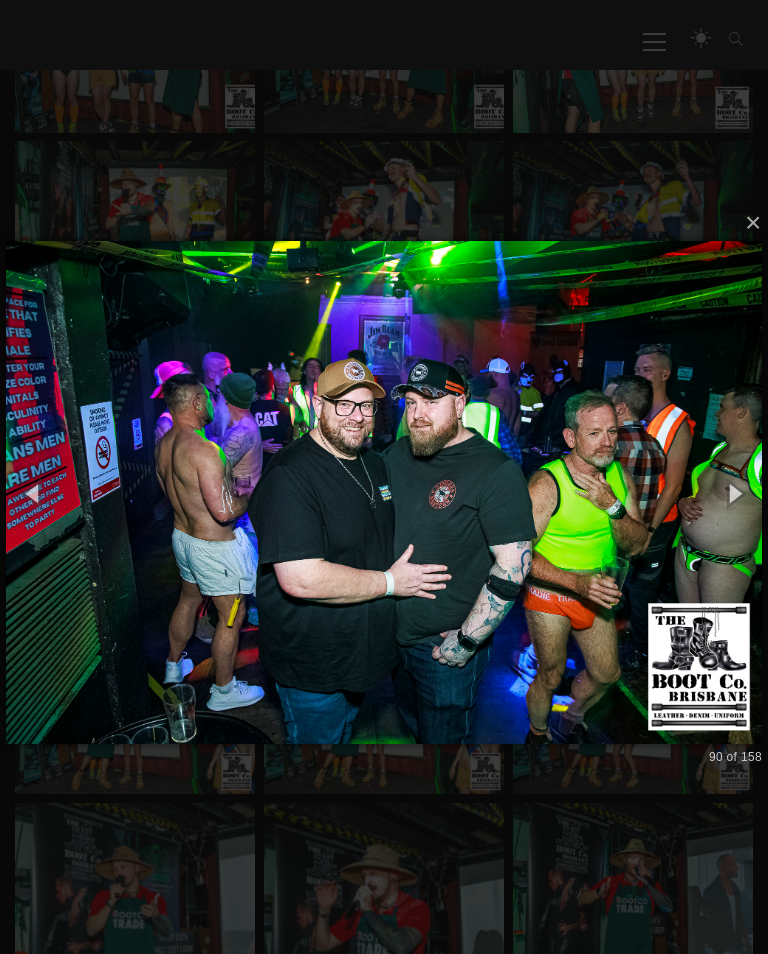 click at bounding box center [735, 492] 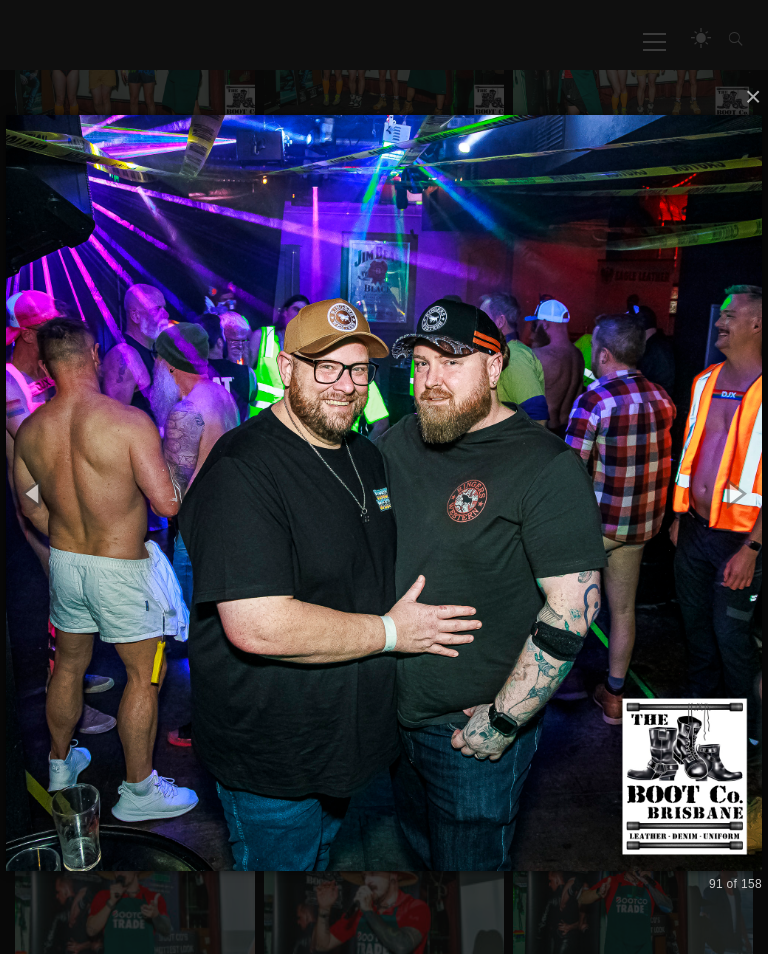 click at bounding box center (735, 492) 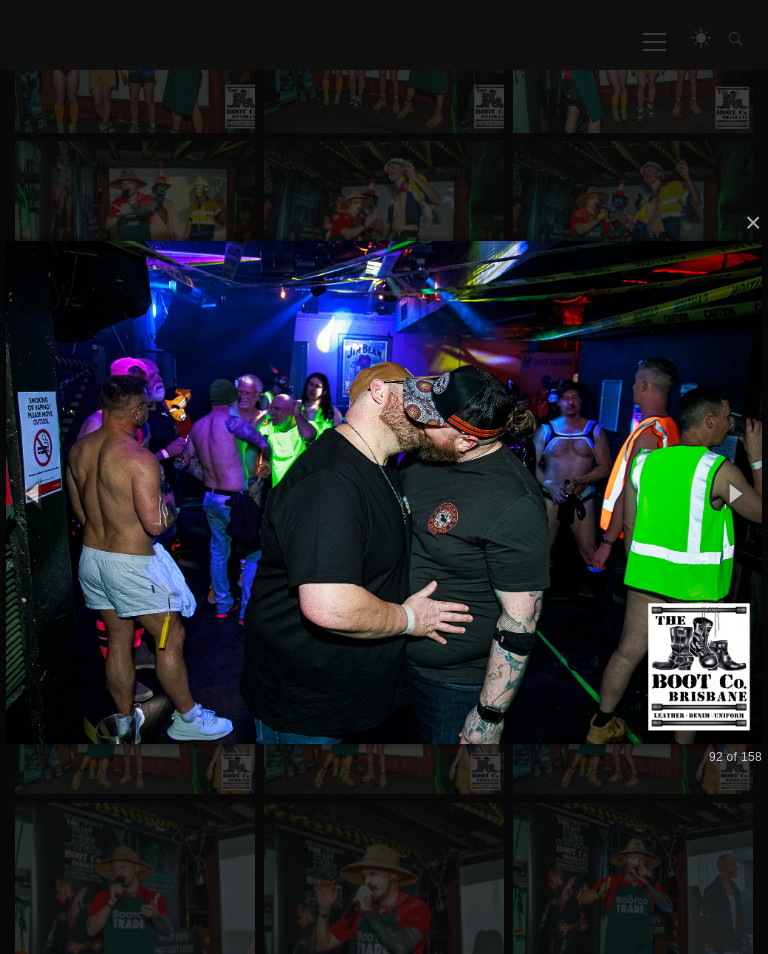 click at bounding box center [735, 492] 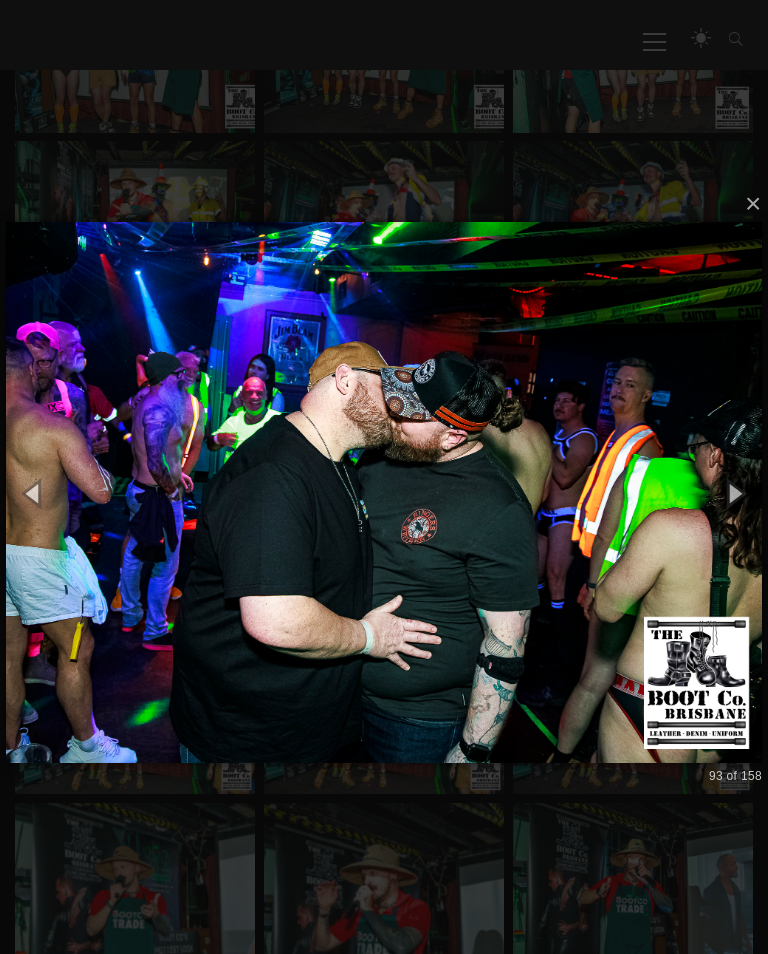 click at bounding box center [735, 492] 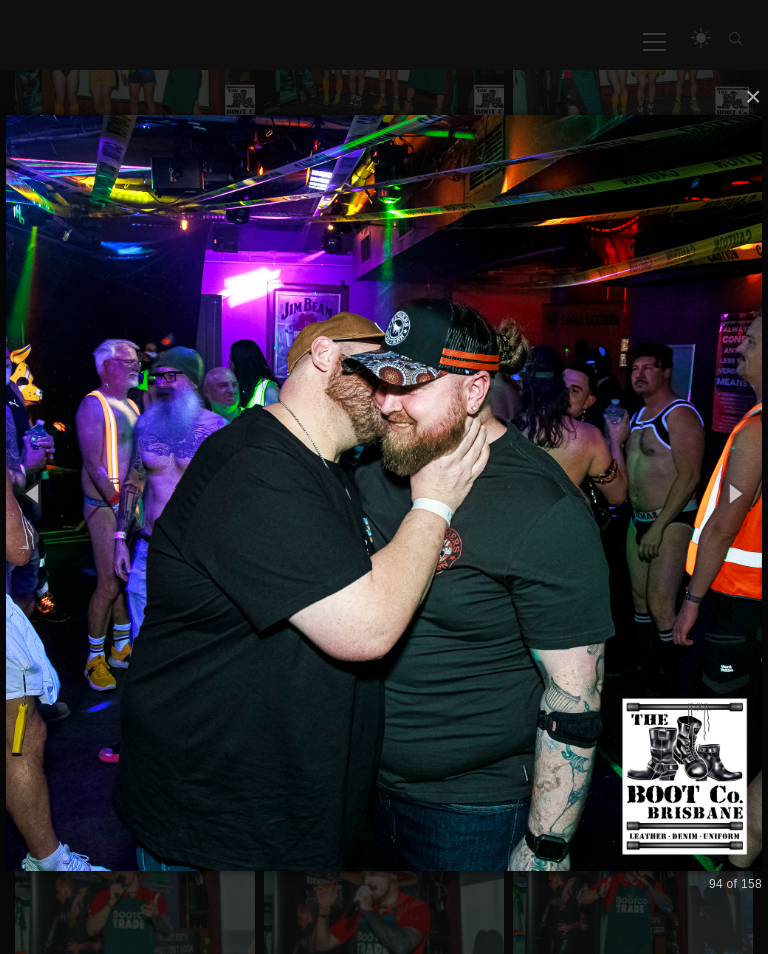 click at bounding box center (735, 492) 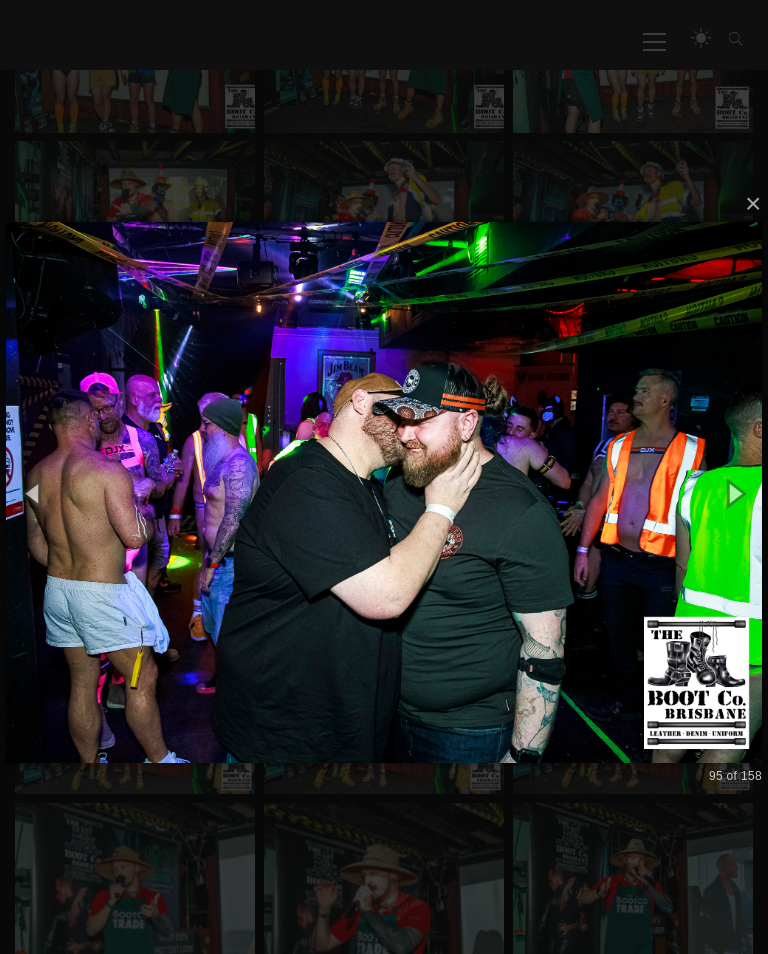 click at bounding box center [735, 492] 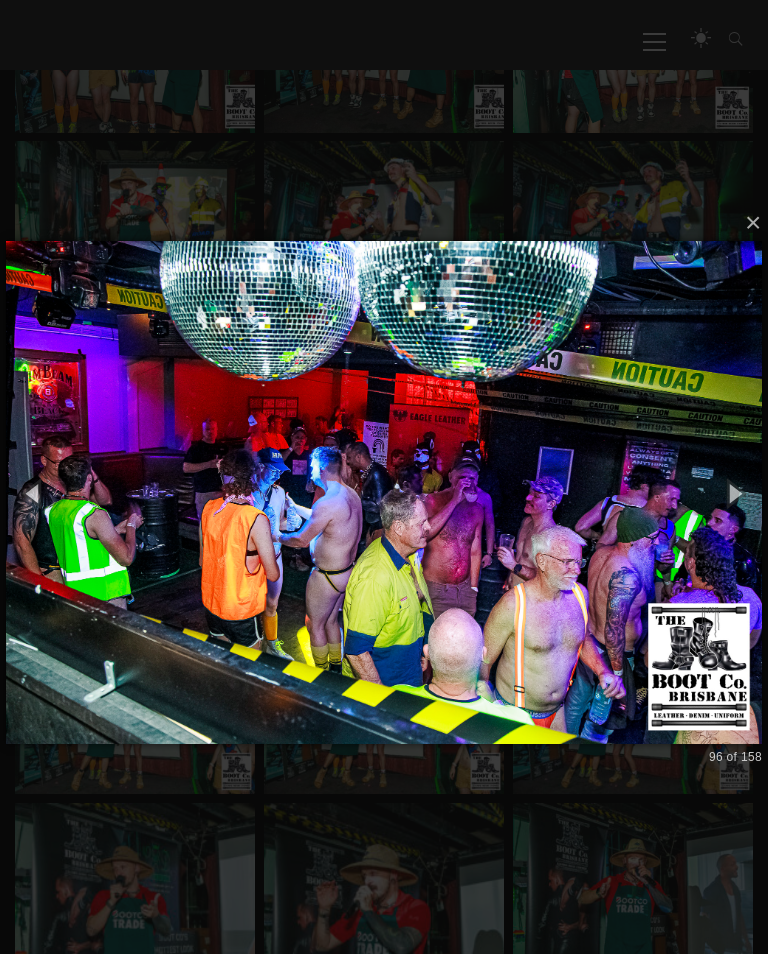 click at bounding box center [735, 492] 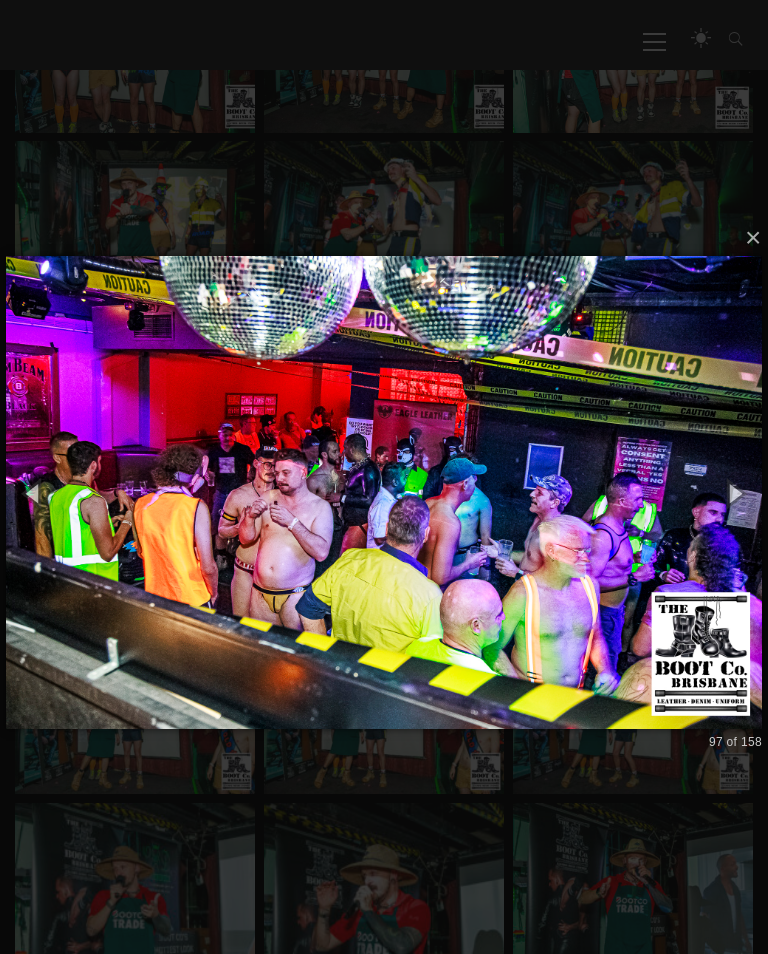 click at bounding box center [735, 492] 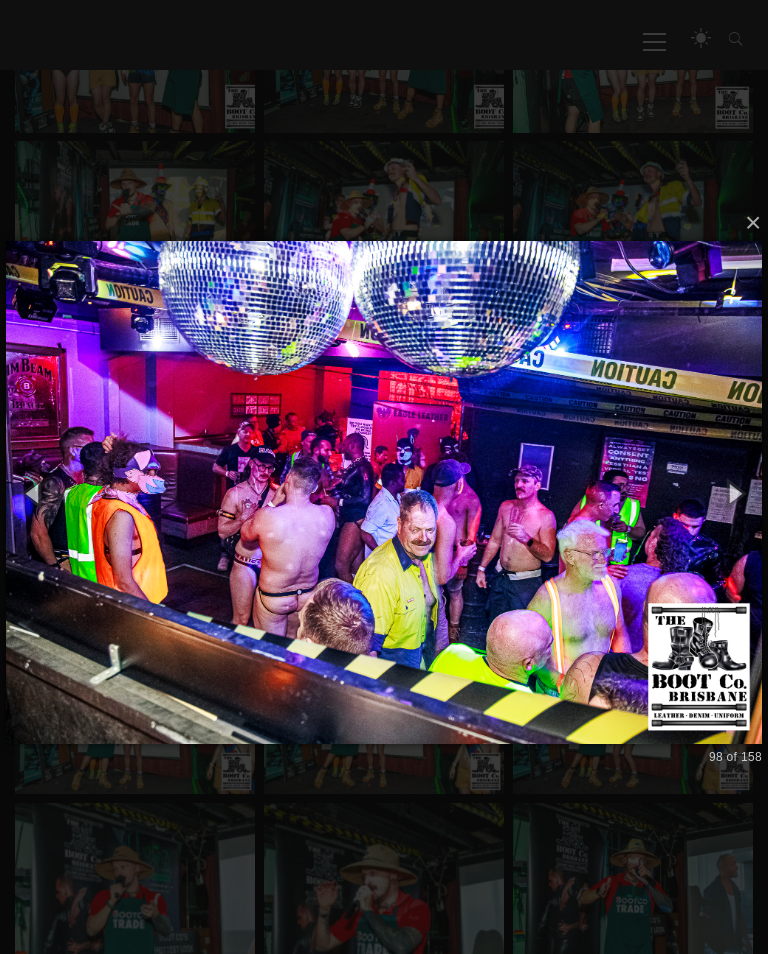 click at bounding box center [735, 492] 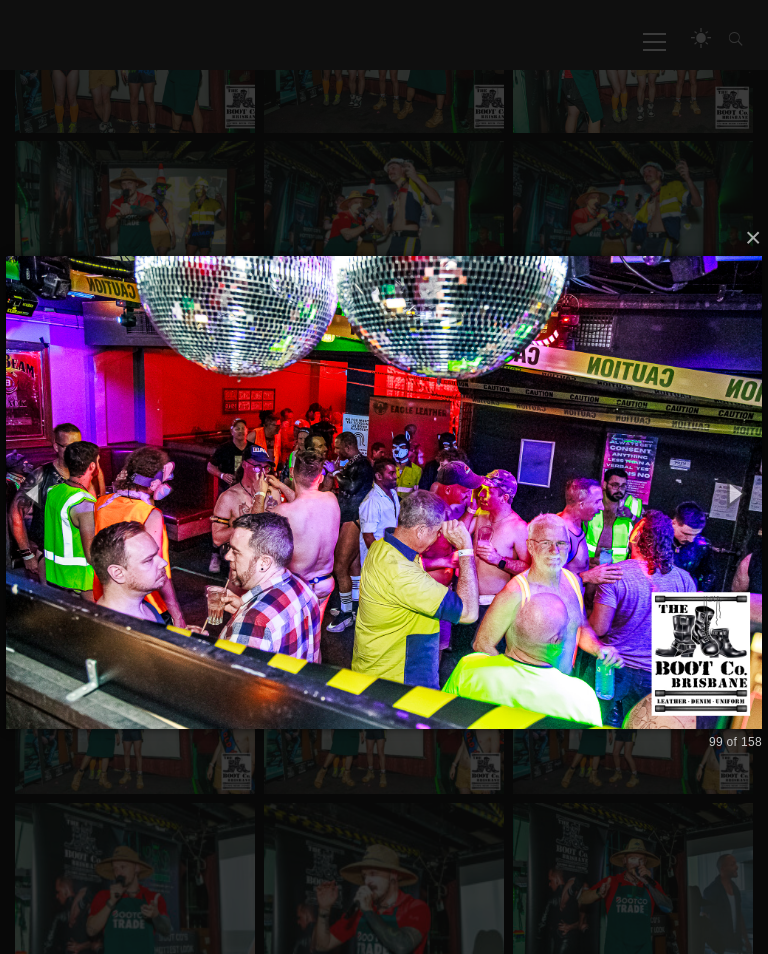 click at bounding box center [735, 492] 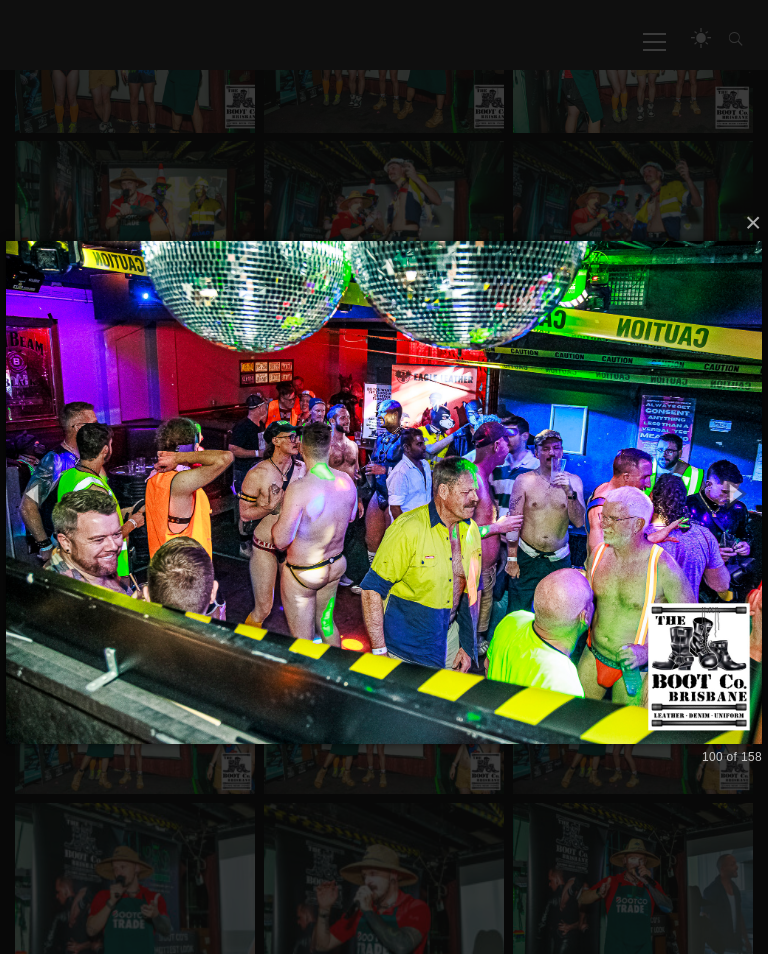 click at bounding box center [735, 492] 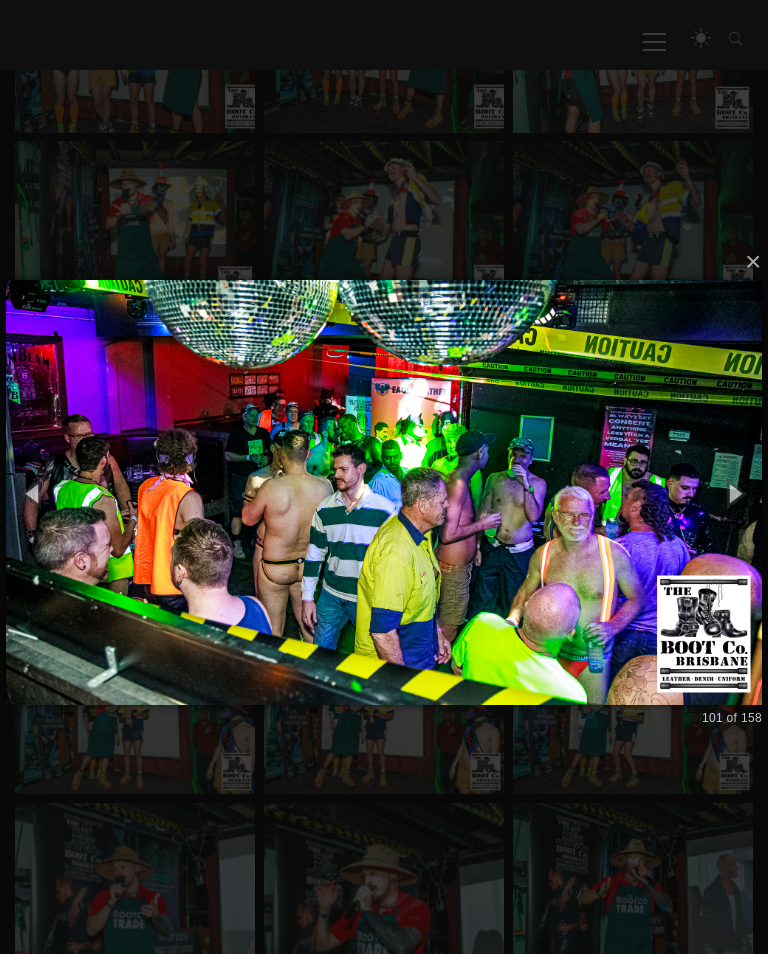click at bounding box center [735, 492] 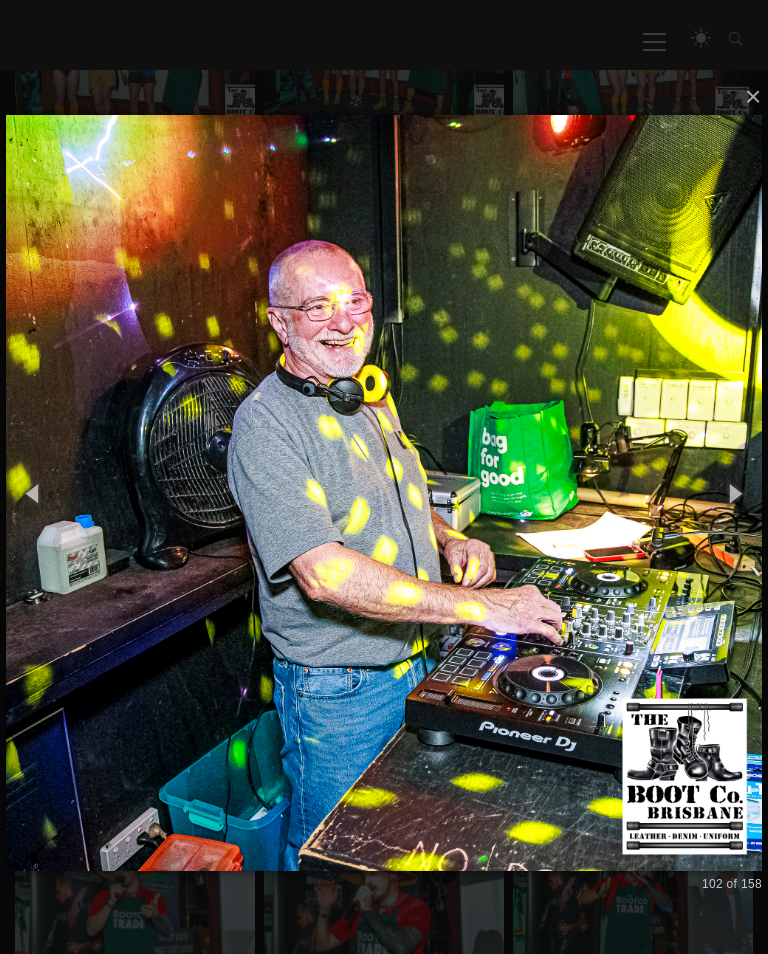 click at bounding box center (735, 492) 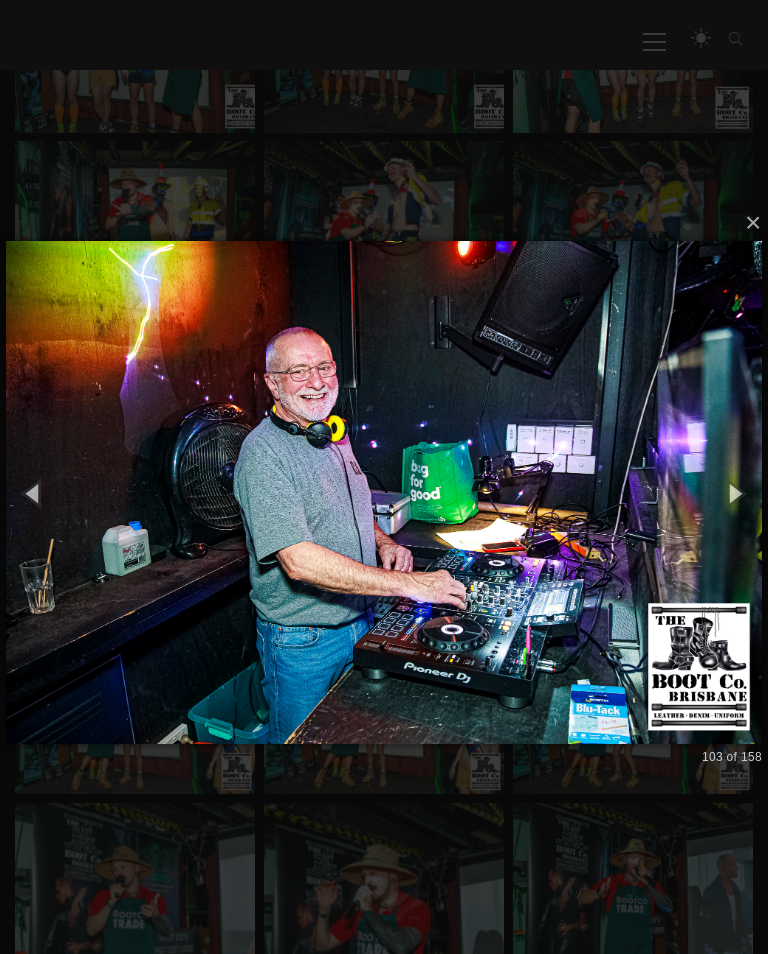 click at bounding box center [735, 492] 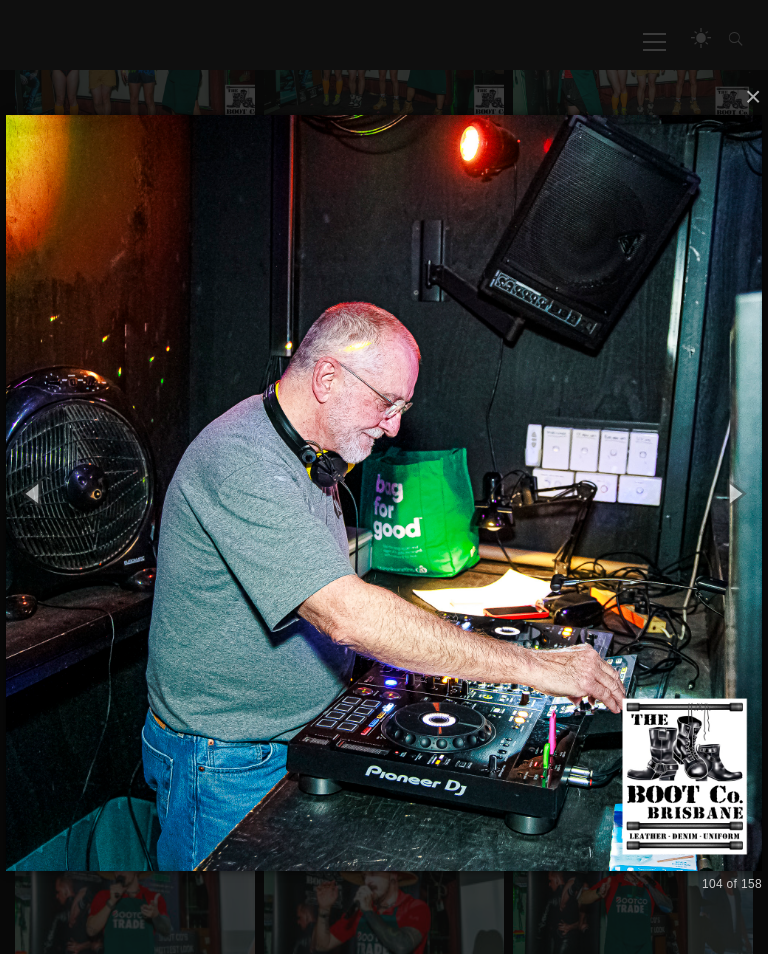 click at bounding box center [735, 492] 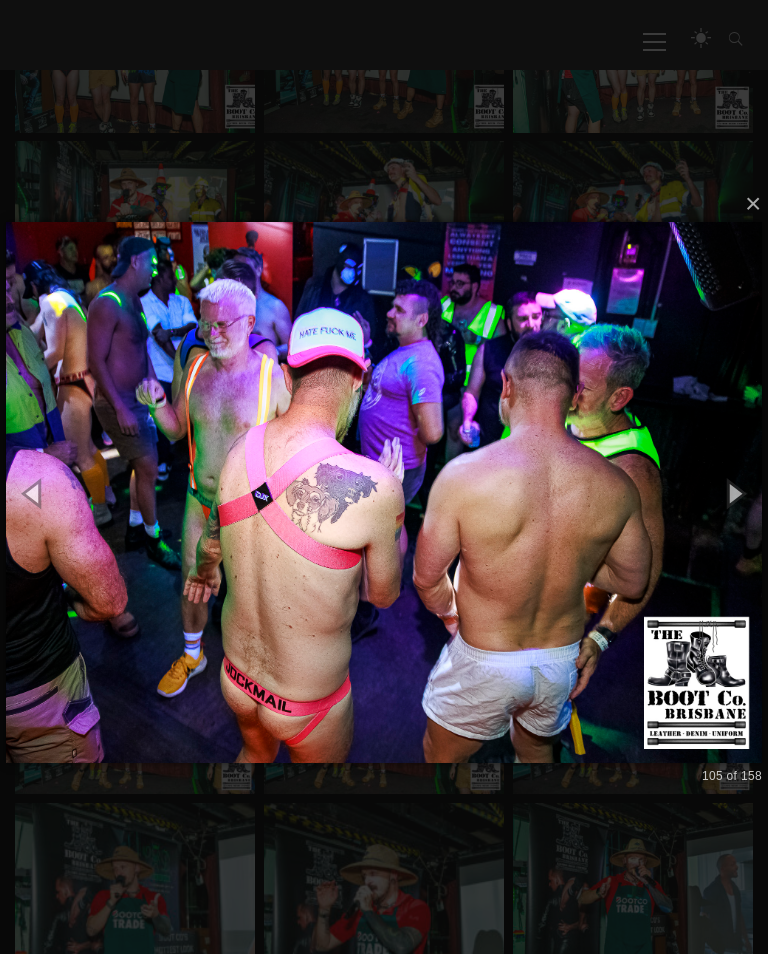 click at bounding box center [735, 492] 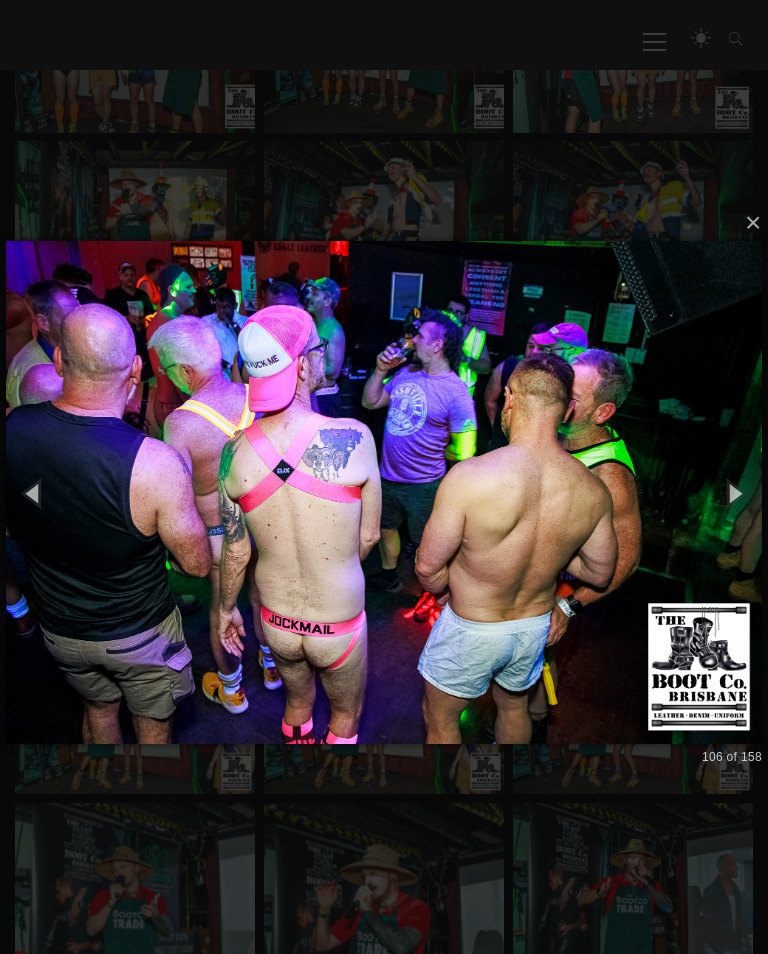 click at bounding box center [735, 492] 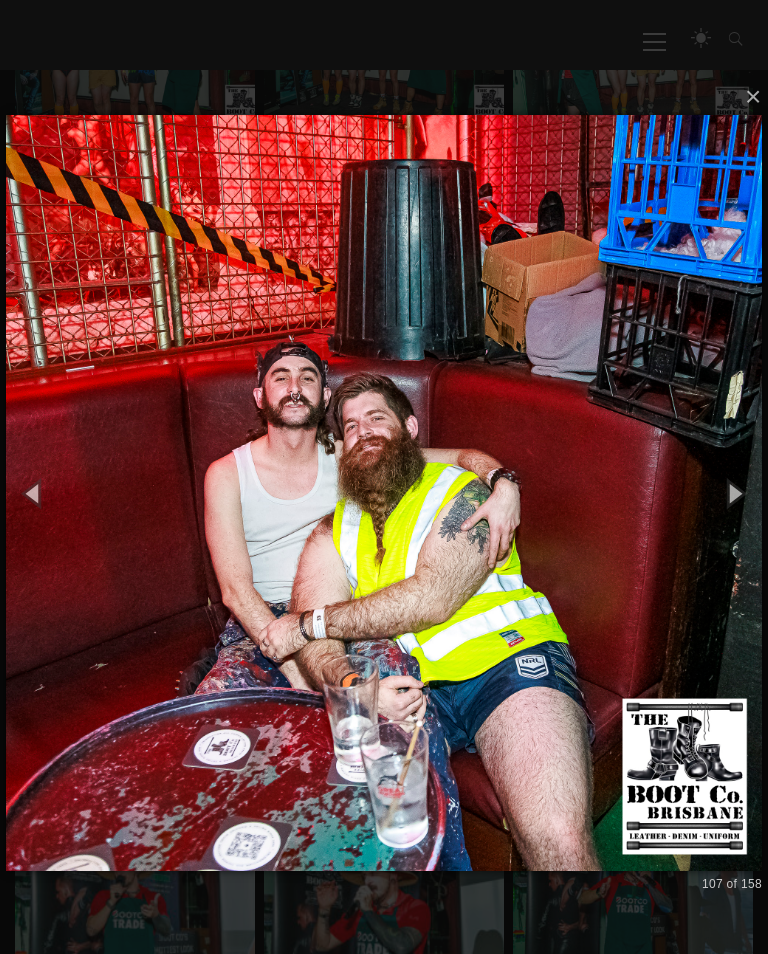 click at bounding box center [735, 492] 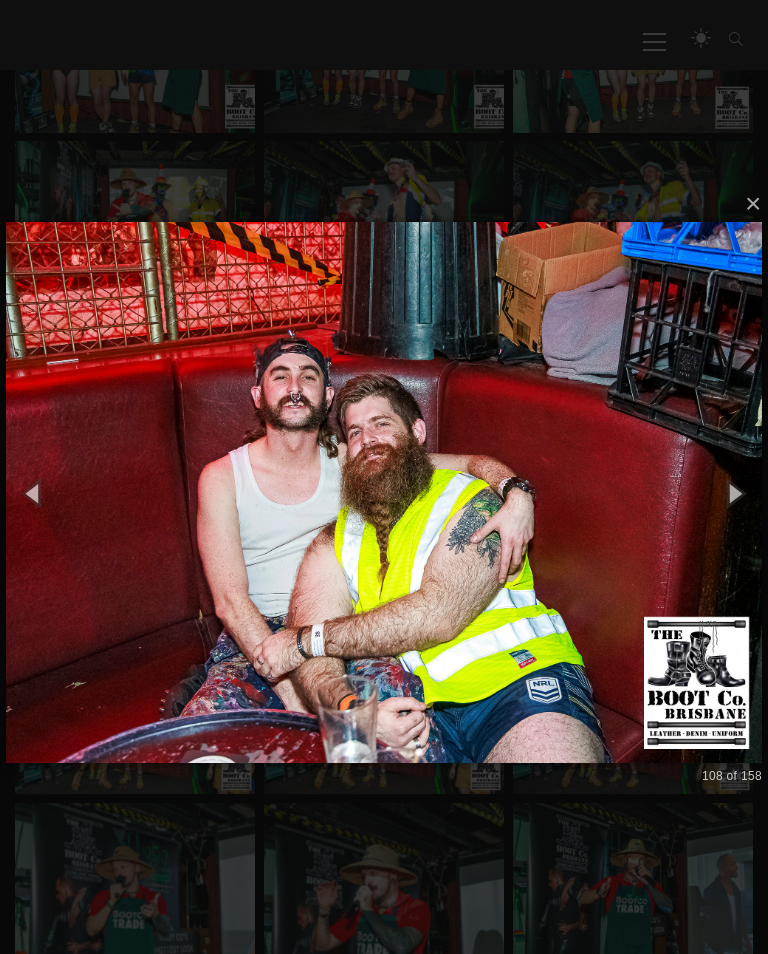 click at bounding box center (735, 492) 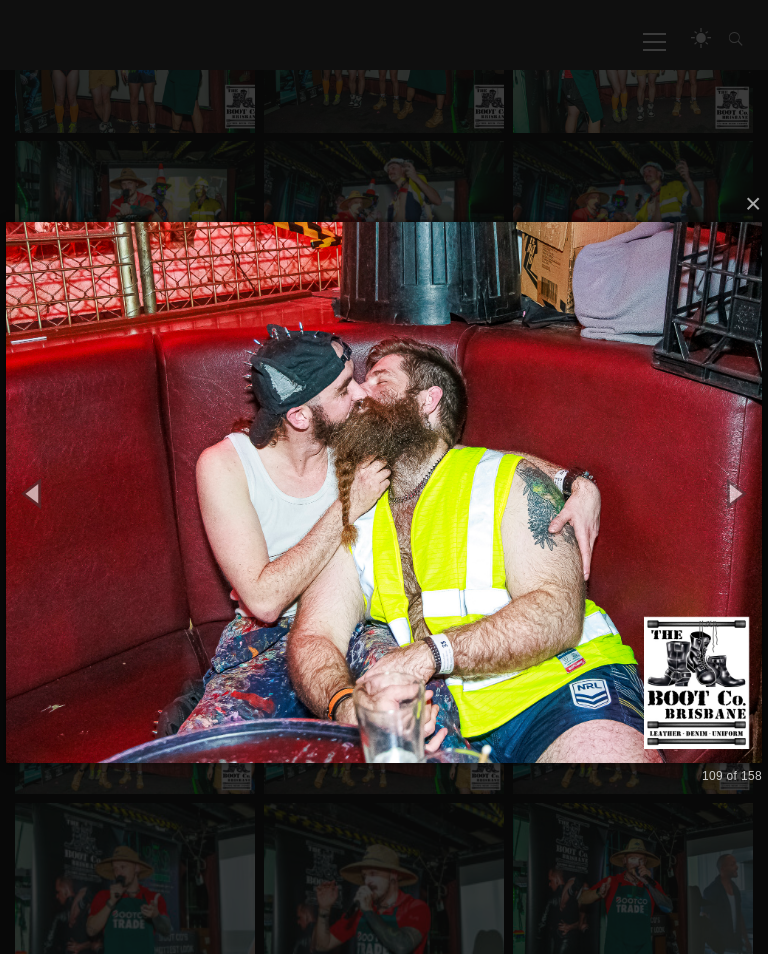 click at bounding box center (735, 492) 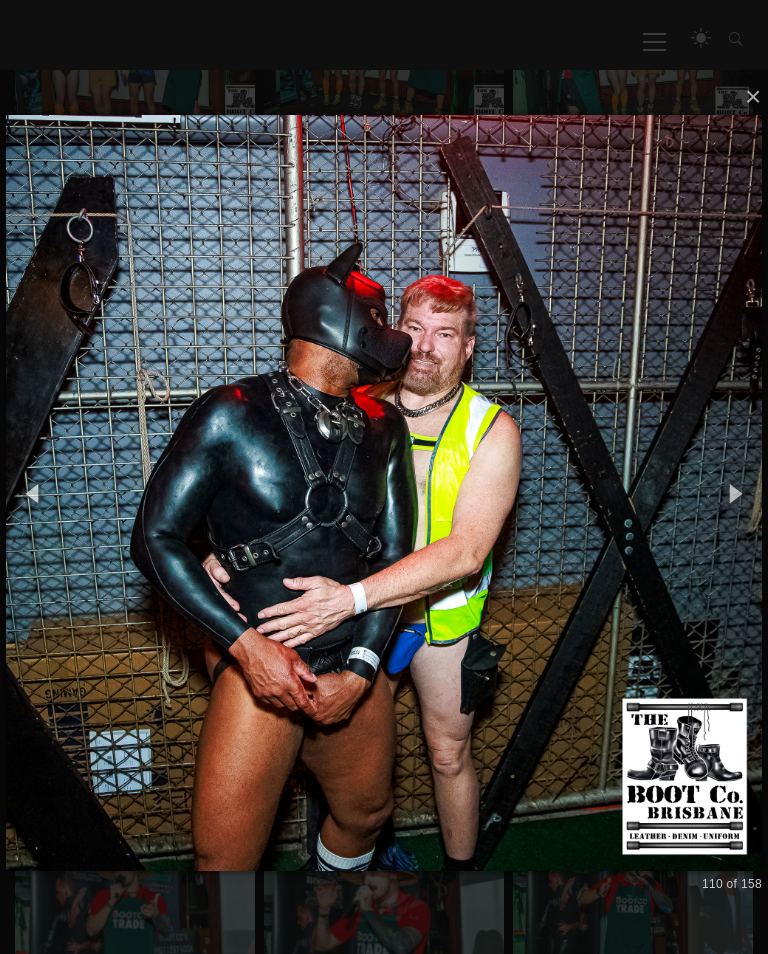 click at bounding box center (735, 492) 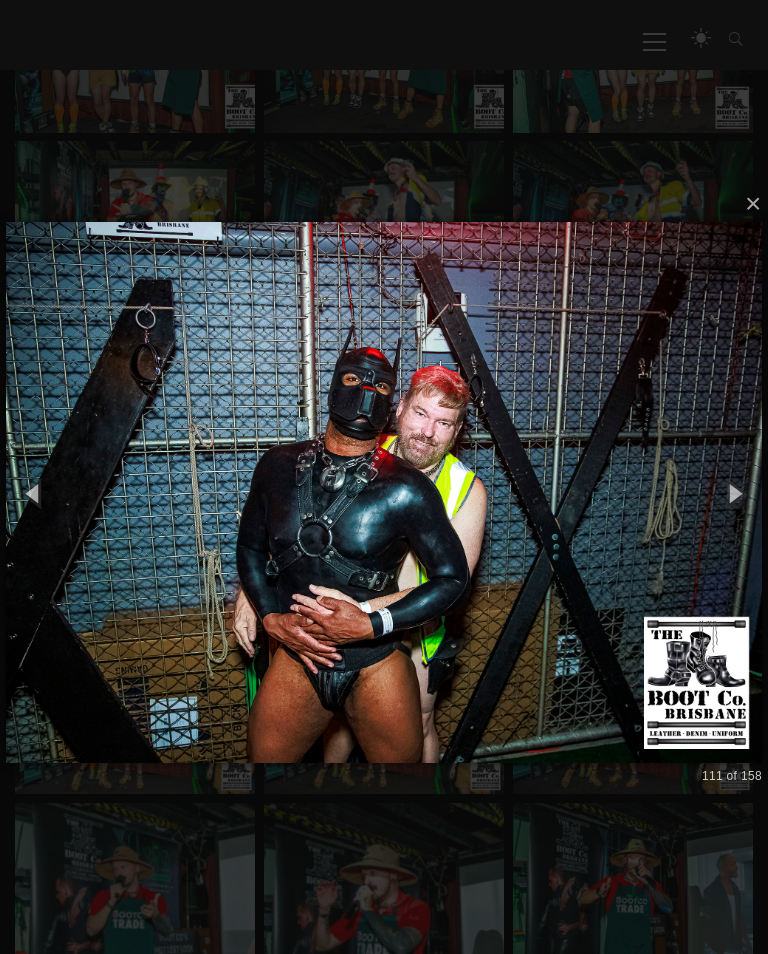 click at bounding box center (735, 492) 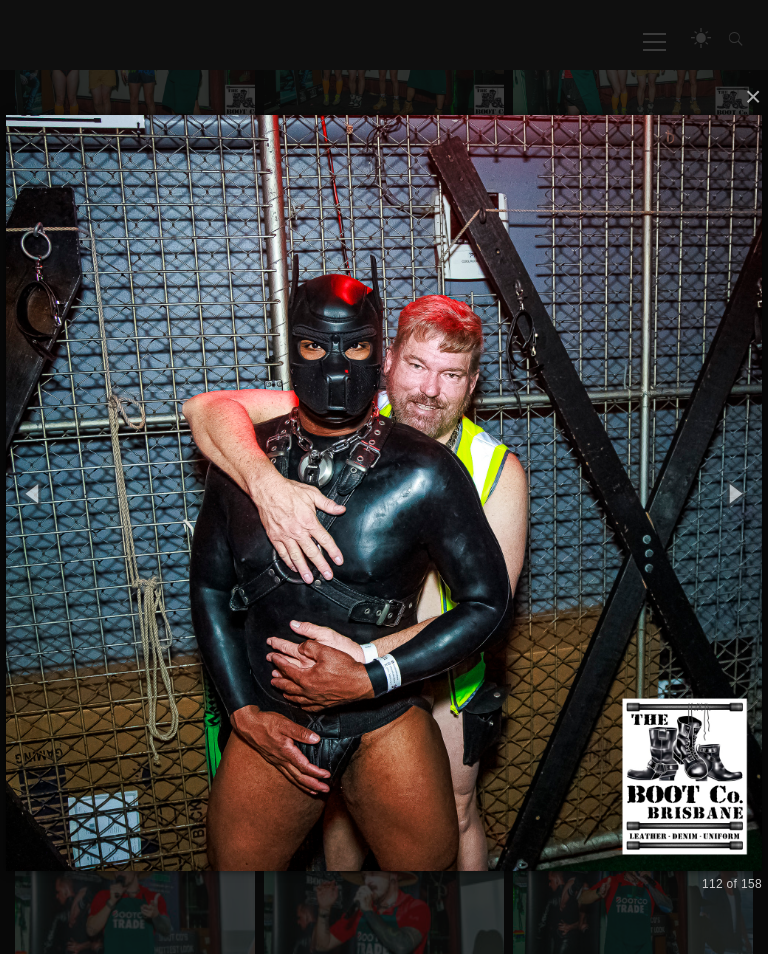 click at bounding box center [735, 492] 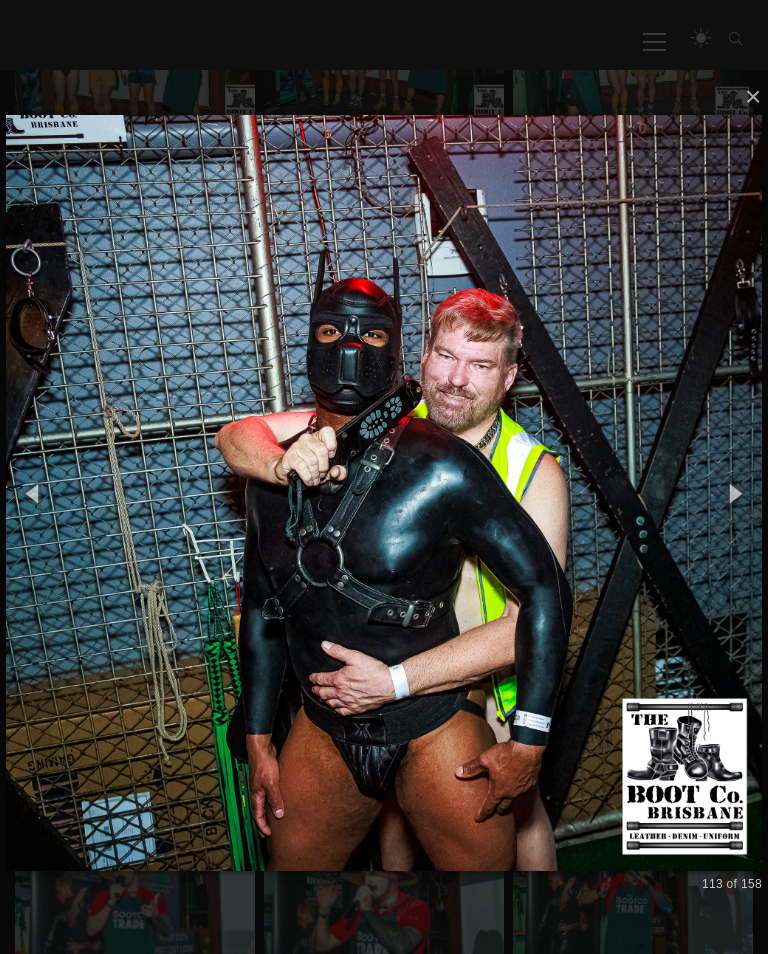 click at bounding box center (735, 492) 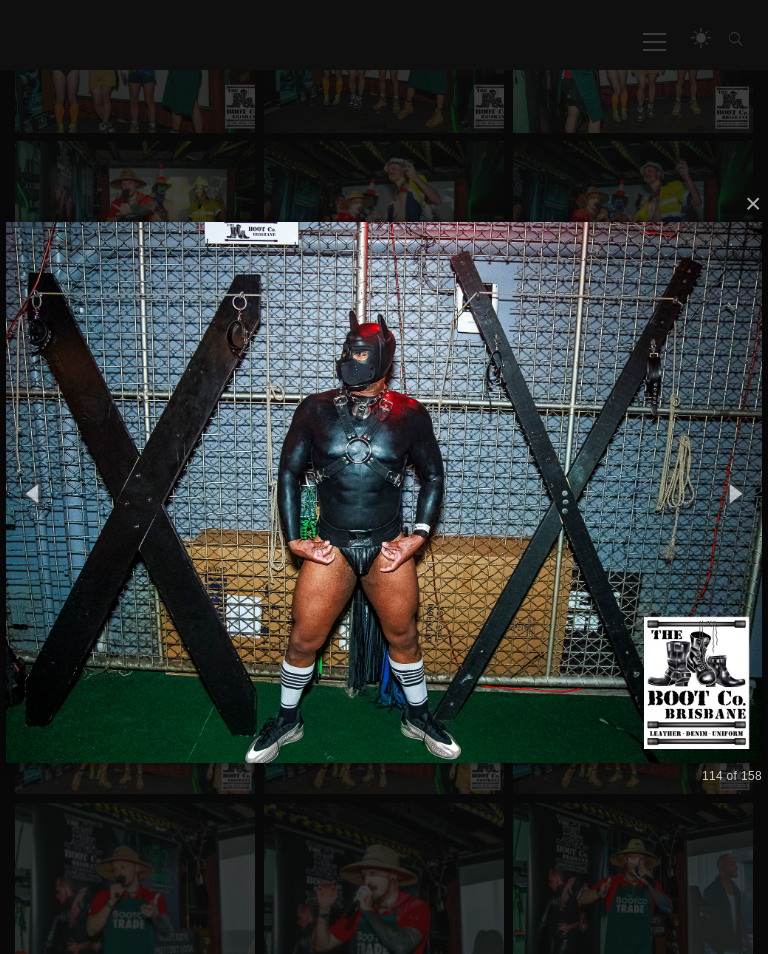 click at bounding box center (735, 492) 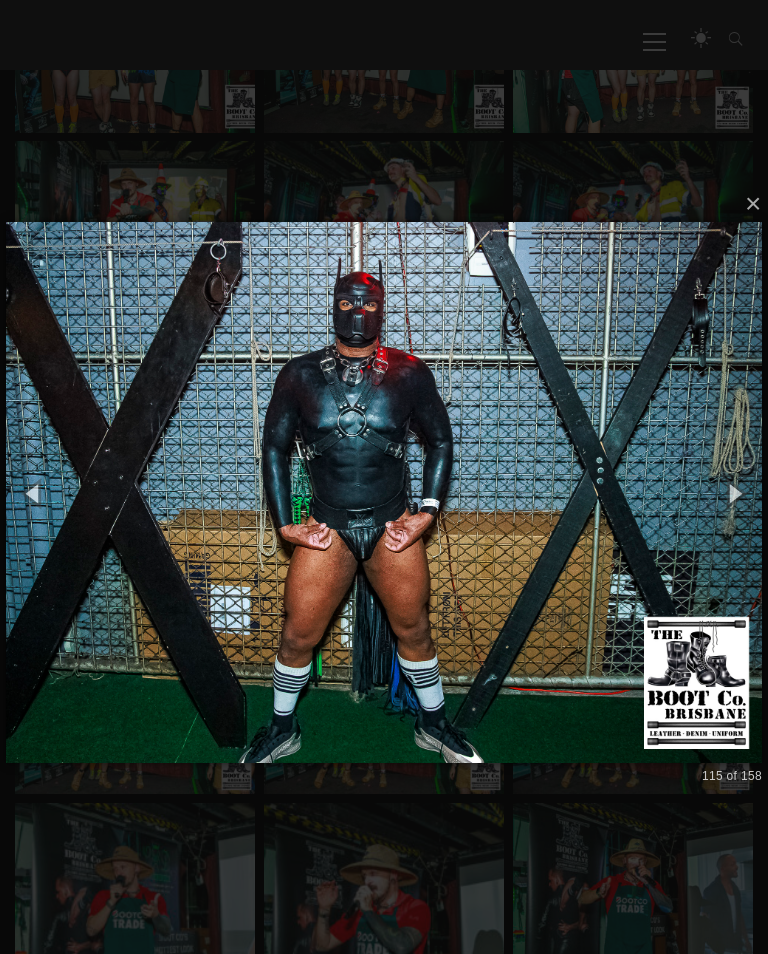 click at bounding box center (735, 492) 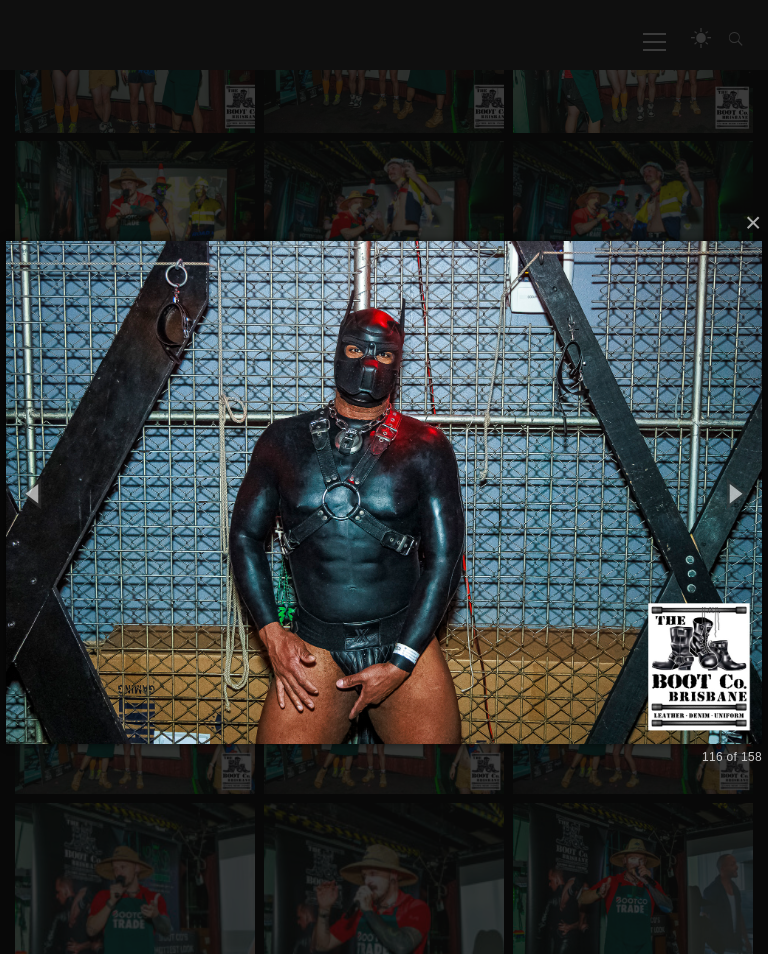 click at bounding box center [735, 492] 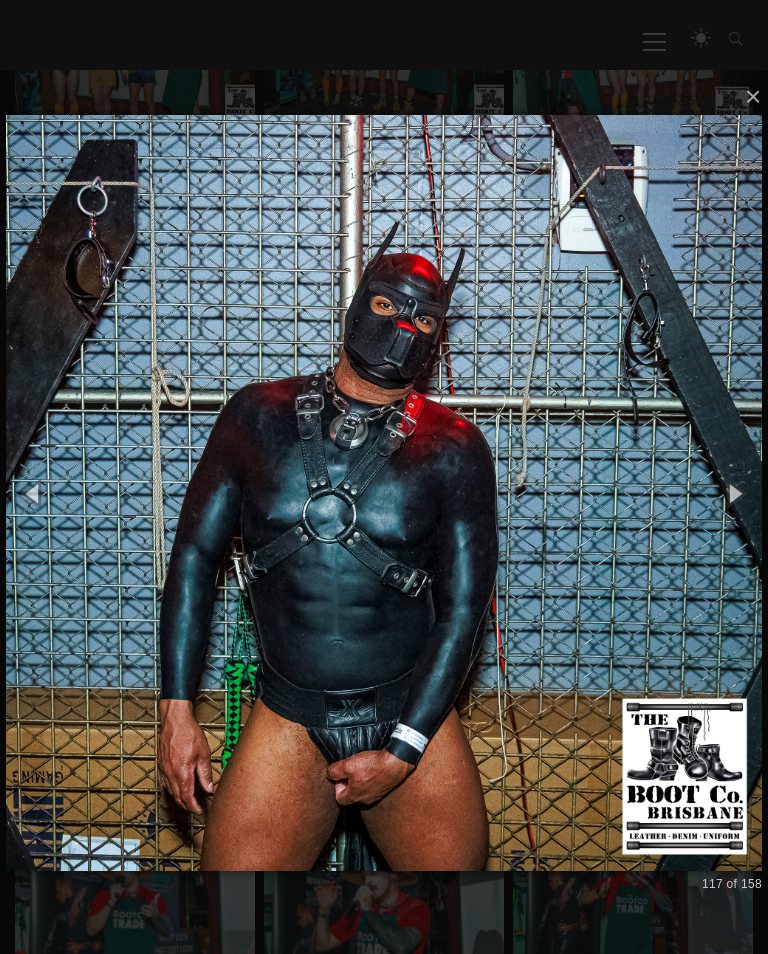 click at bounding box center [735, 492] 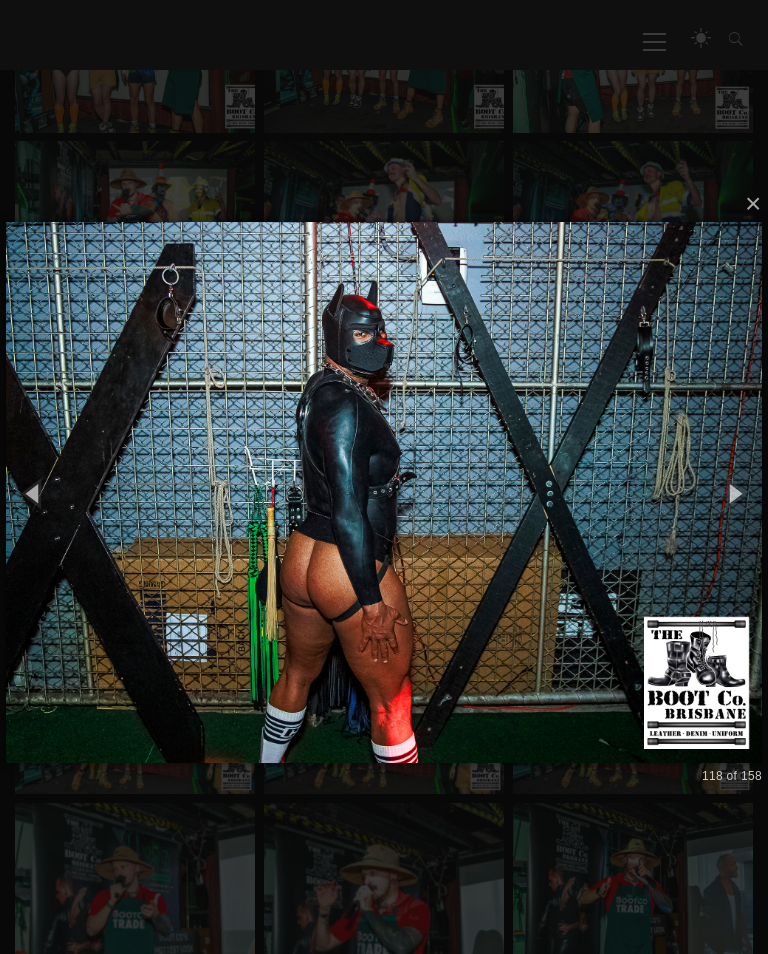 click at bounding box center (735, 492) 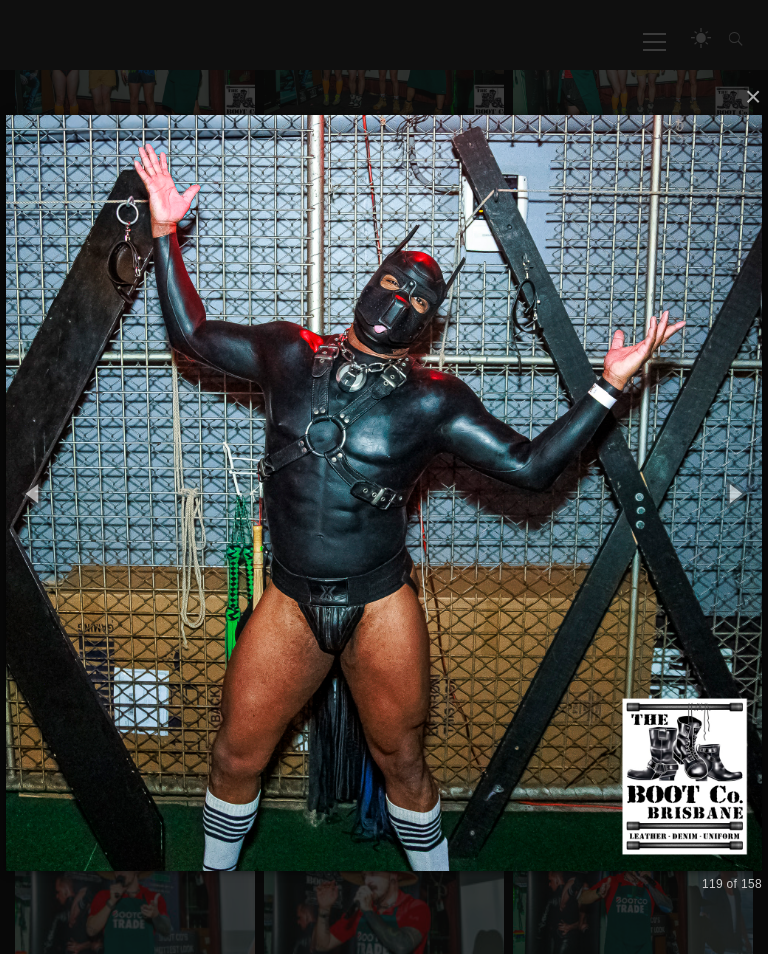 click at bounding box center [735, 492] 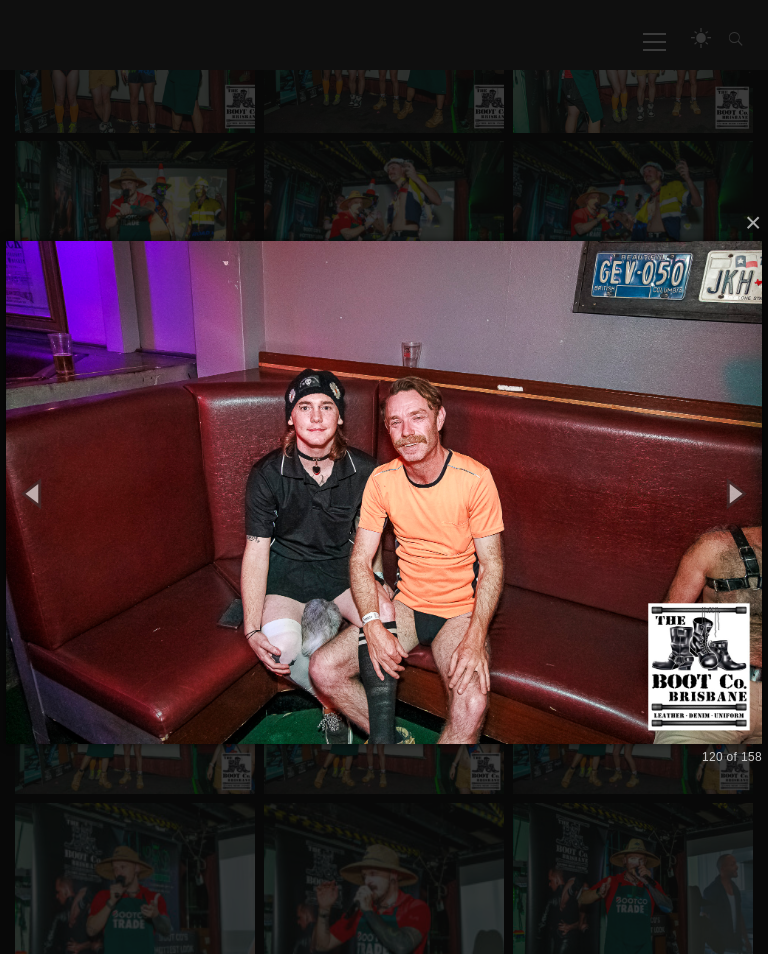 click at bounding box center (735, 492) 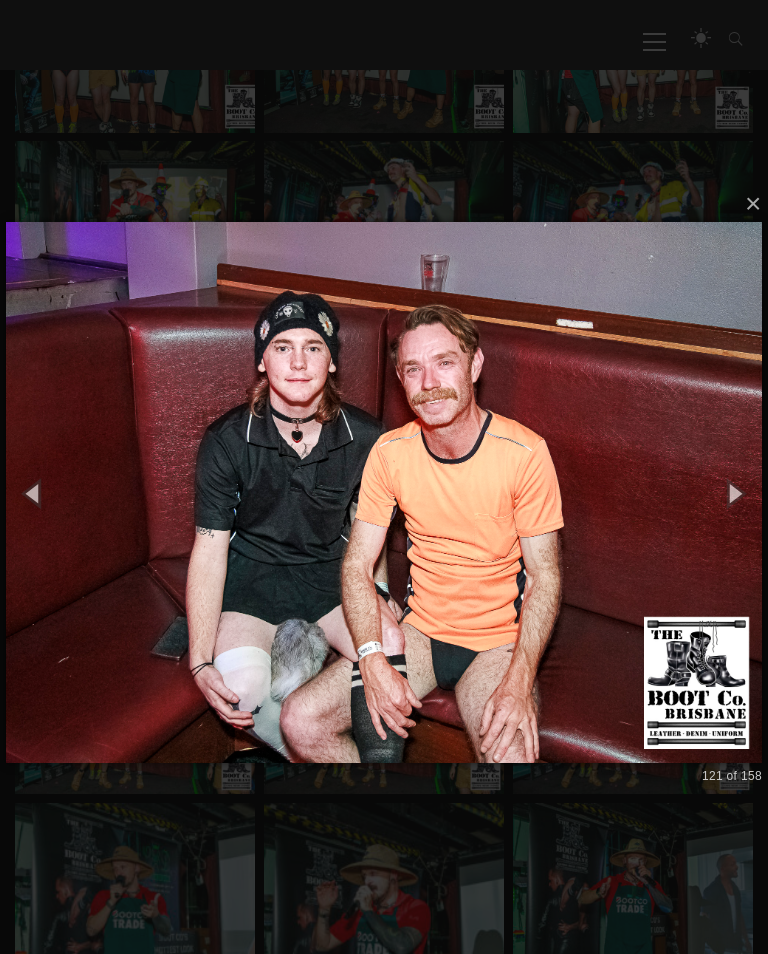click at bounding box center (735, 492) 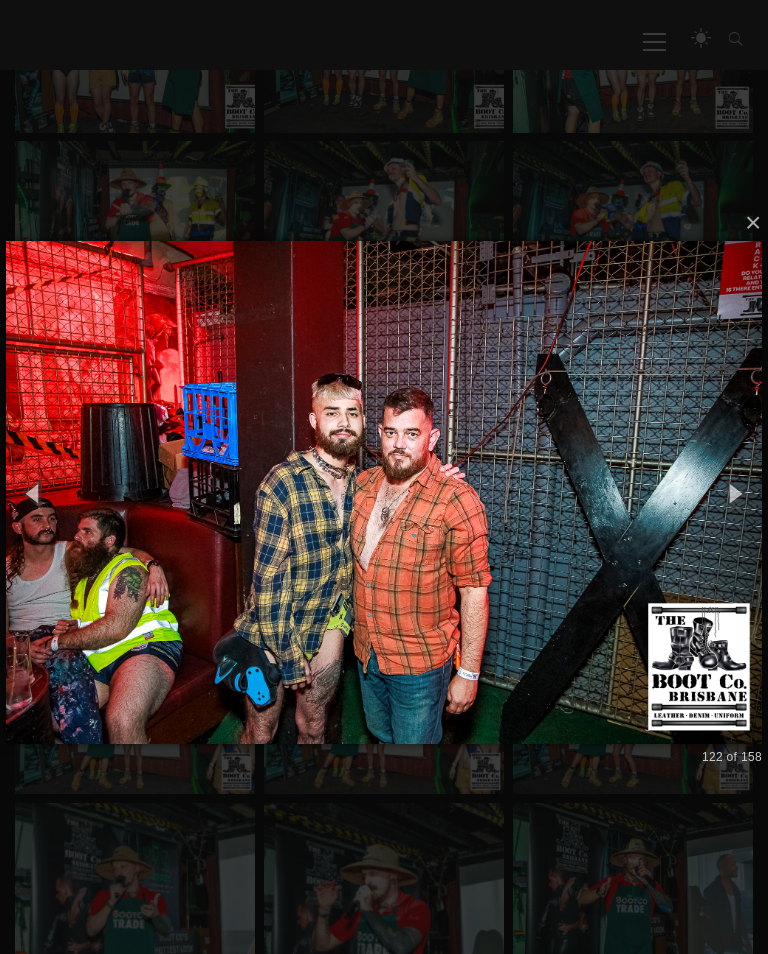 click at bounding box center (735, 492) 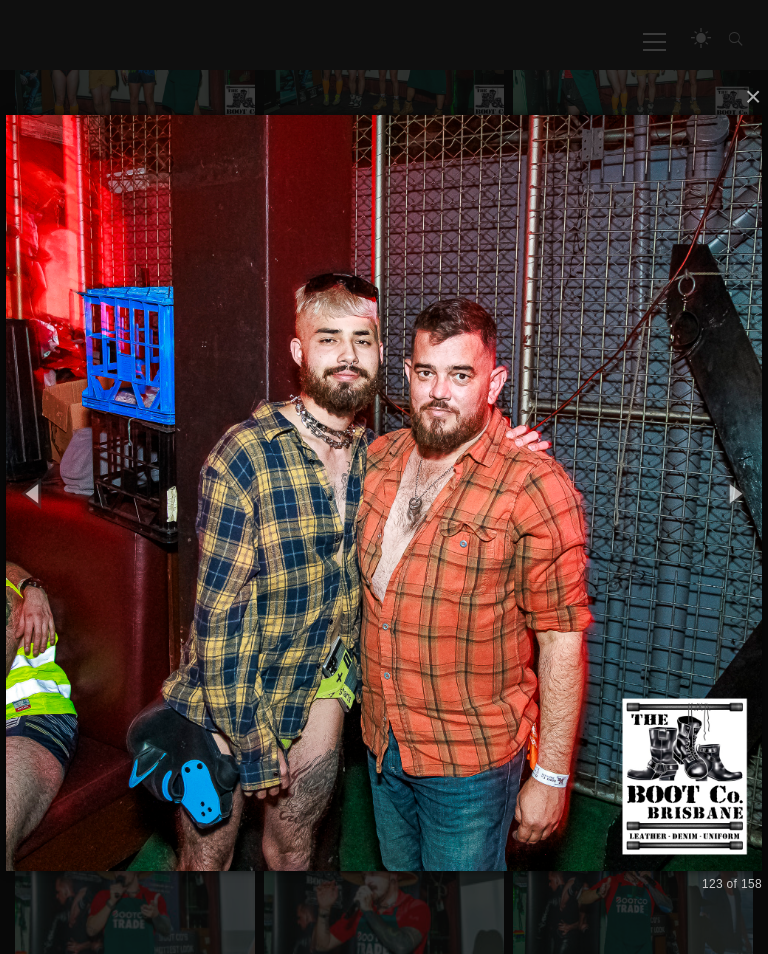 click at bounding box center [735, 492] 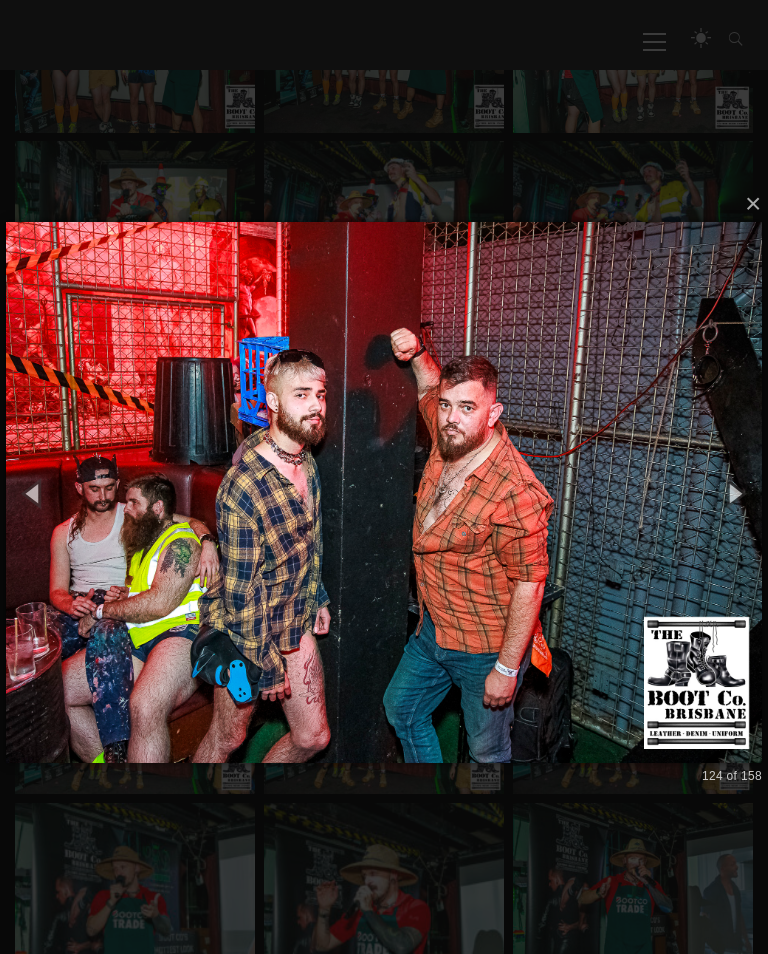 click at bounding box center [735, 492] 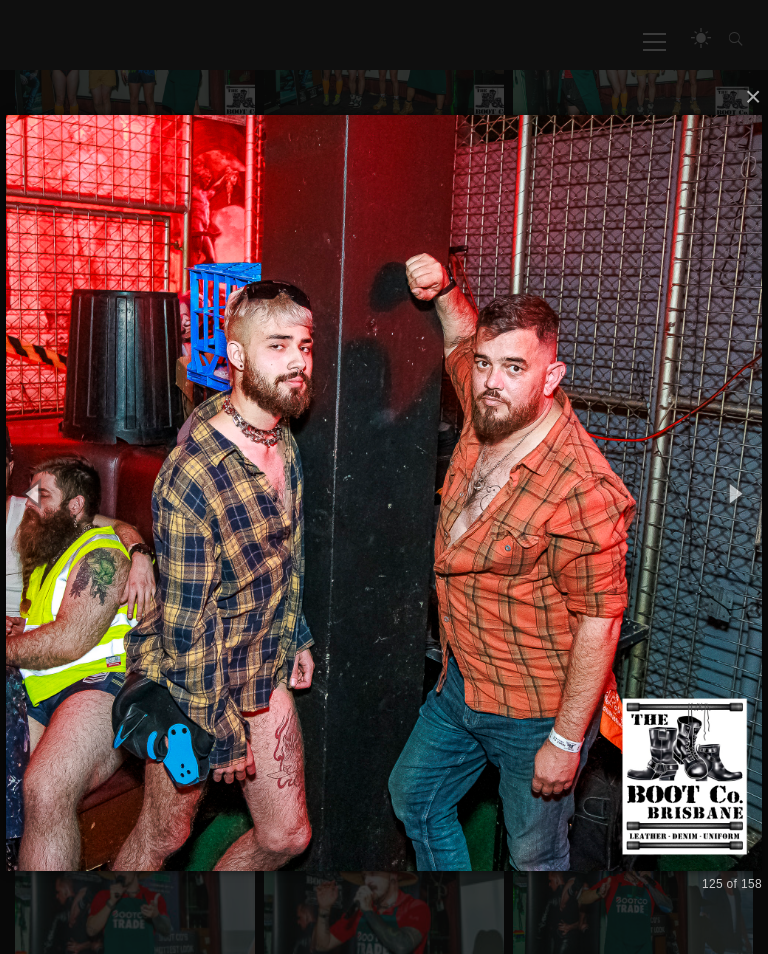 click at bounding box center [735, 492] 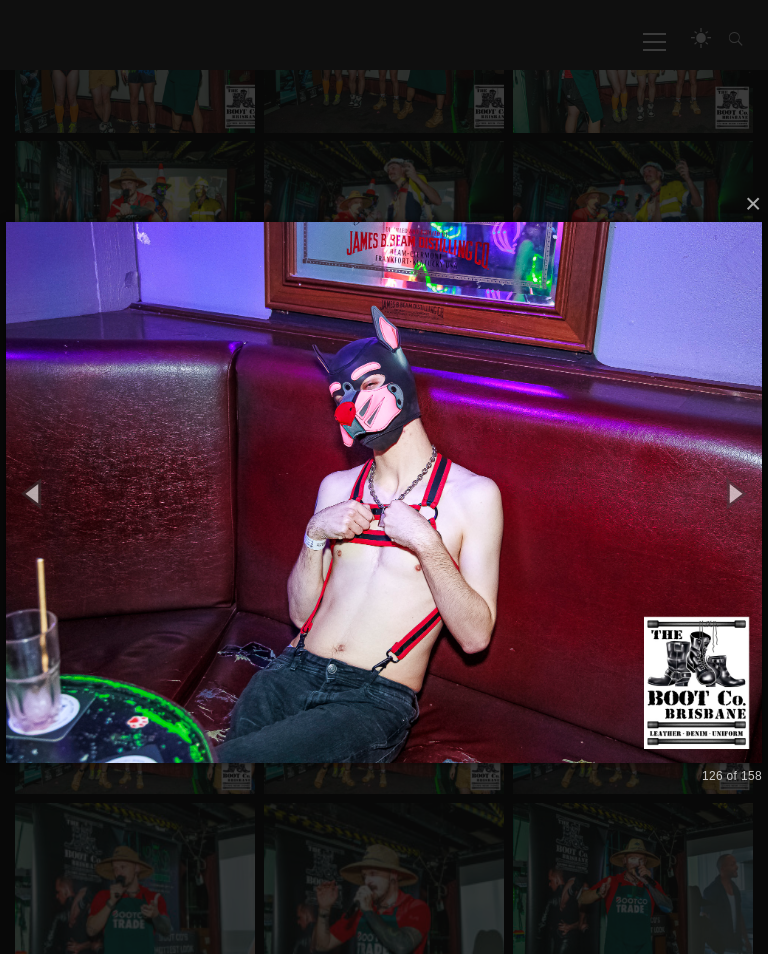 click at bounding box center [735, 492] 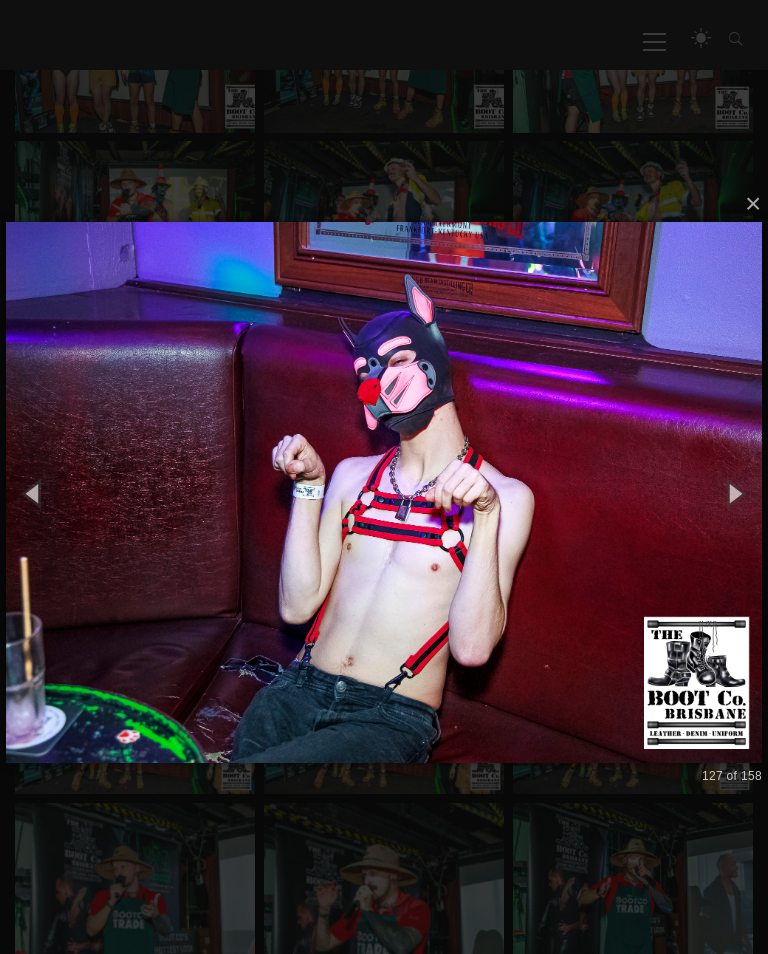 click at bounding box center (735, 492) 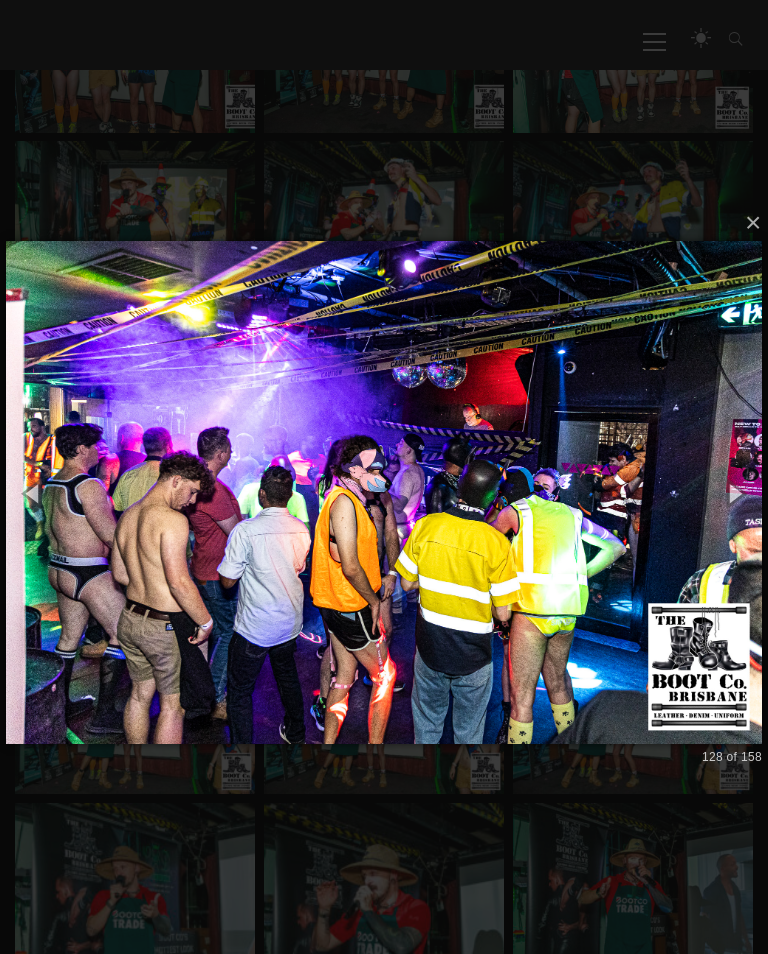 click at bounding box center (735, 492) 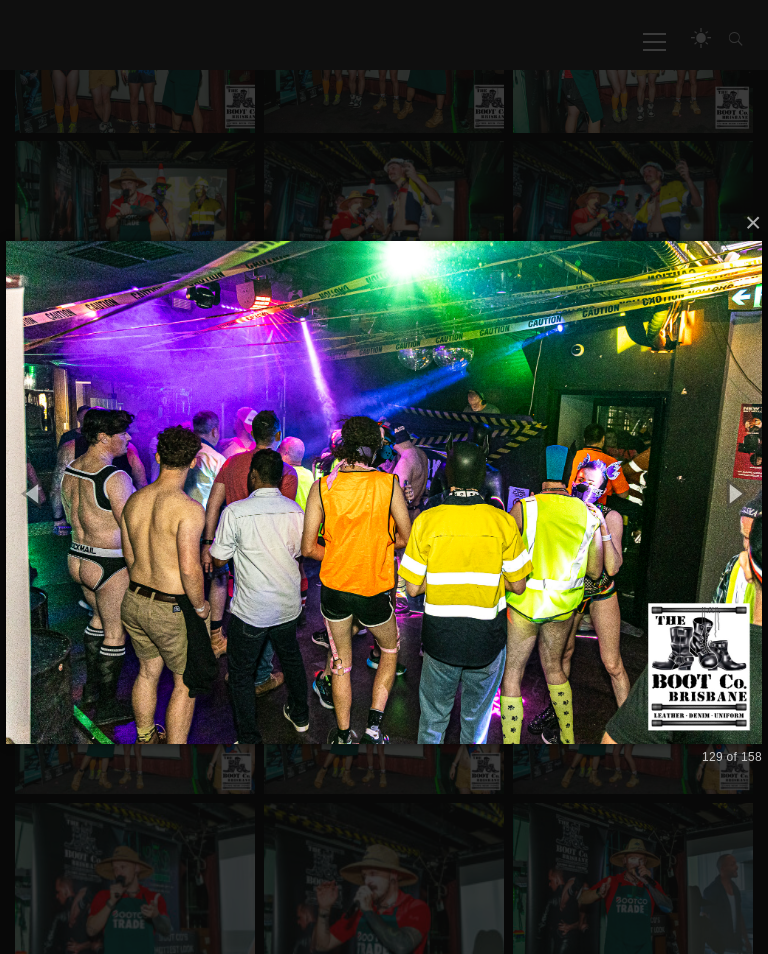 click at bounding box center [735, 492] 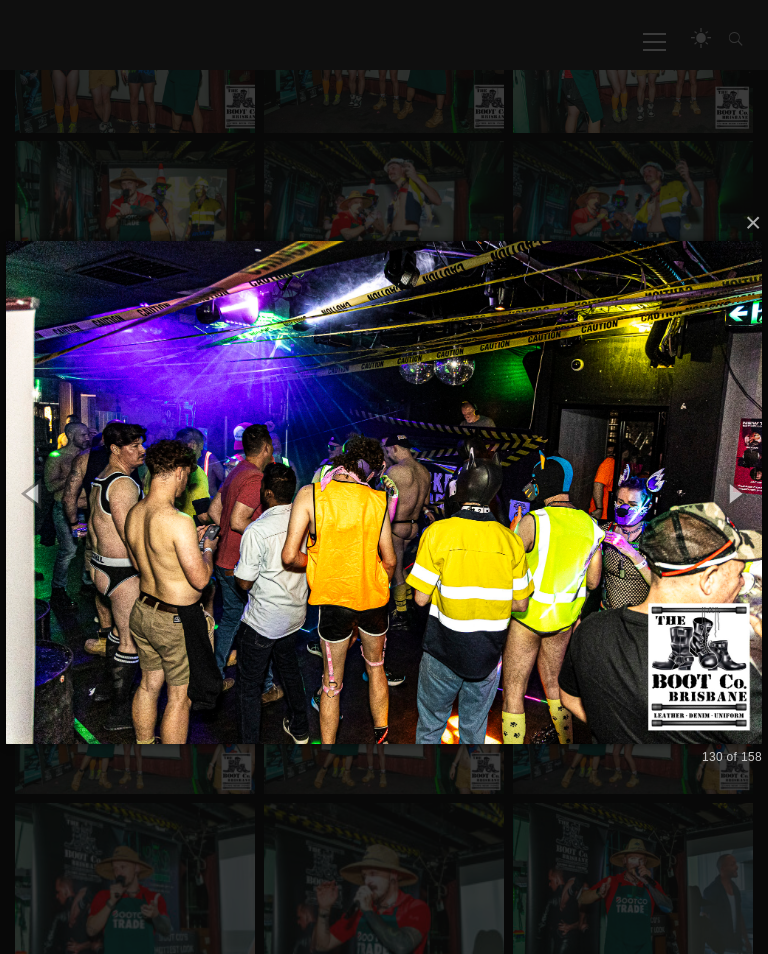click at bounding box center (735, 492) 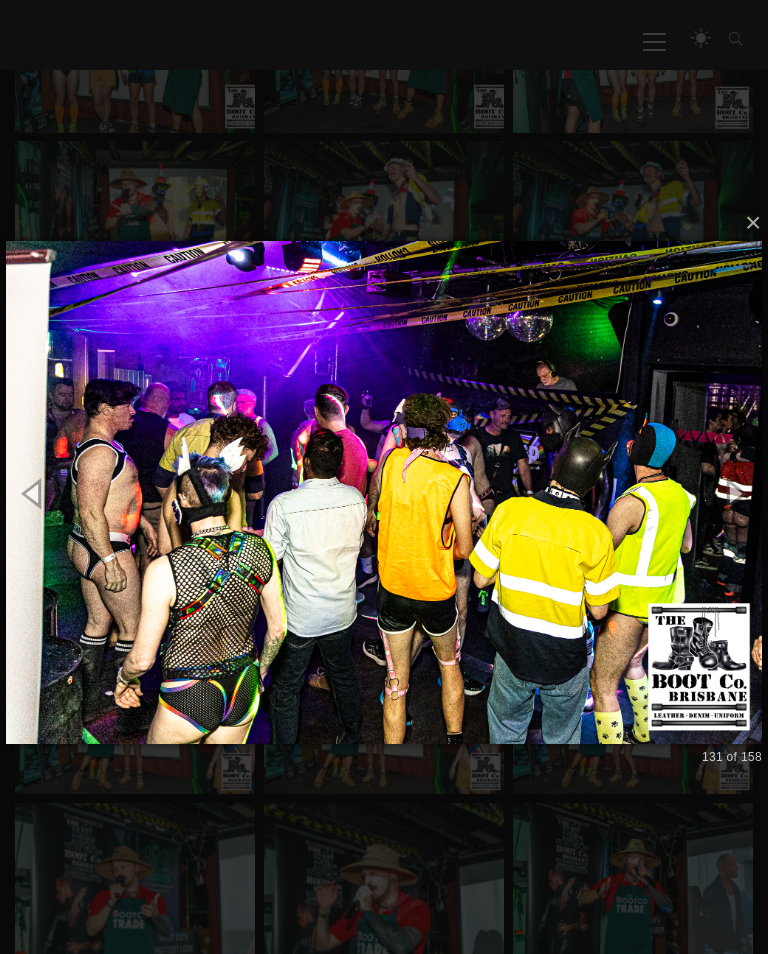 click at bounding box center [735, 492] 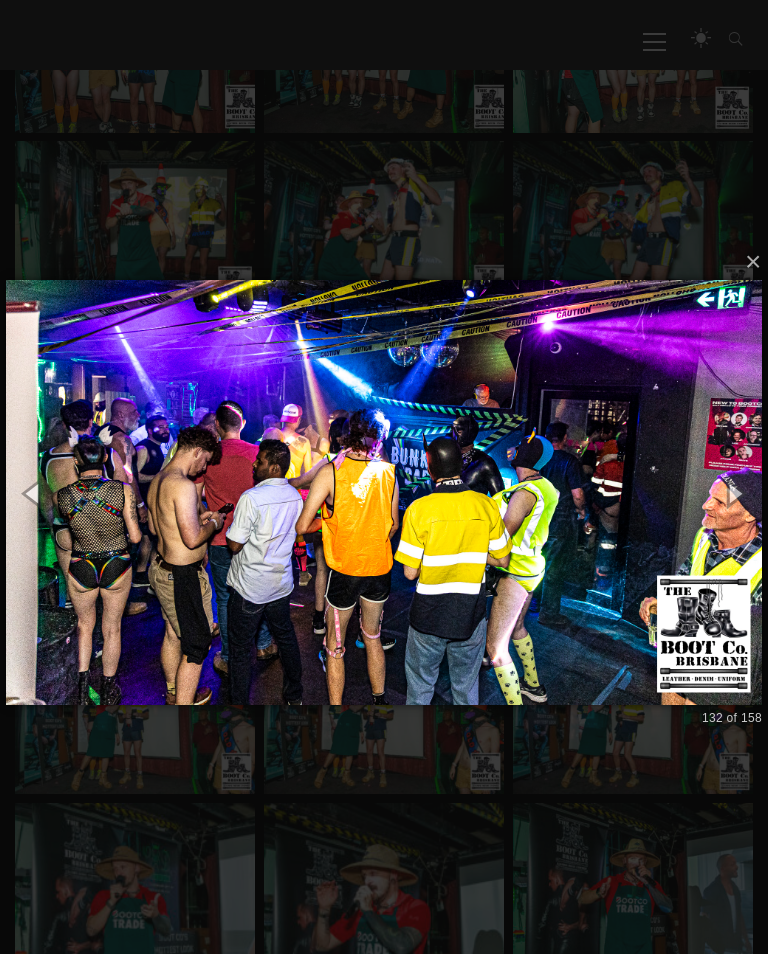 click at bounding box center [735, 492] 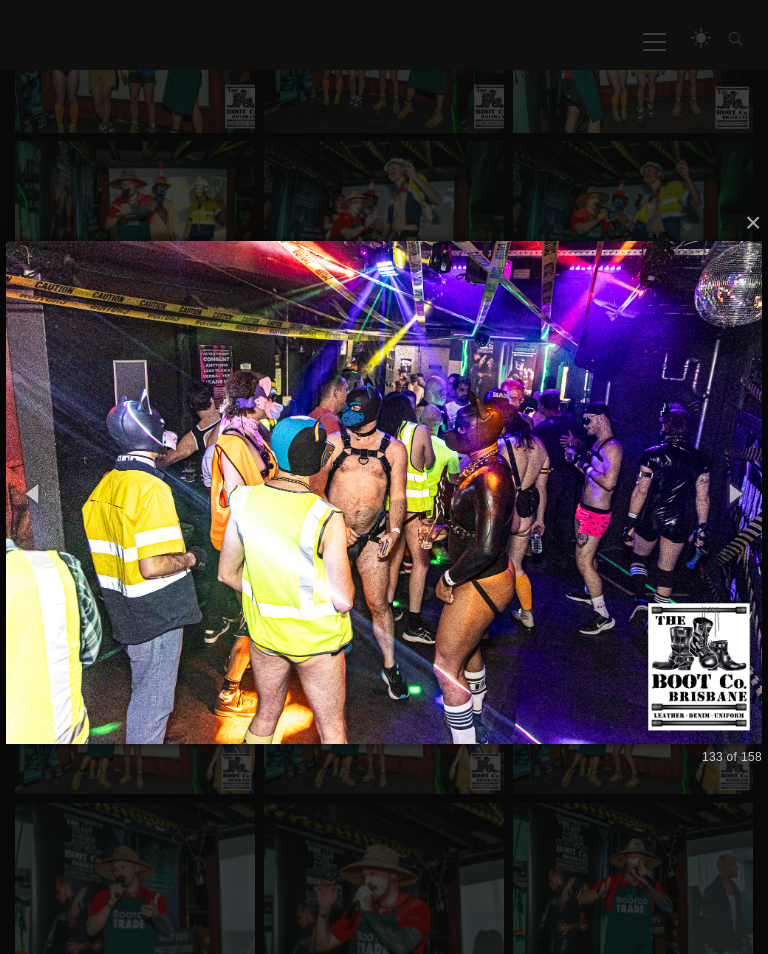 click at bounding box center (735, 492) 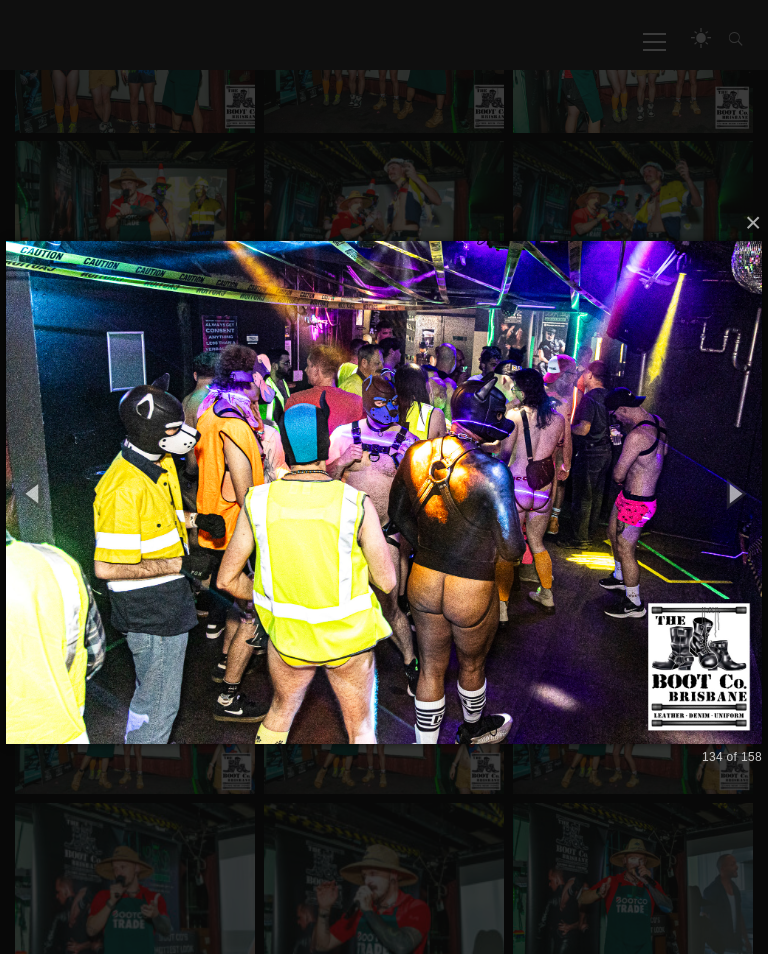 click at bounding box center (735, 492) 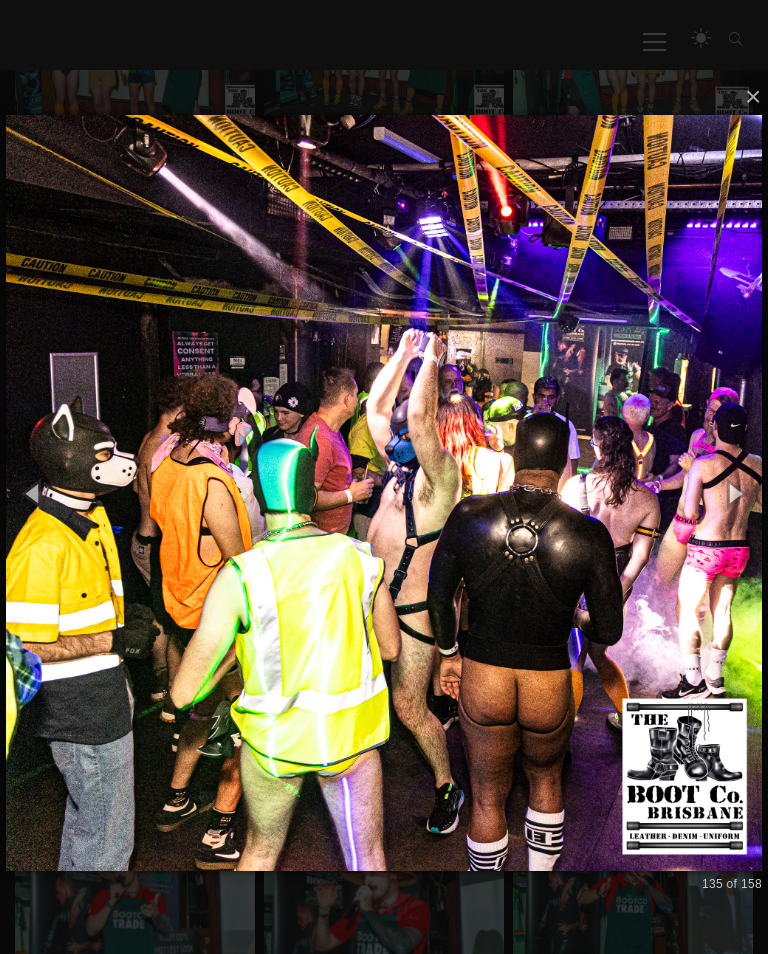 click at bounding box center [735, 492] 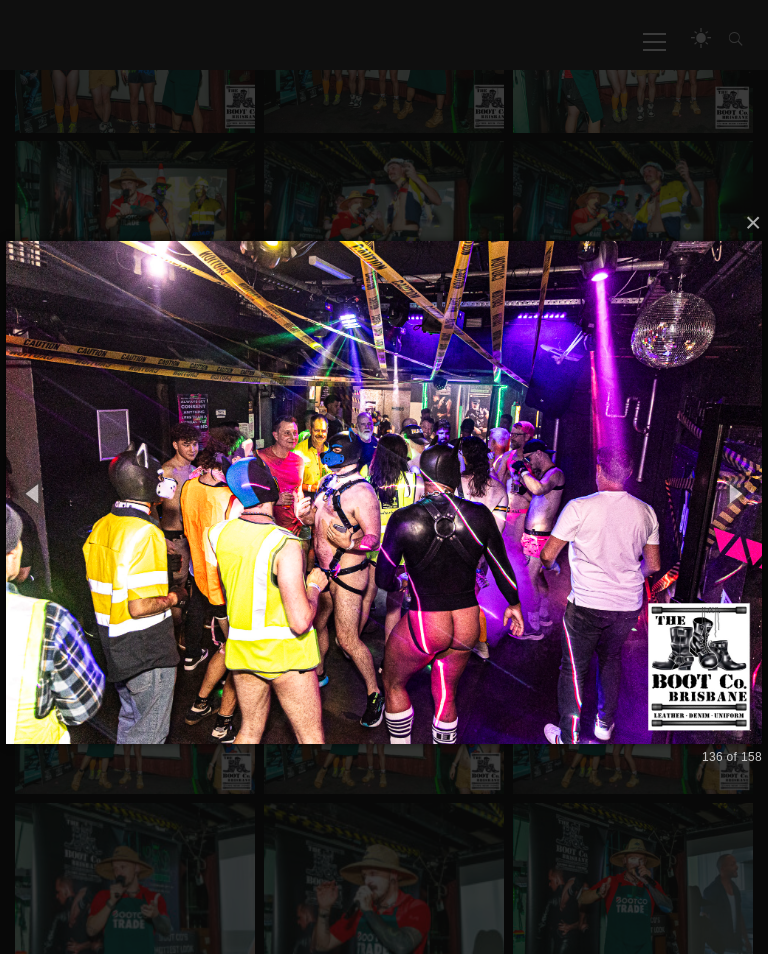 click at bounding box center (735, 492) 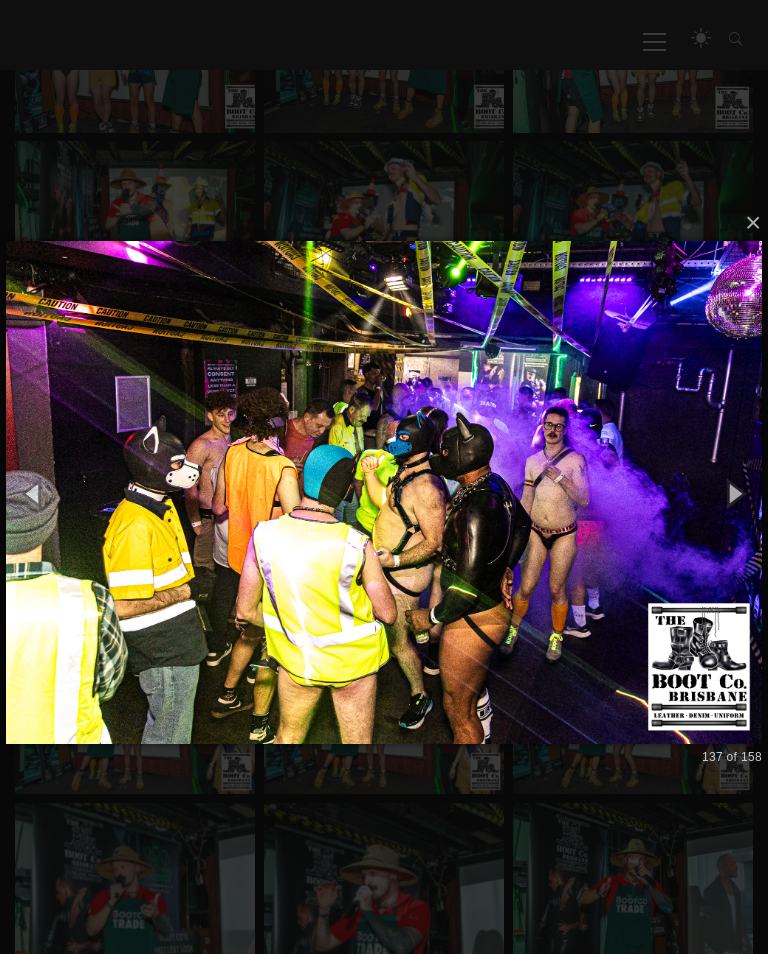 click at bounding box center [735, 492] 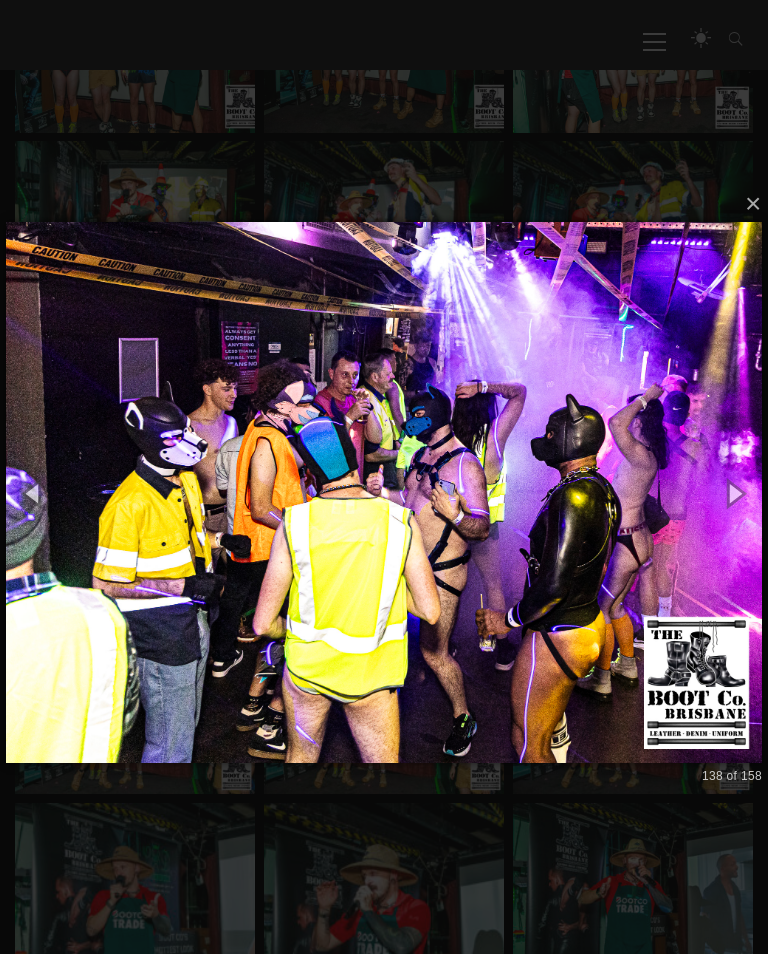 click at bounding box center [735, 492] 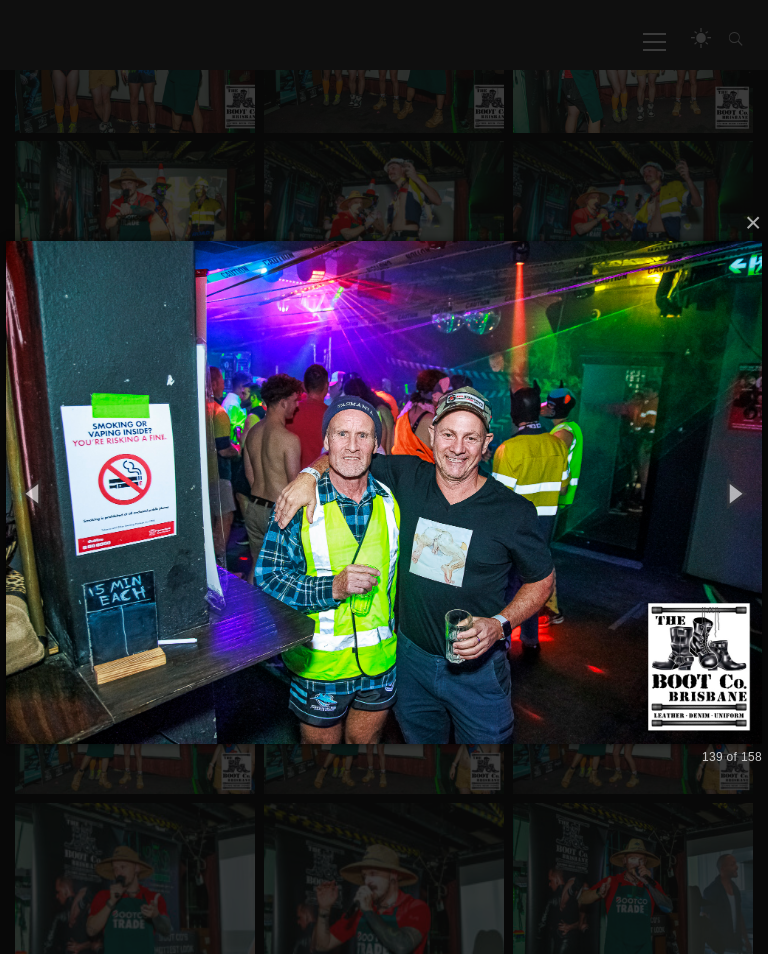 click at bounding box center [735, 492] 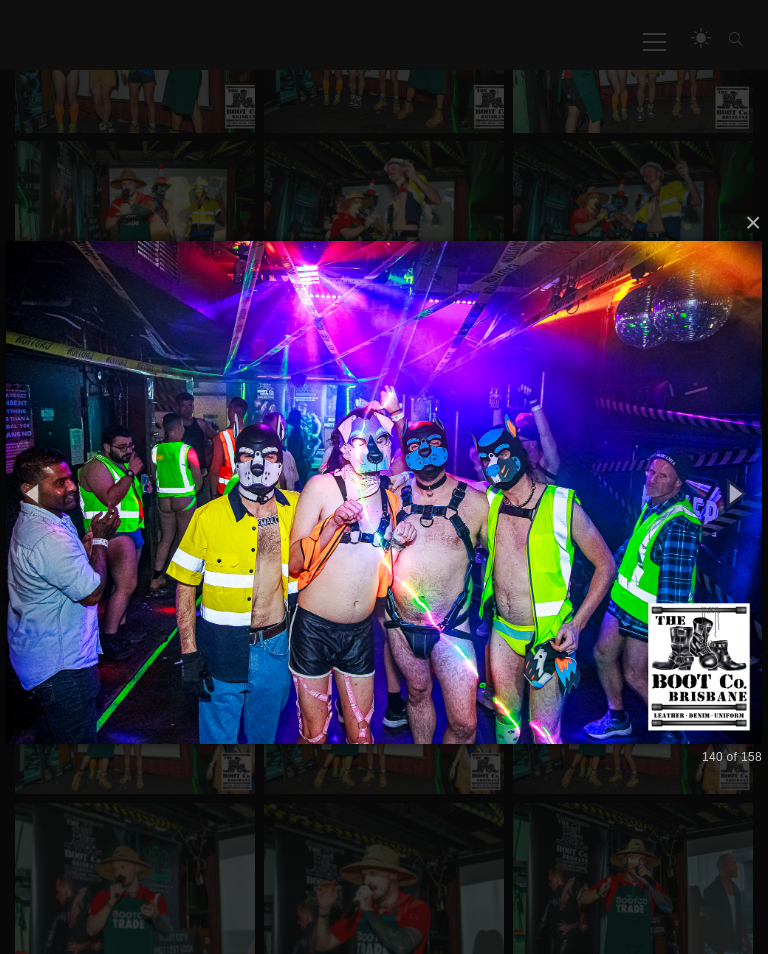 click at bounding box center [735, 492] 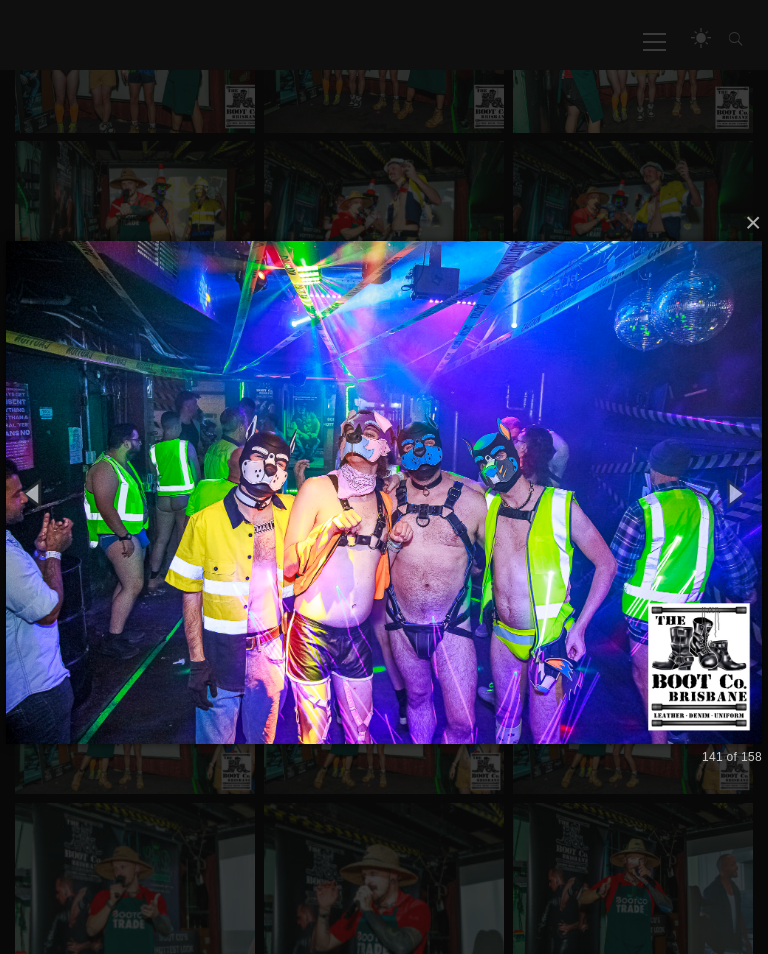 click at bounding box center [735, 492] 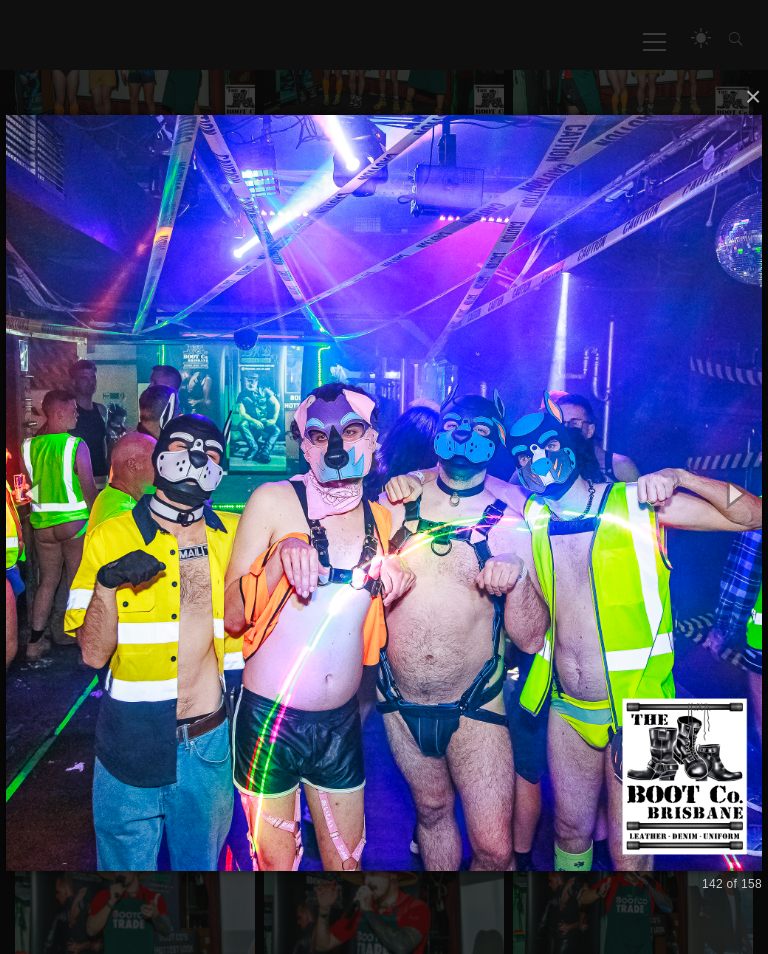 click at bounding box center (735, 492) 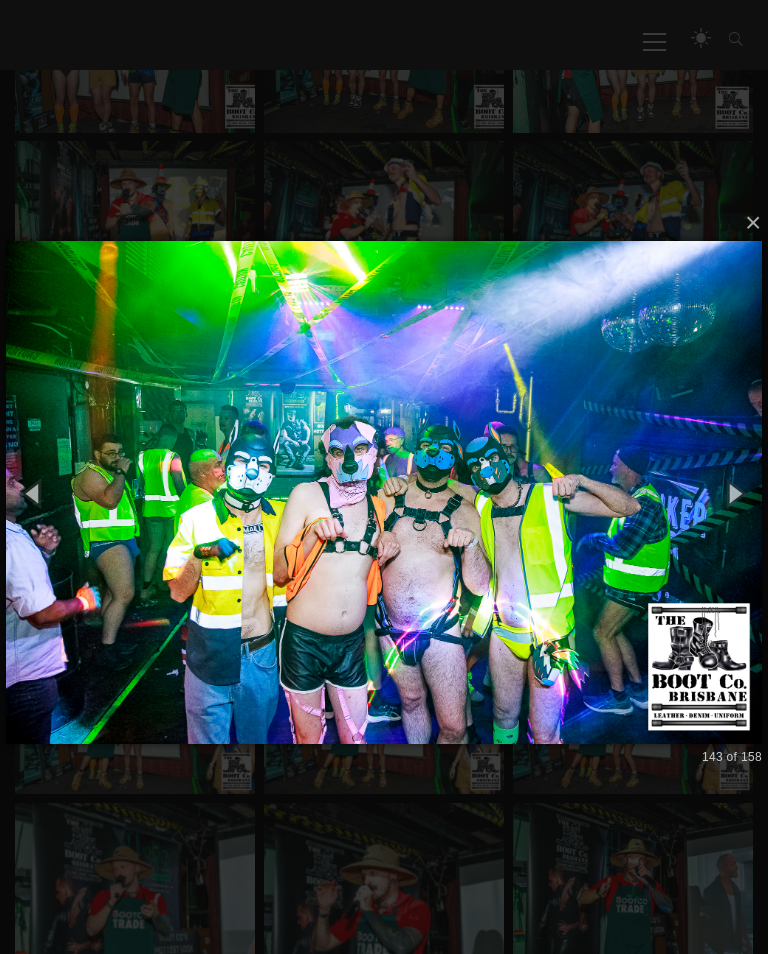 click at bounding box center [735, 492] 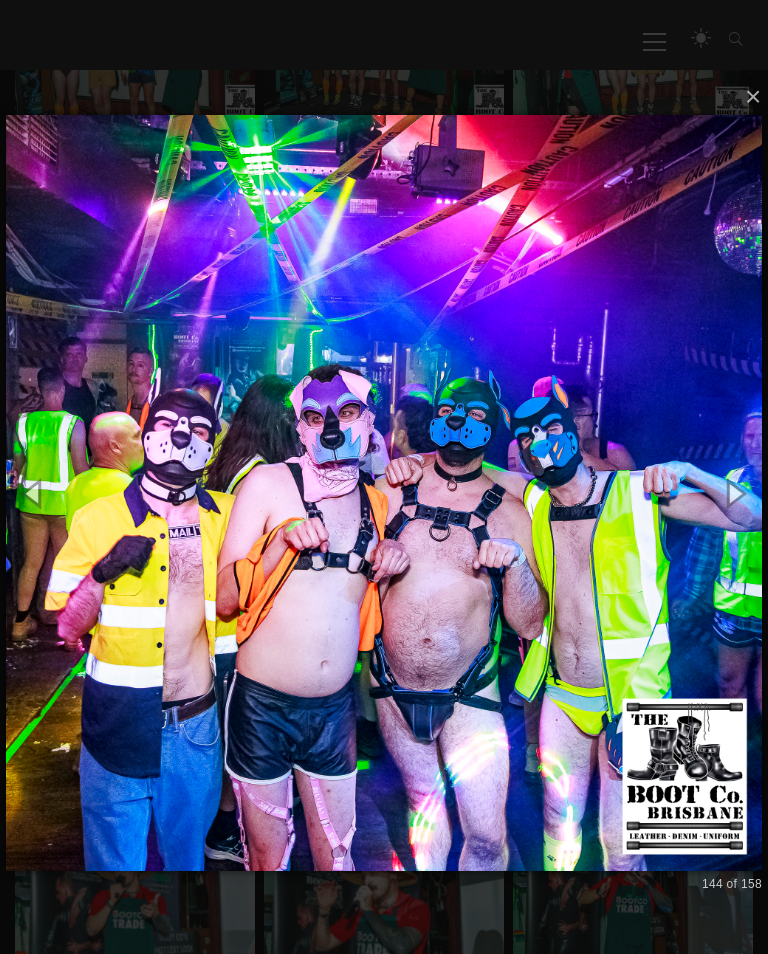 click at bounding box center [735, 492] 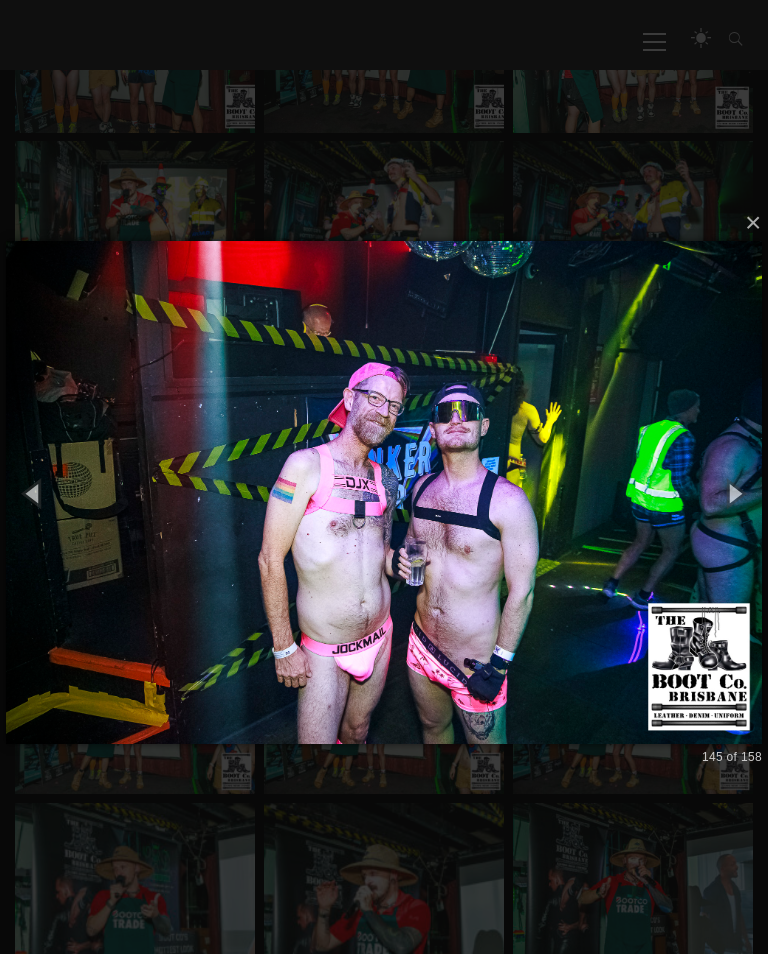 click at bounding box center [735, 492] 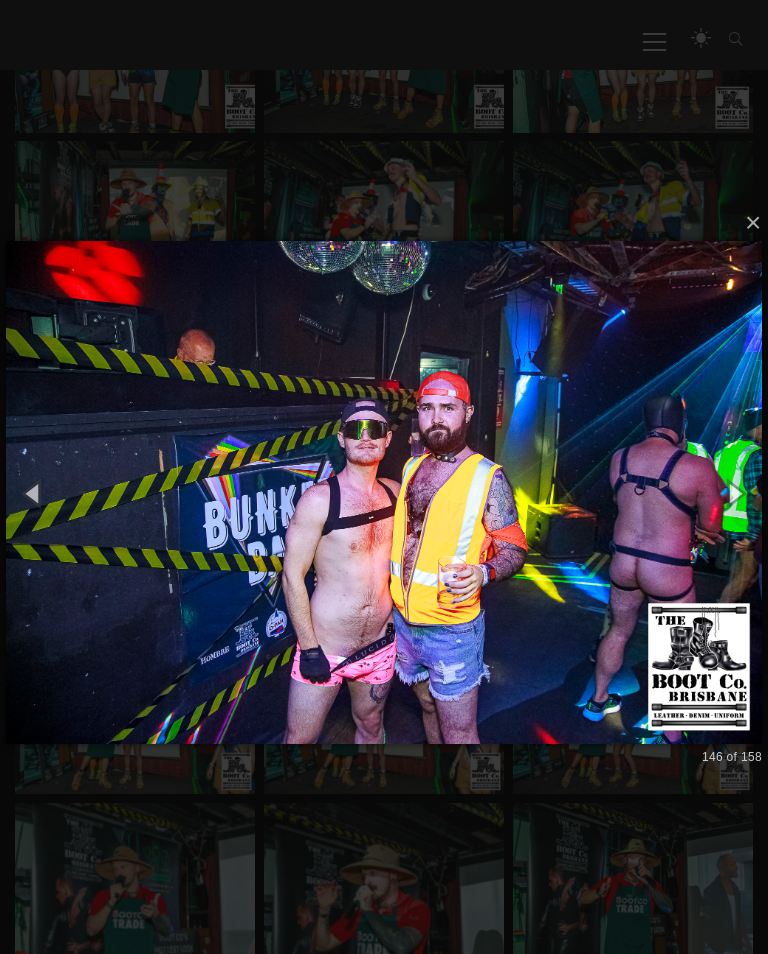 click at bounding box center (735, 492) 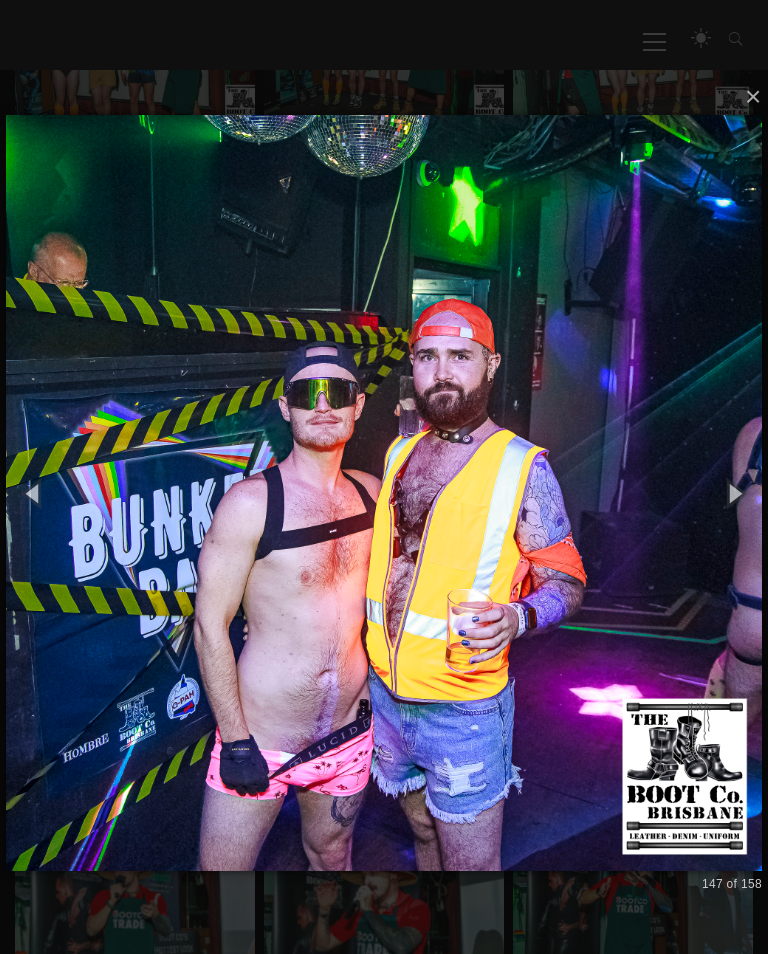 click at bounding box center [735, 492] 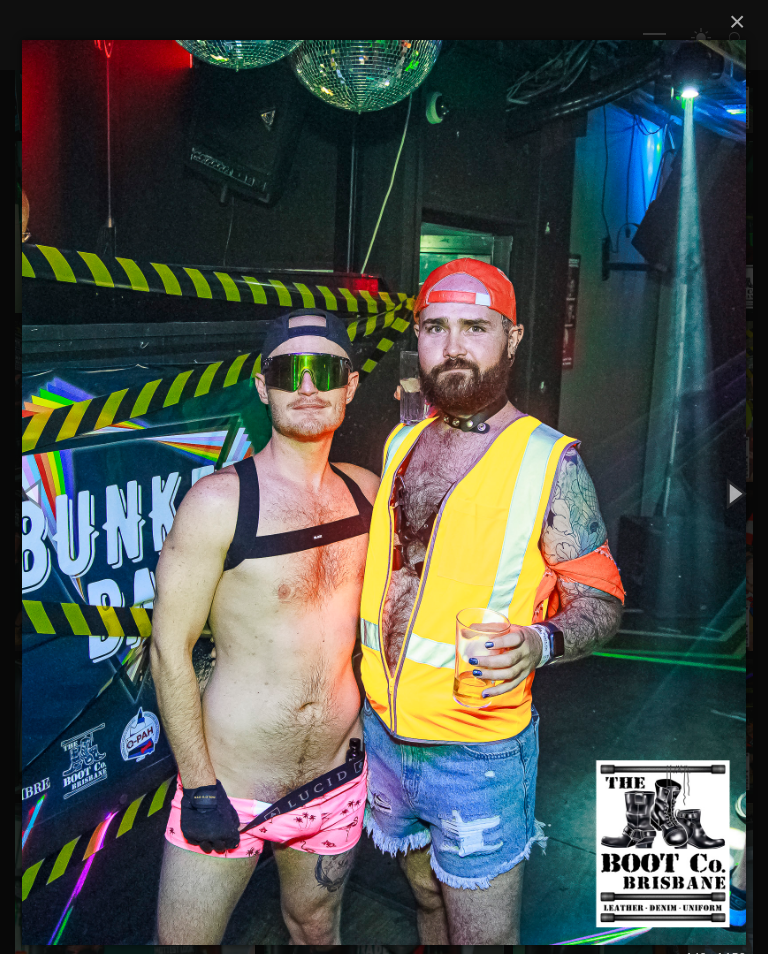 click at bounding box center [735, 492] 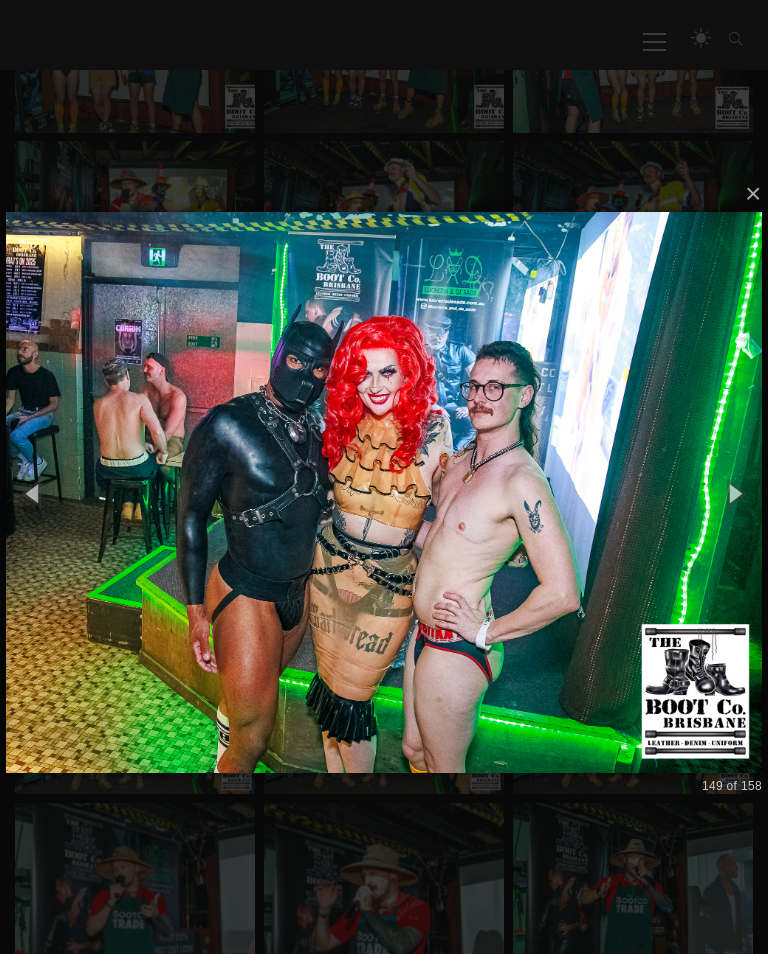 click at bounding box center (735, 492) 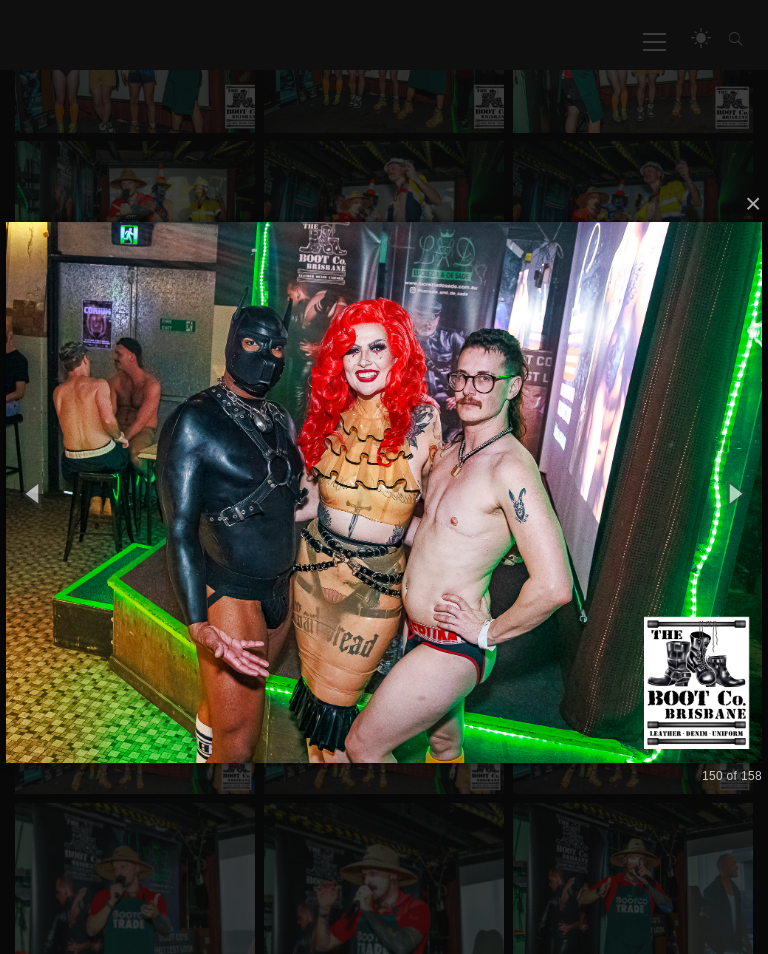 click at bounding box center (735, 492) 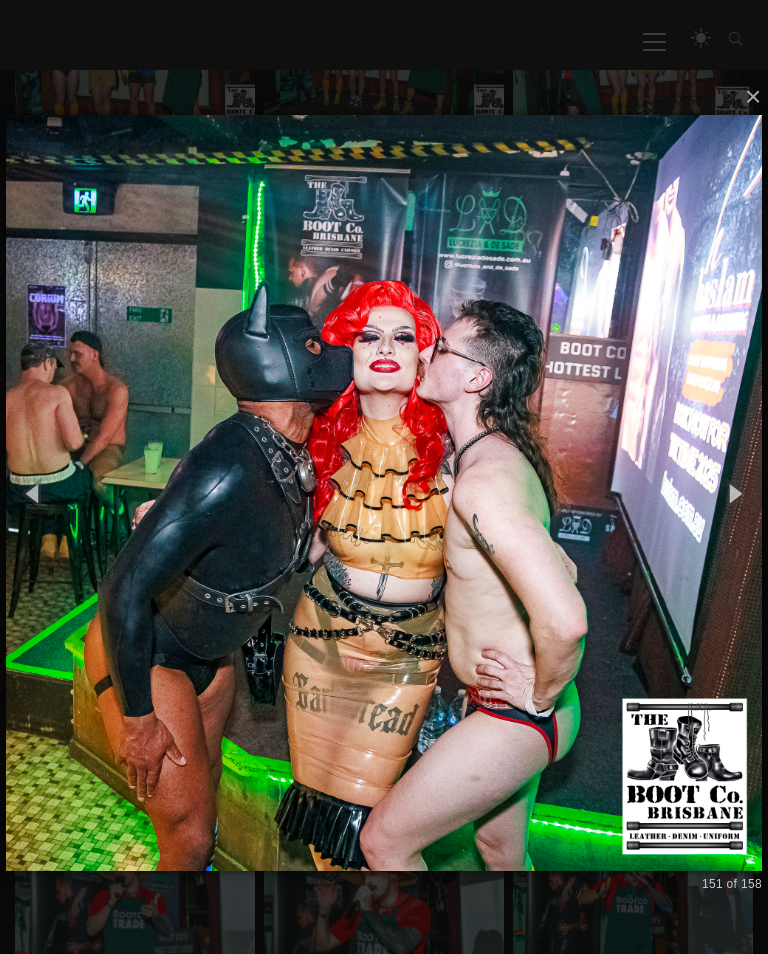 click at bounding box center (735, 492) 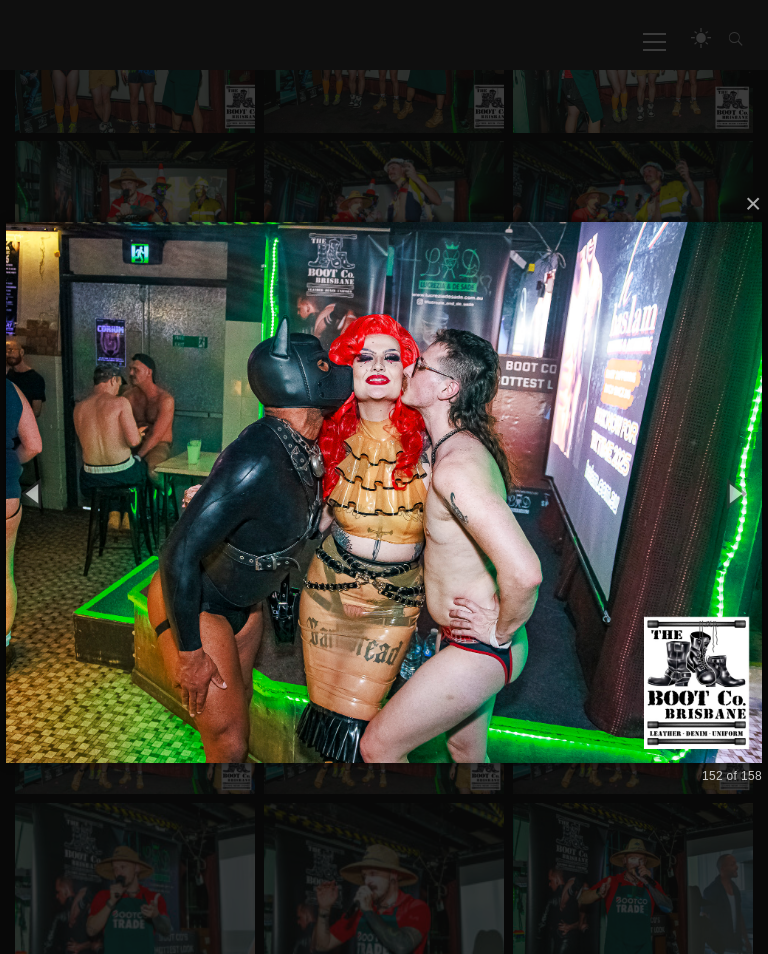 click at bounding box center [735, 492] 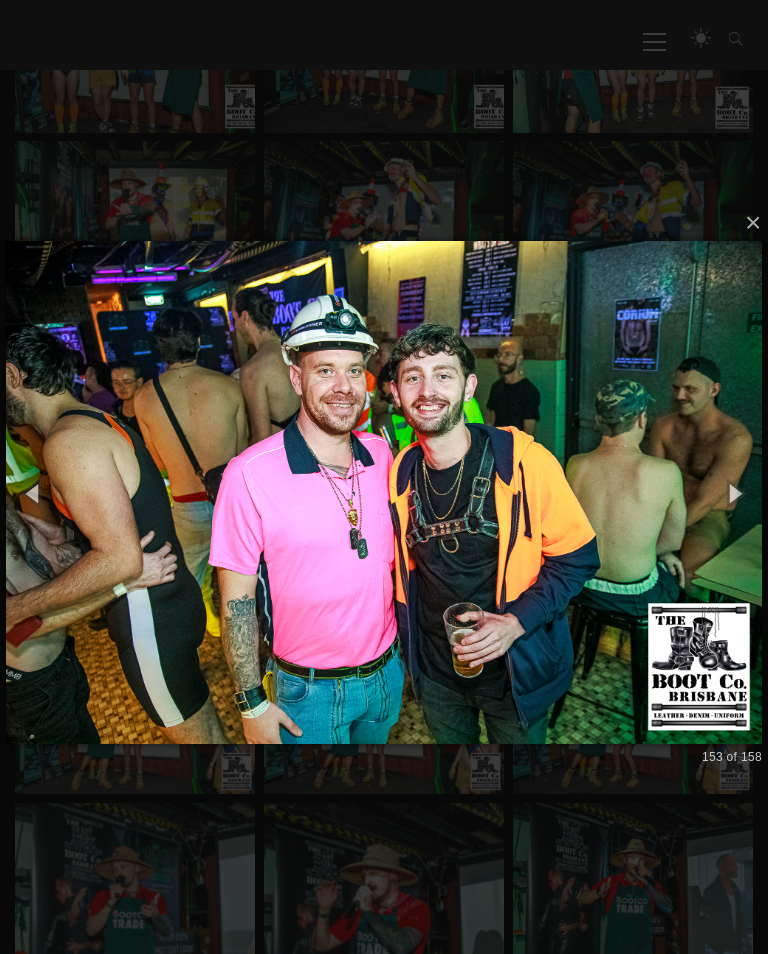click at bounding box center (735, 492) 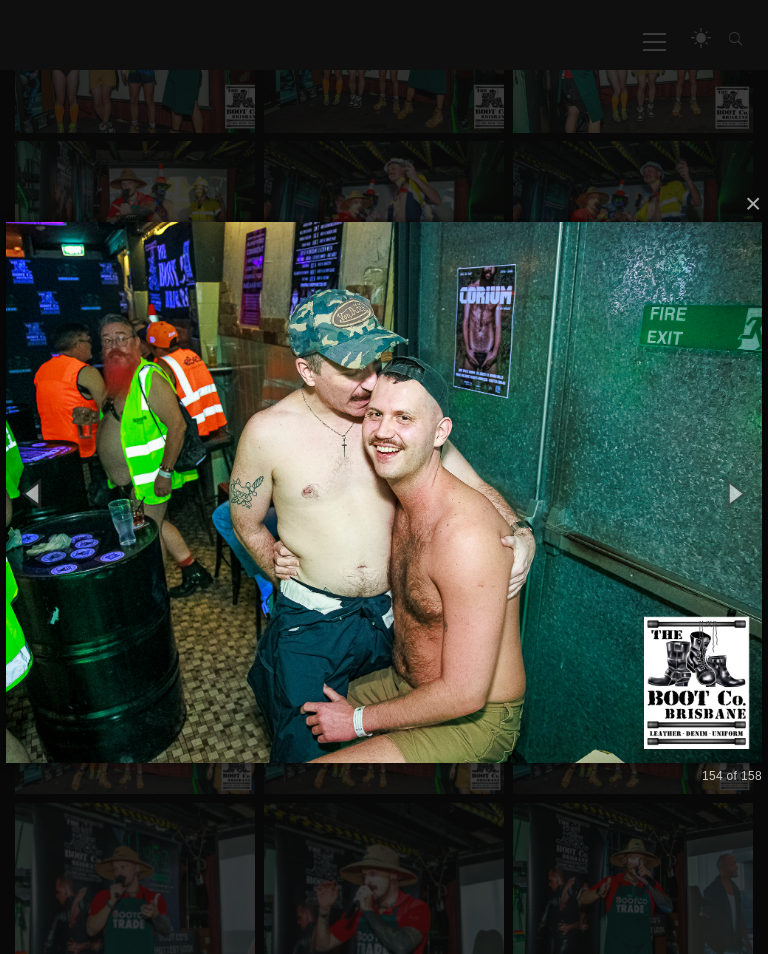 click at bounding box center (735, 492) 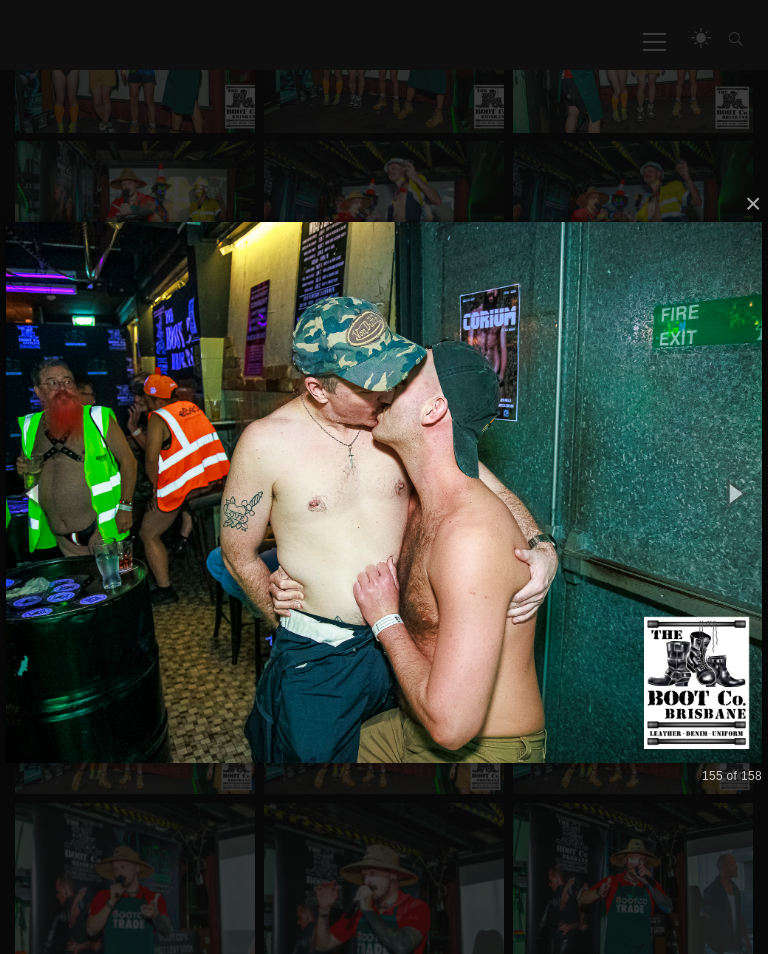 click at bounding box center [735, 492] 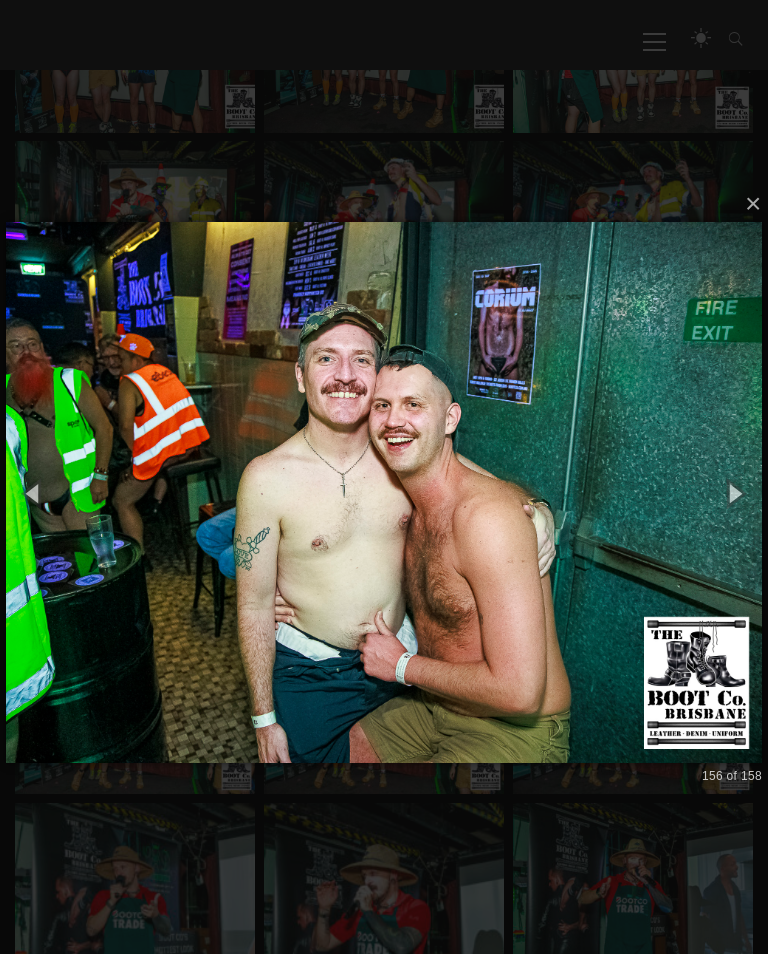 click at bounding box center (735, 492) 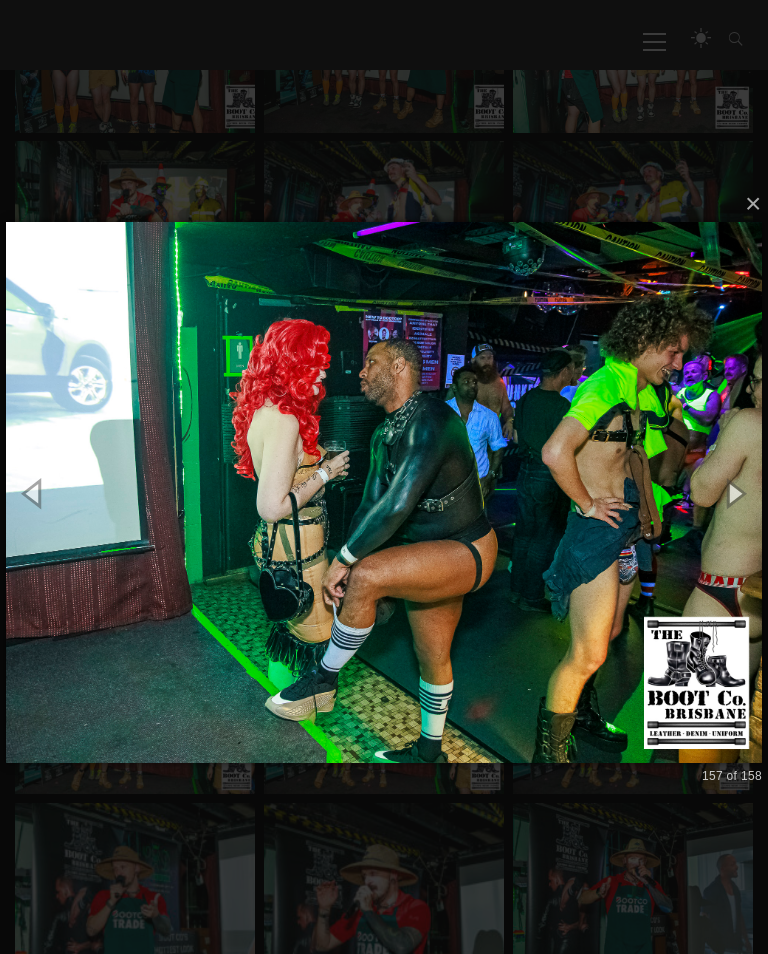 click at bounding box center (735, 492) 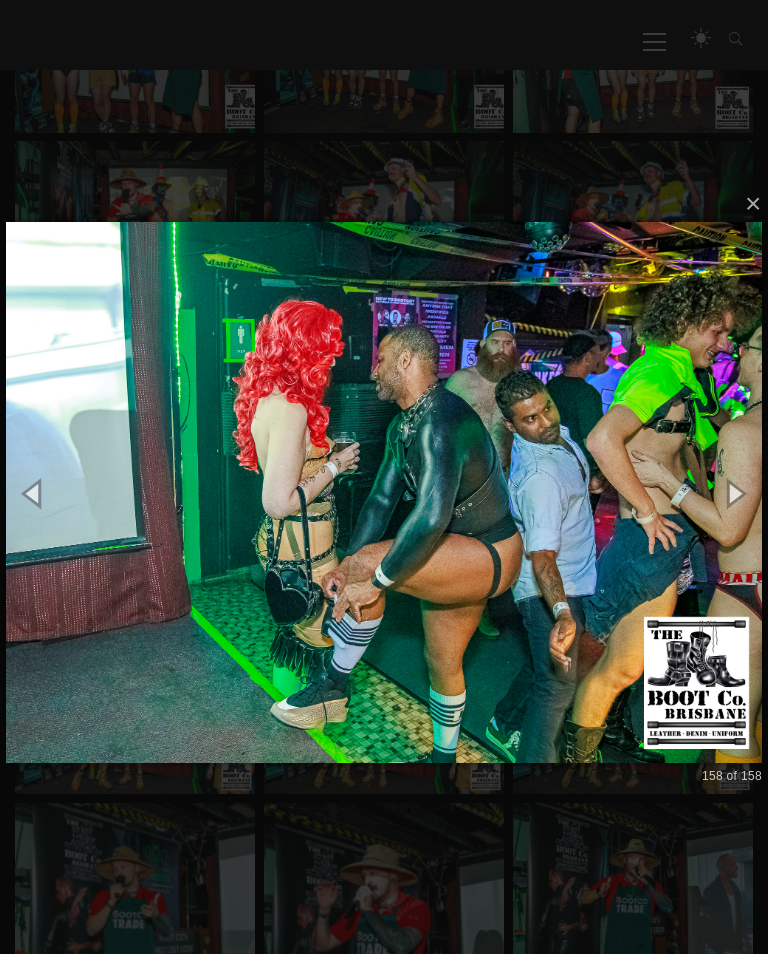 click at bounding box center [735, 492] 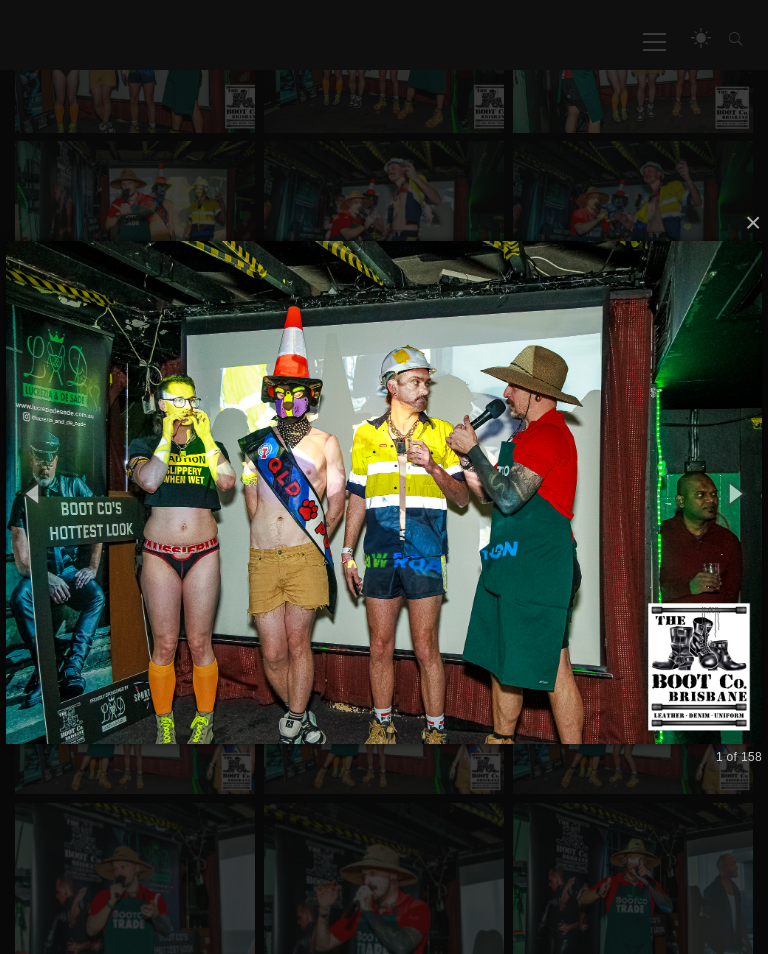 click at bounding box center [735, 492] 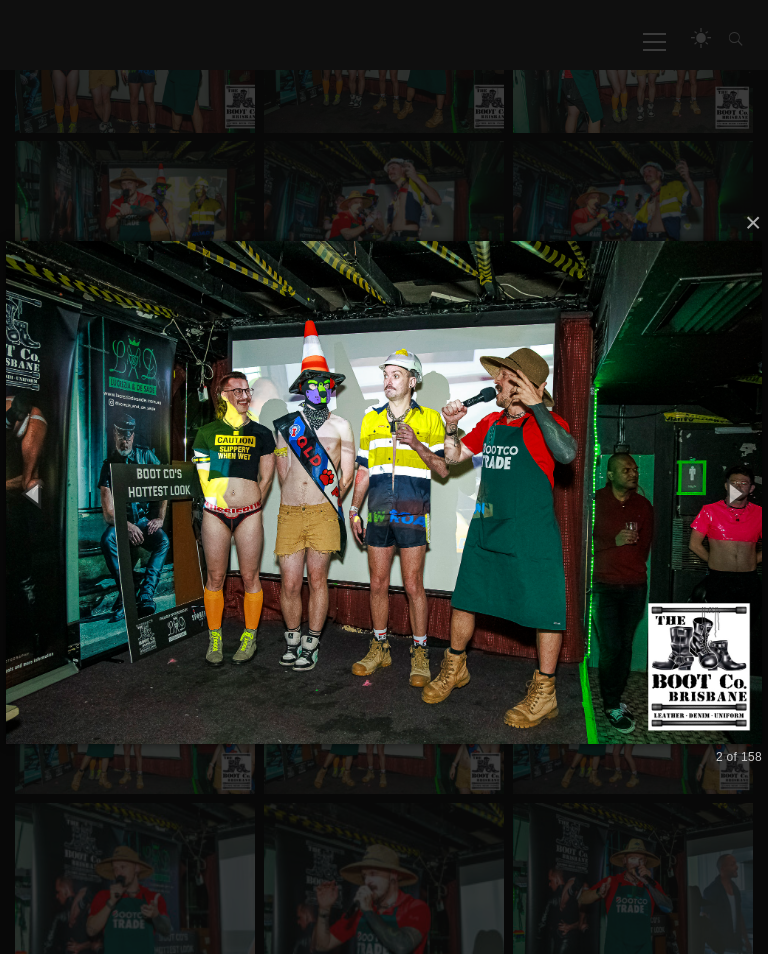 click at bounding box center (735, 492) 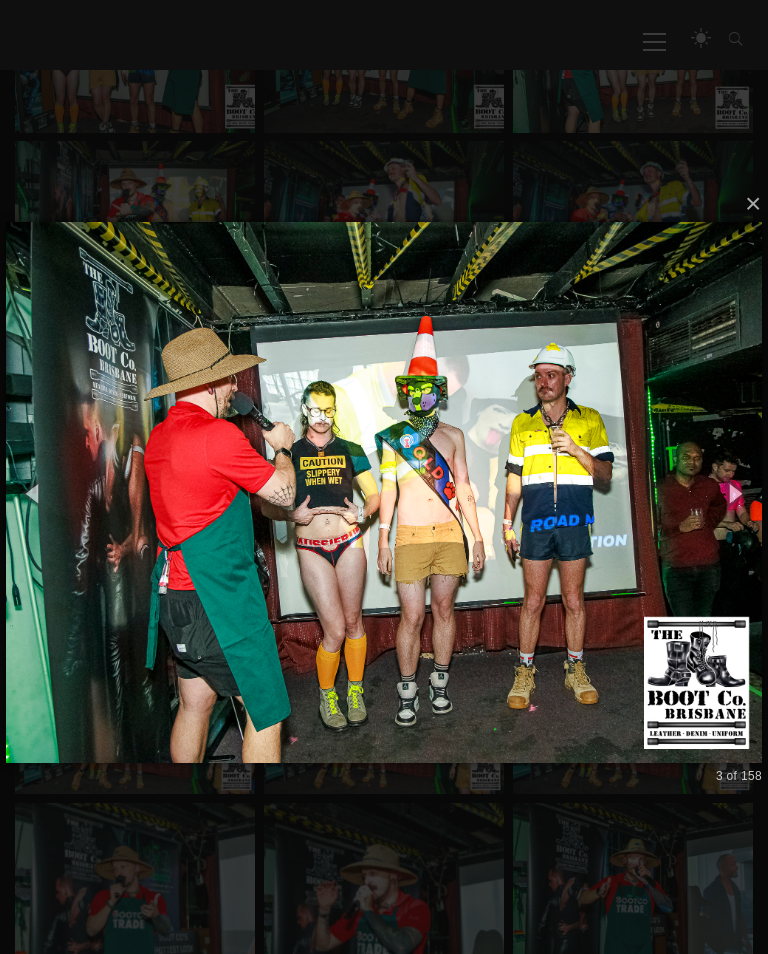 click at bounding box center [735, 492] 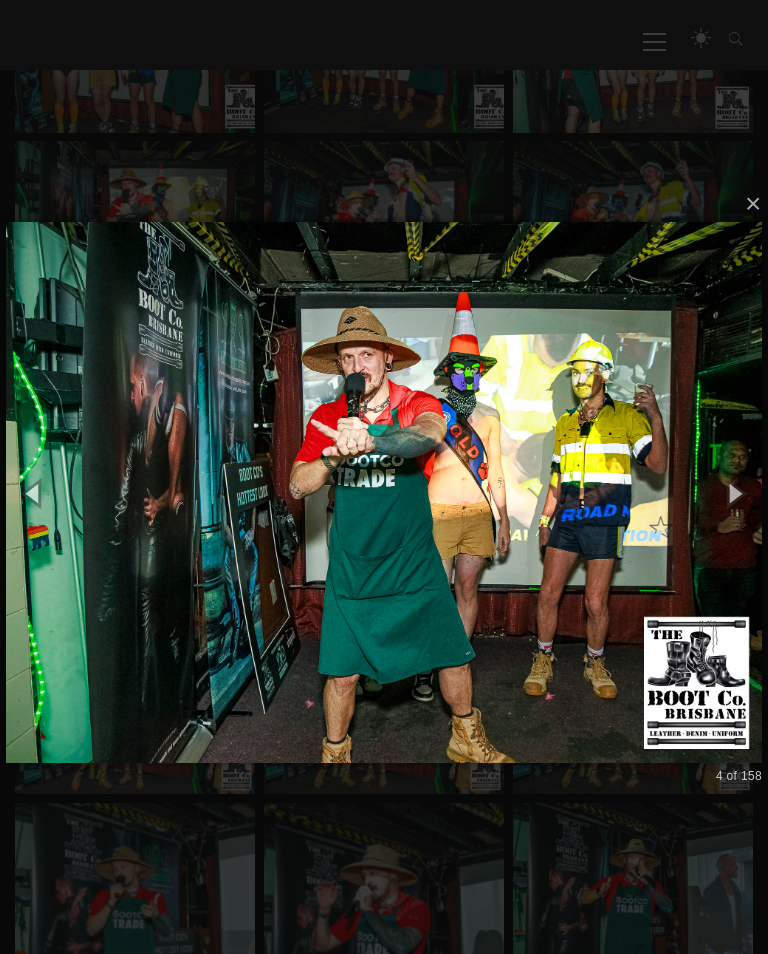 click at bounding box center (735, 492) 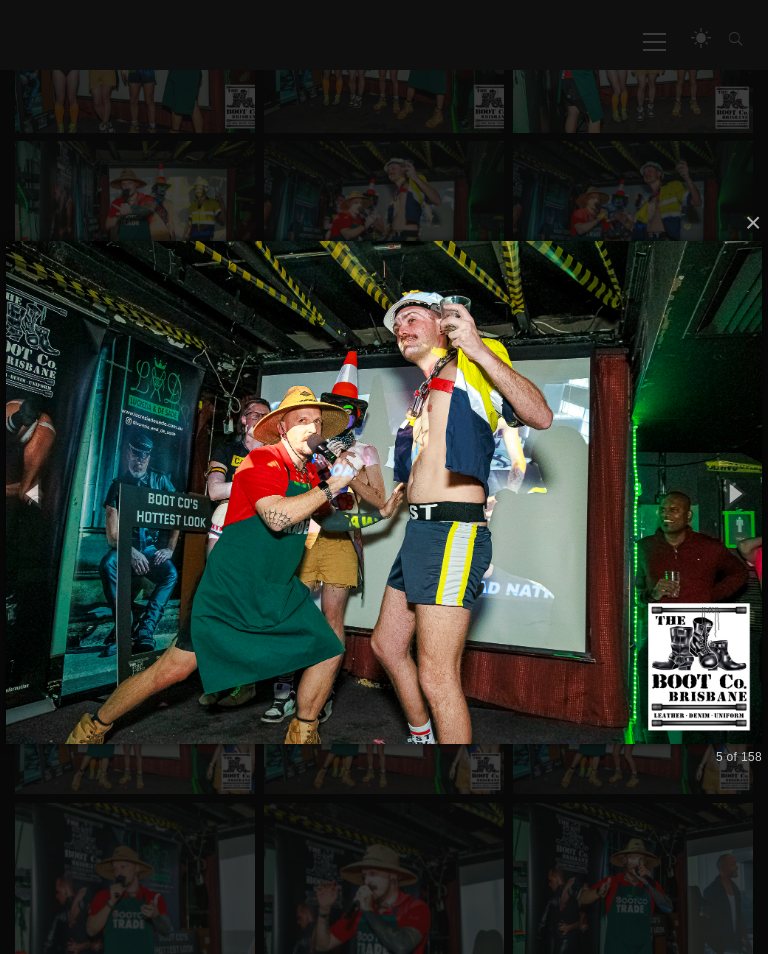 click on "× 5 of 158 Loading..." at bounding box center [384, 492] 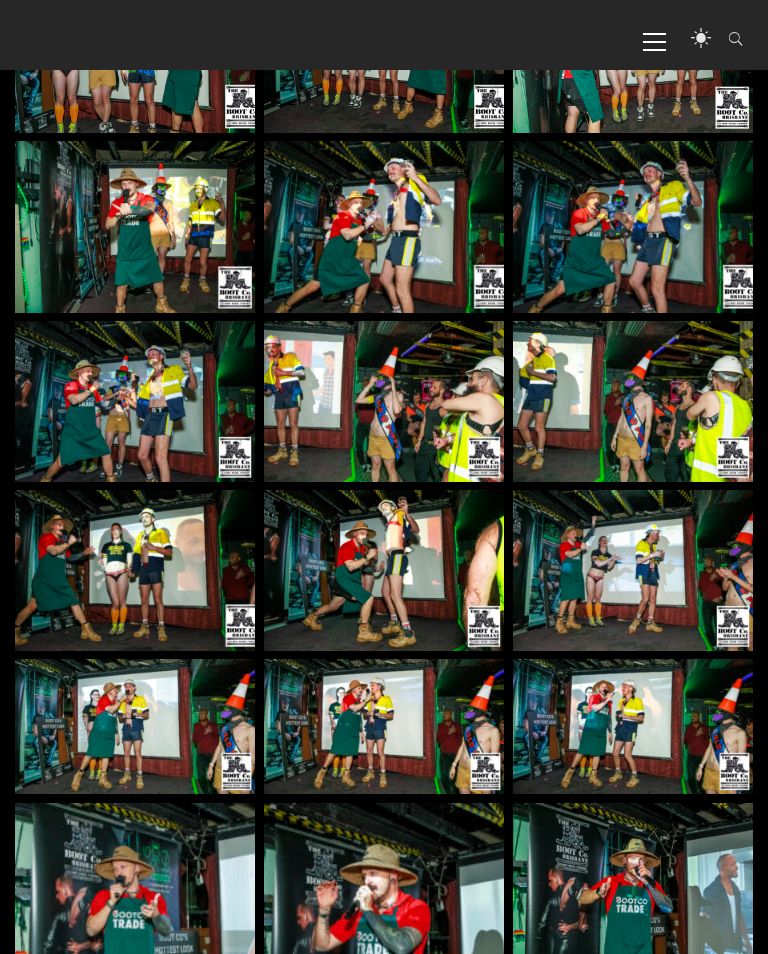 click on "The Boot Co Brisbane Leather Denim Uniform Club Incorporated
Men's Leather – Denim – Uniform – Kink Group
Primary Menu
GET TICKETS
Home
About BootCo
About BootCo
Committee
Merchandise
The Boot Co Community Grant Program
Sponsors
Contact Us
Membership
Events
Galleries" at bounding box center [384, 35] 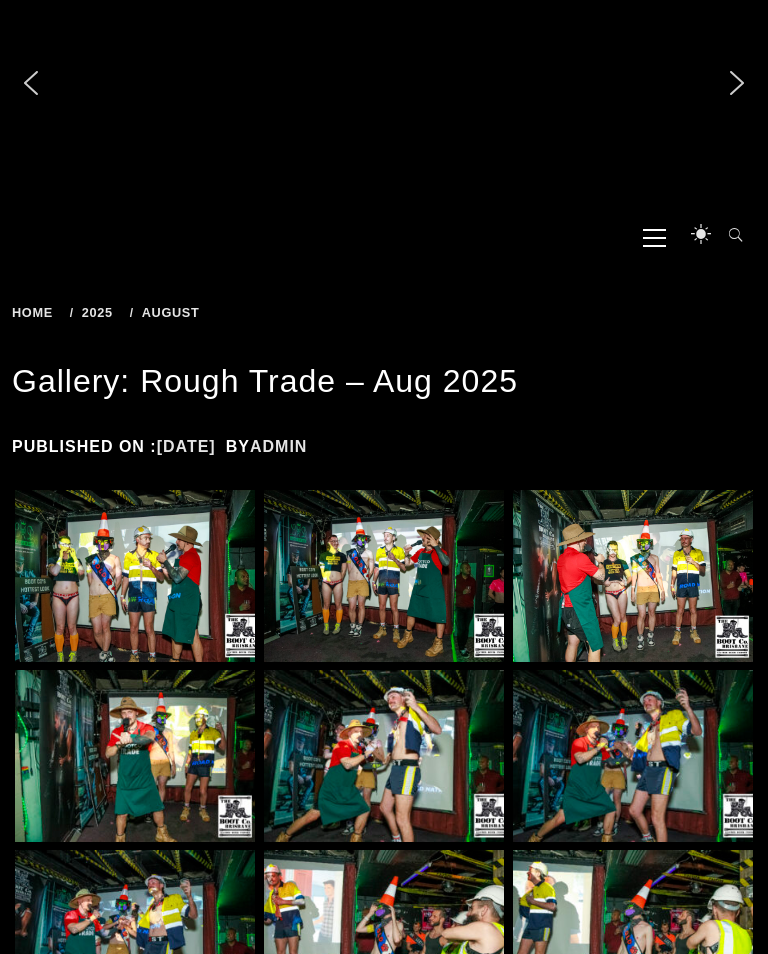 scroll, scrollTop: 0, scrollLeft: 0, axis: both 